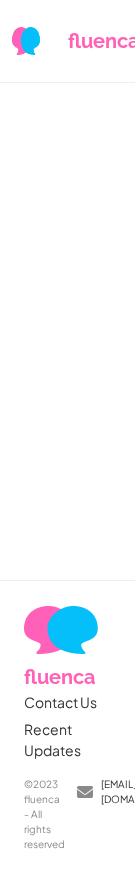 scroll, scrollTop: 0, scrollLeft: 0, axis: both 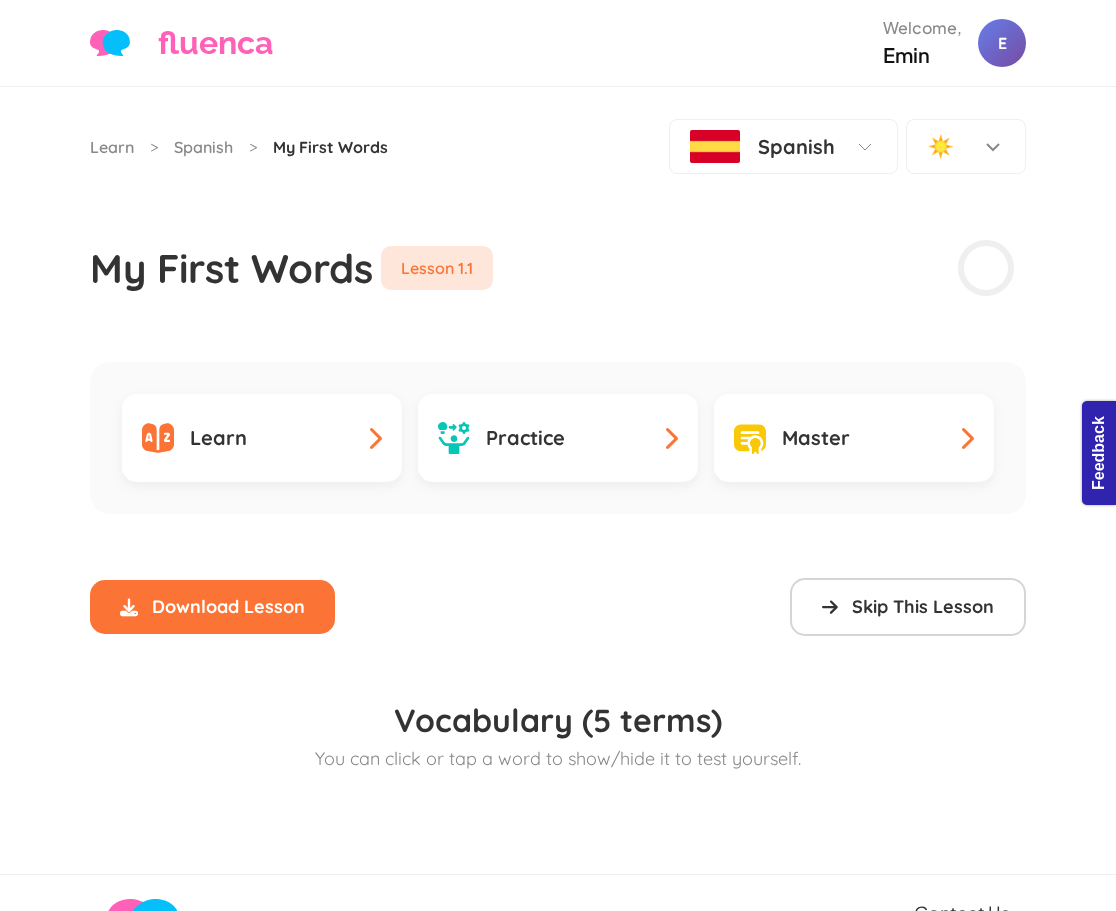 click on "Learn > Spanish > My First Words Spanish ☀️ My First Words Lesson 1.1 Learn Practice Master  Download Lesson   Lesson Downloaded  error: skipped not defined error: started not defined error: completed not defined  Skip: not skipped | Study: not started | Study: not completed  Skip This Lesson  Vocabulary (5 terms) You can click or tap a word to show/hide it to test yourself.  Loading audio player...  Audio Player Debugger Status Status: Ready paused: false current.audio.paused:   delay for 0.00 s  Current:  Queue History Log (turn on debug to log)" at bounding box center [558, 480] 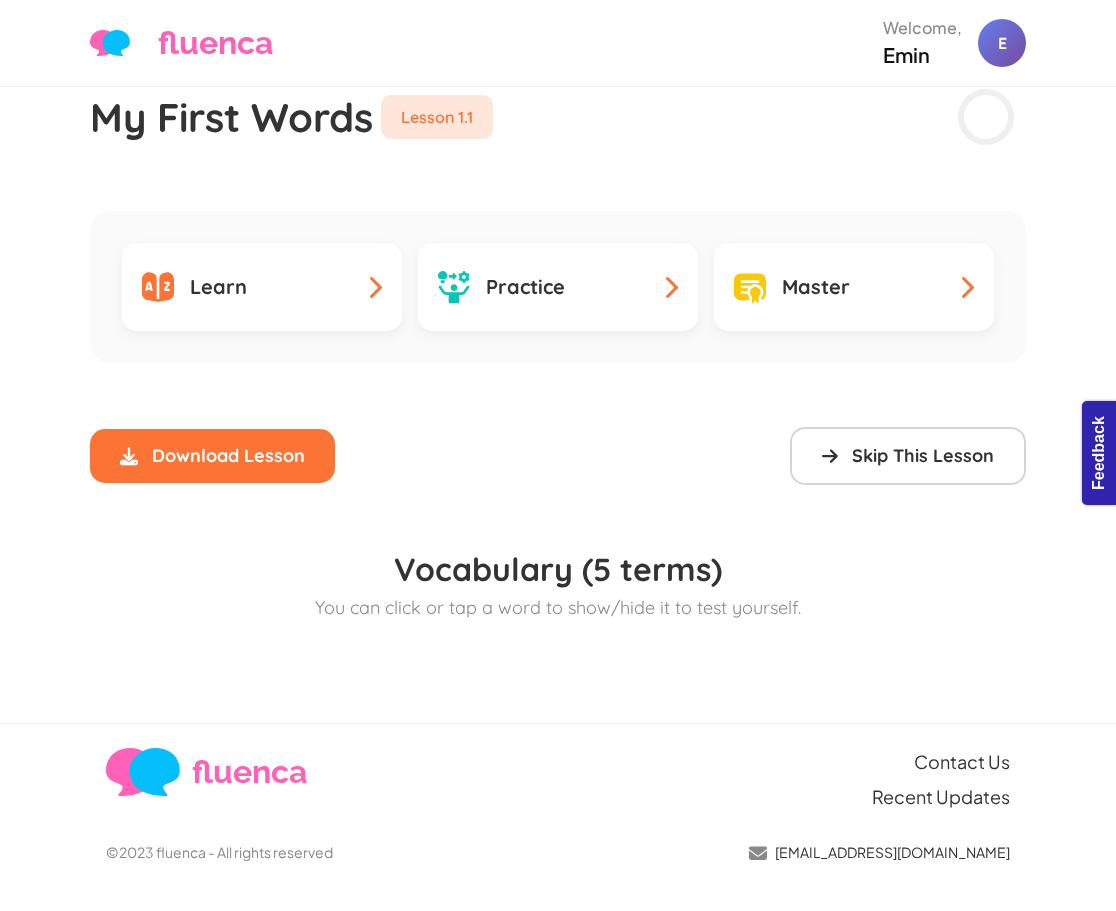 scroll, scrollTop: 0, scrollLeft: 0, axis: both 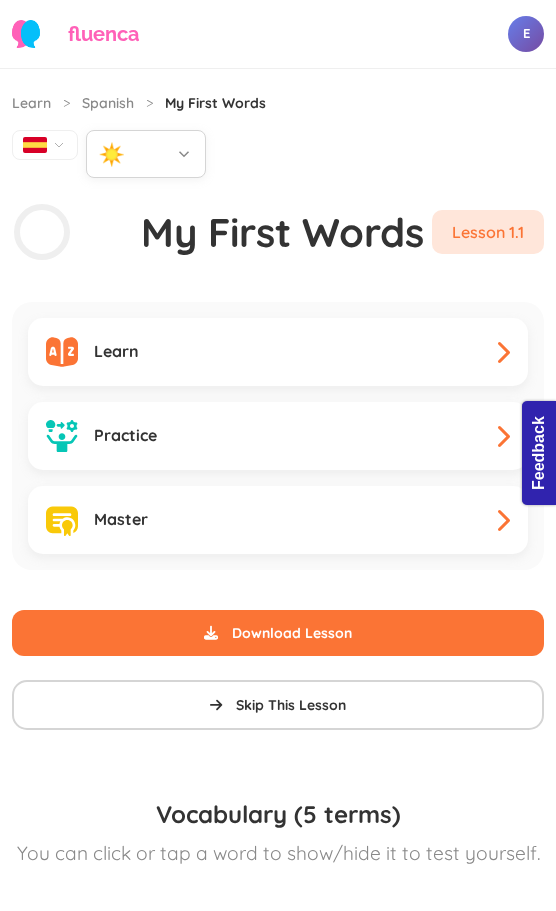 click on "☀️" at bounding box center [146, 154] 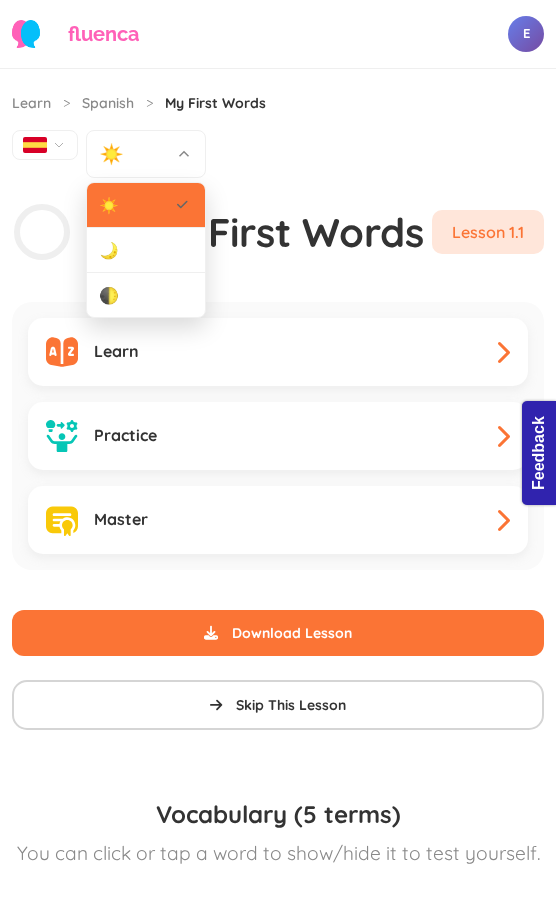 click on "Learn > Spanish > My First Words Spanish ☀️ ☀️ Light 🌙 Dark 🌓 Auto" at bounding box center [278, 135] 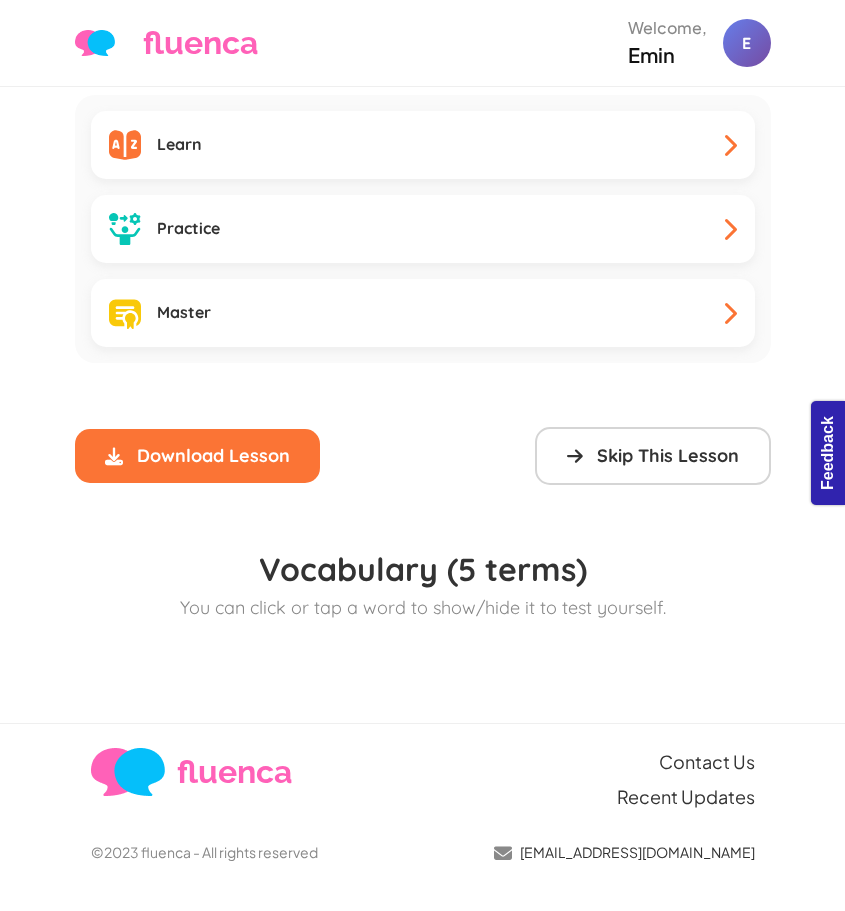 scroll, scrollTop: 0, scrollLeft: 0, axis: both 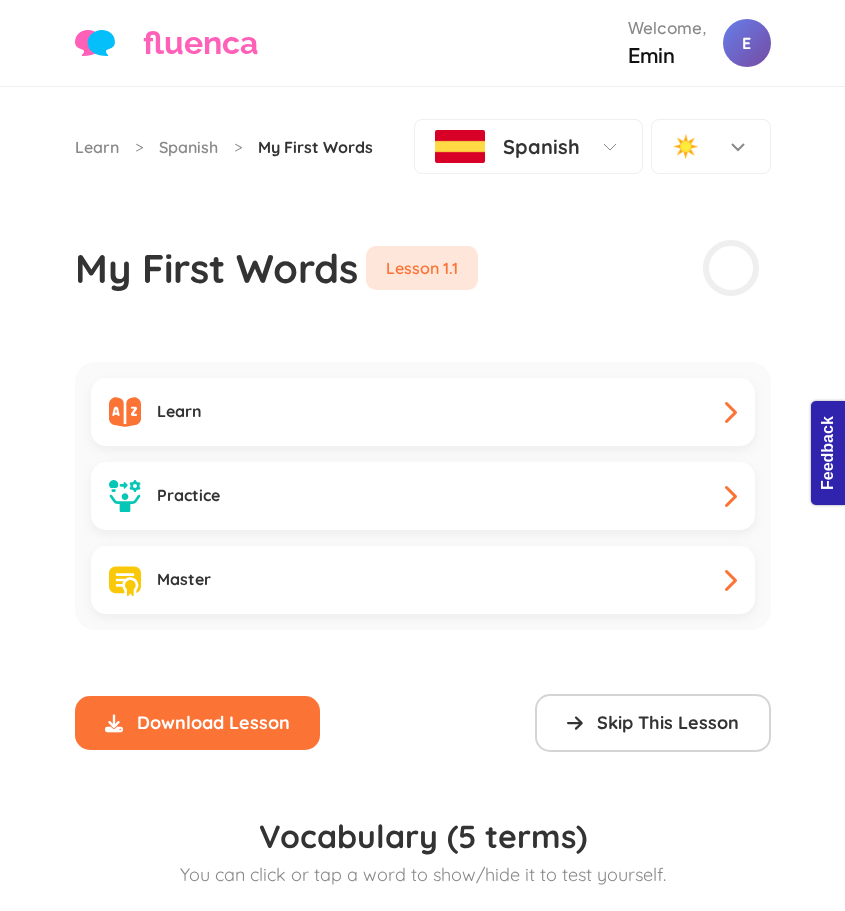 click 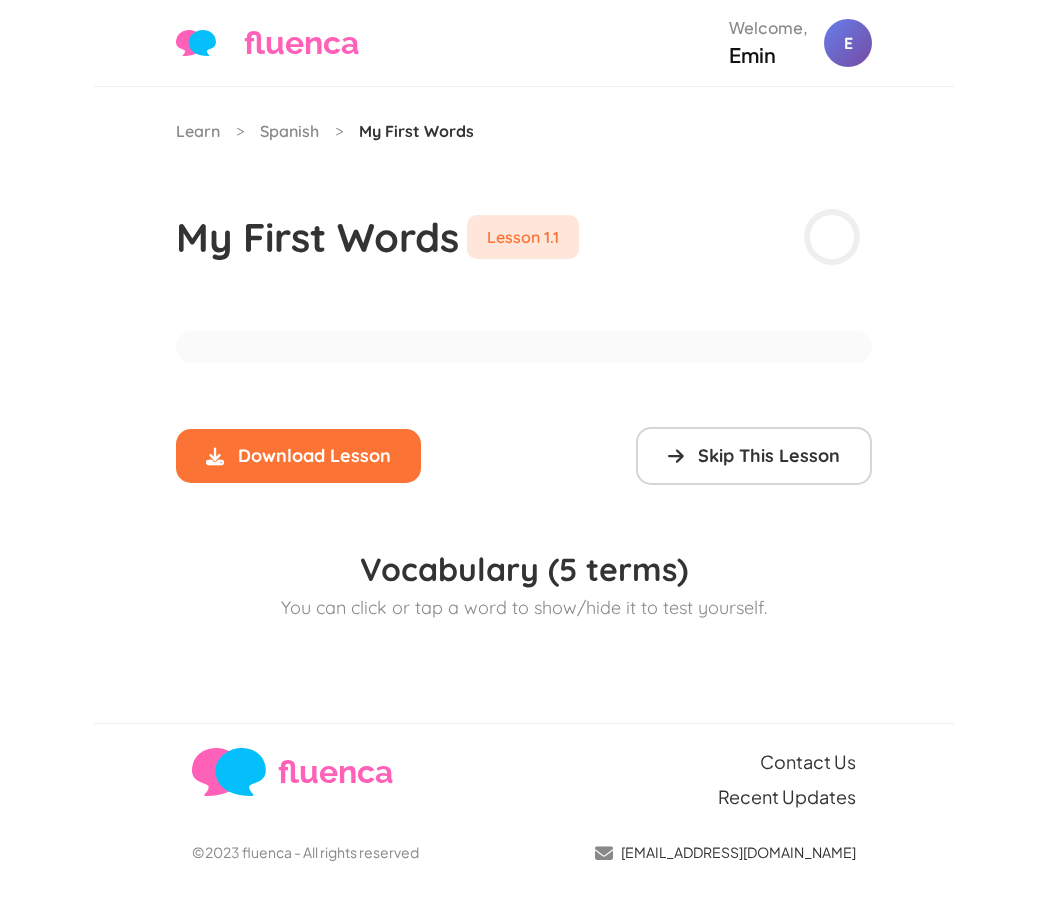 scroll, scrollTop: 0, scrollLeft: 0, axis: both 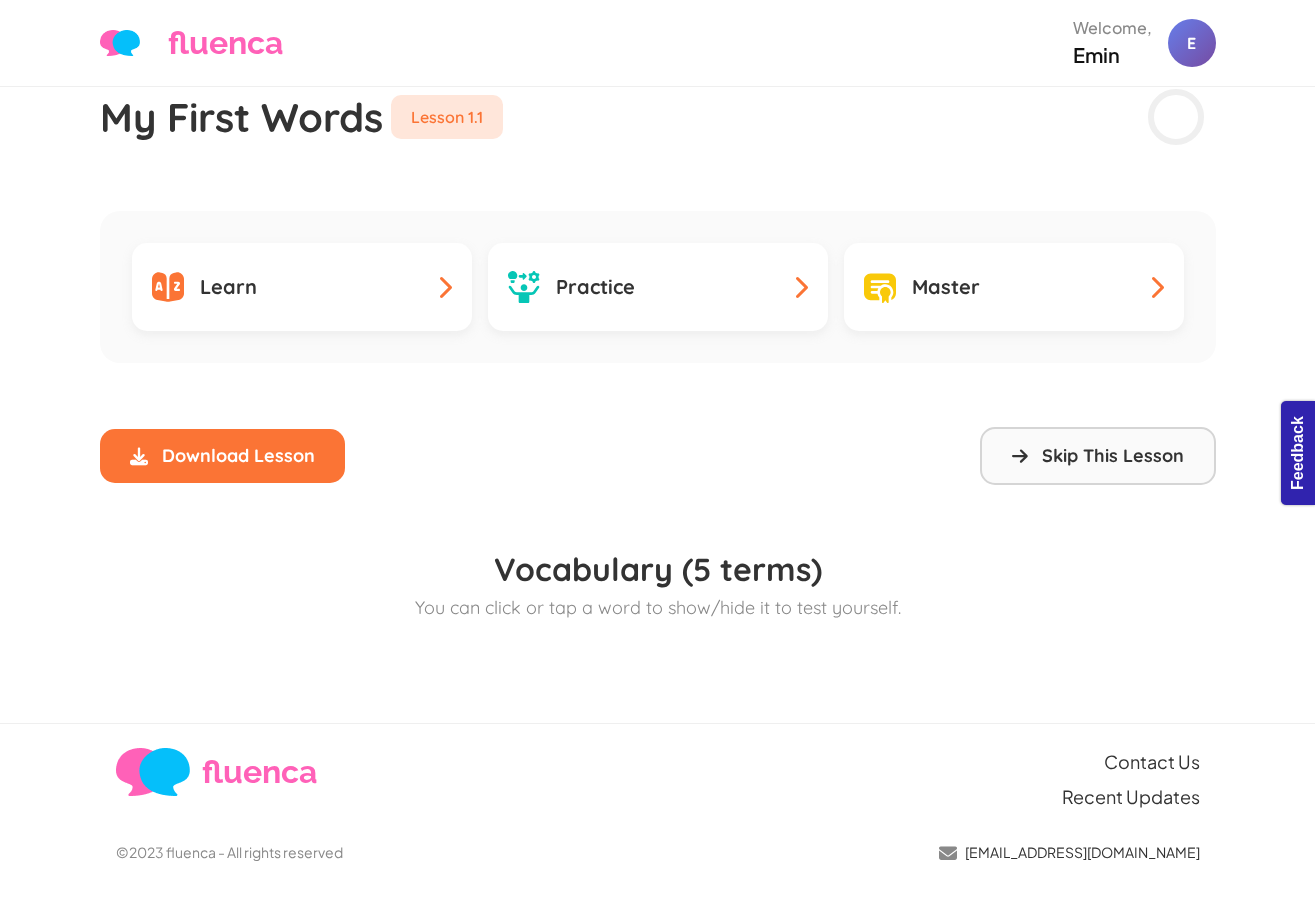 click on "Skip This Lesson" at bounding box center (1098, 456) 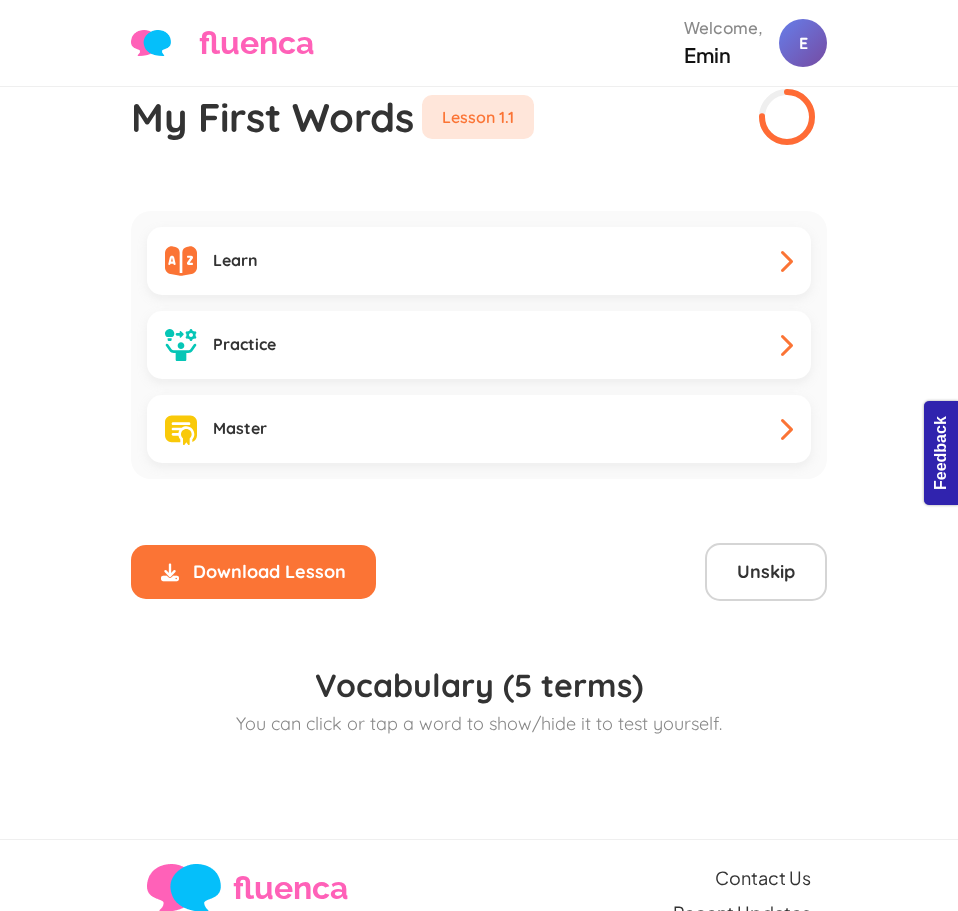 click on "Unskip" at bounding box center [766, 572] 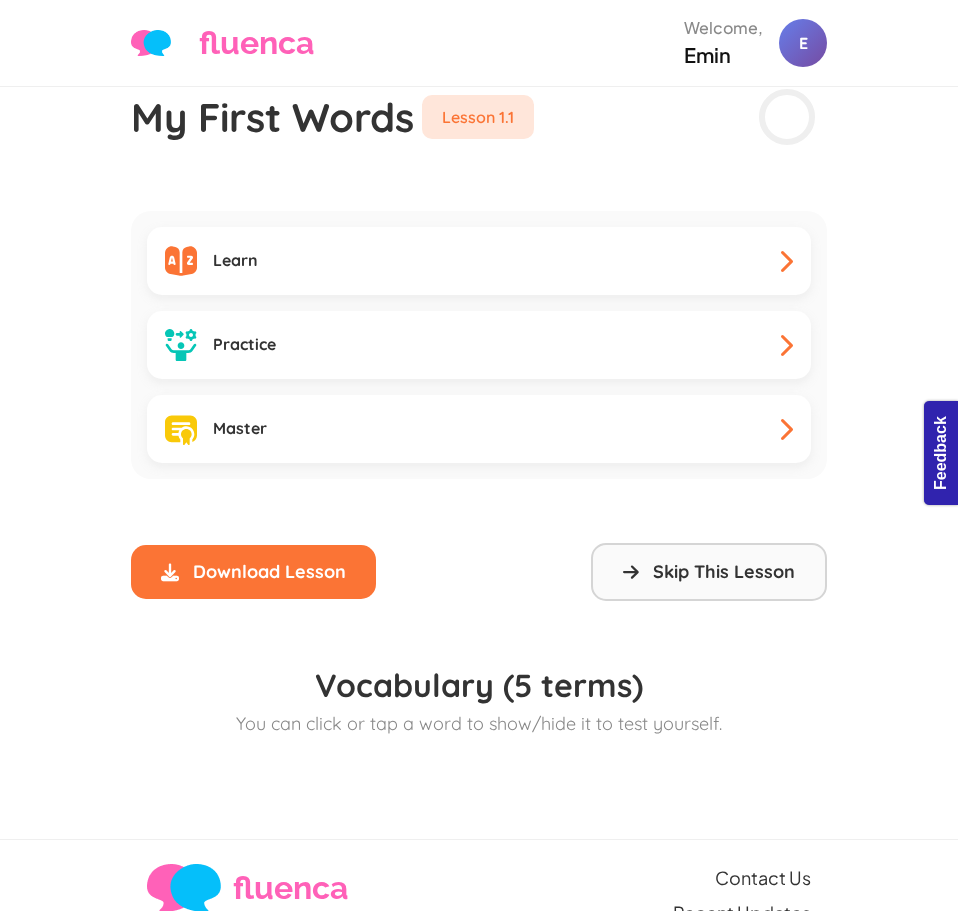 click on "Skip This Lesson" at bounding box center [709, 572] 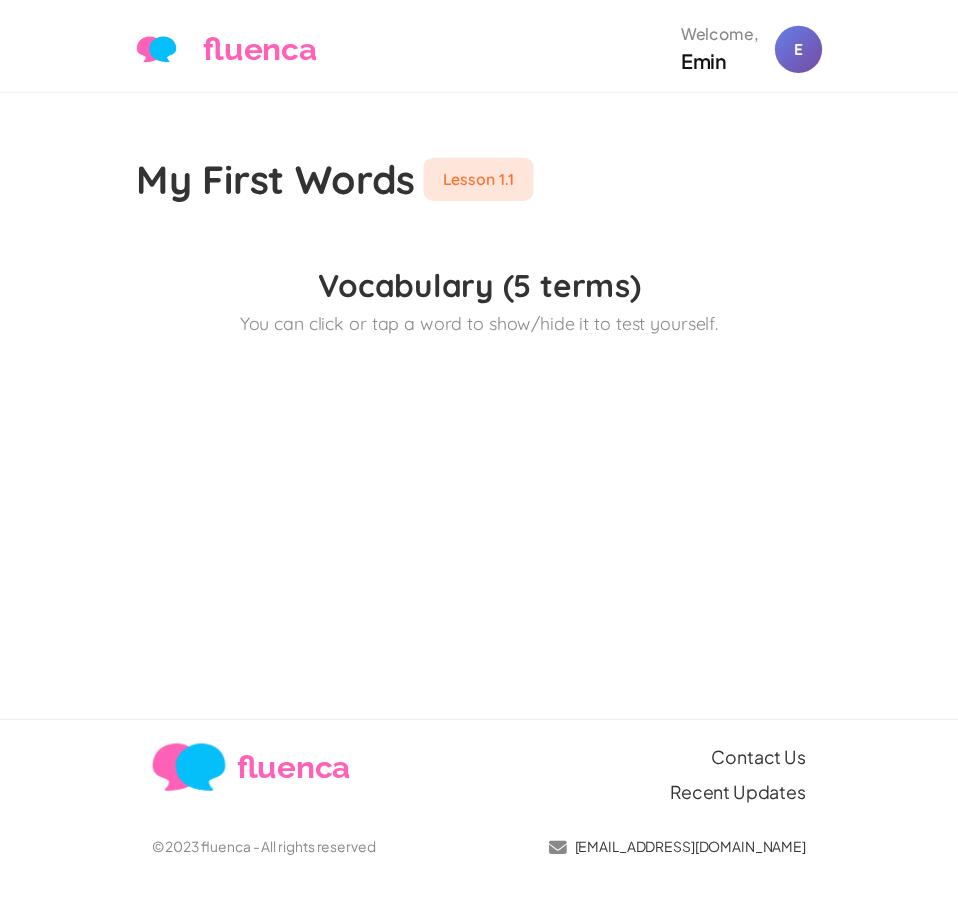scroll, scrollTop: 0, scrollLeft: 0, axis: both 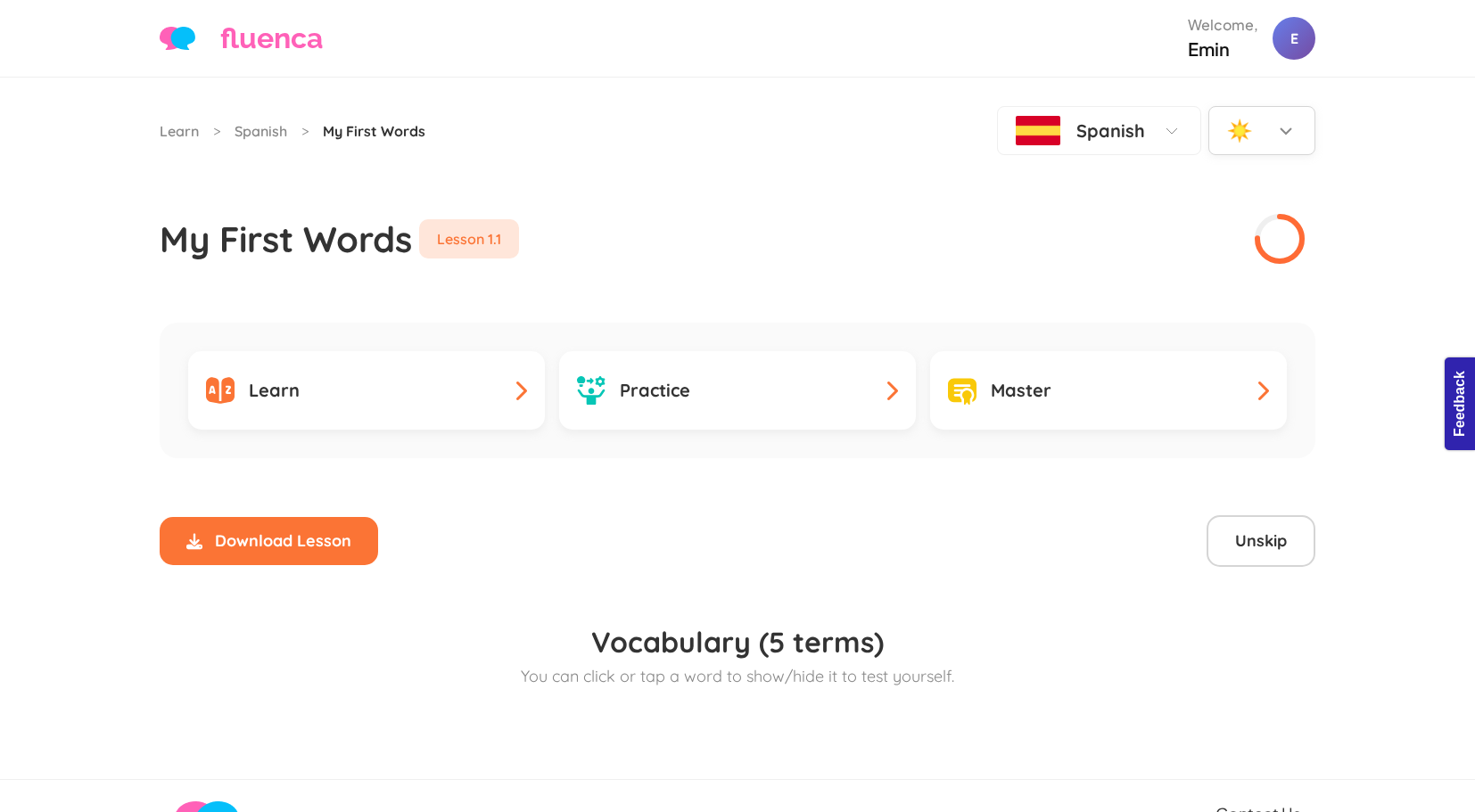 click on "☀️" at bounding box center (1240, 130) 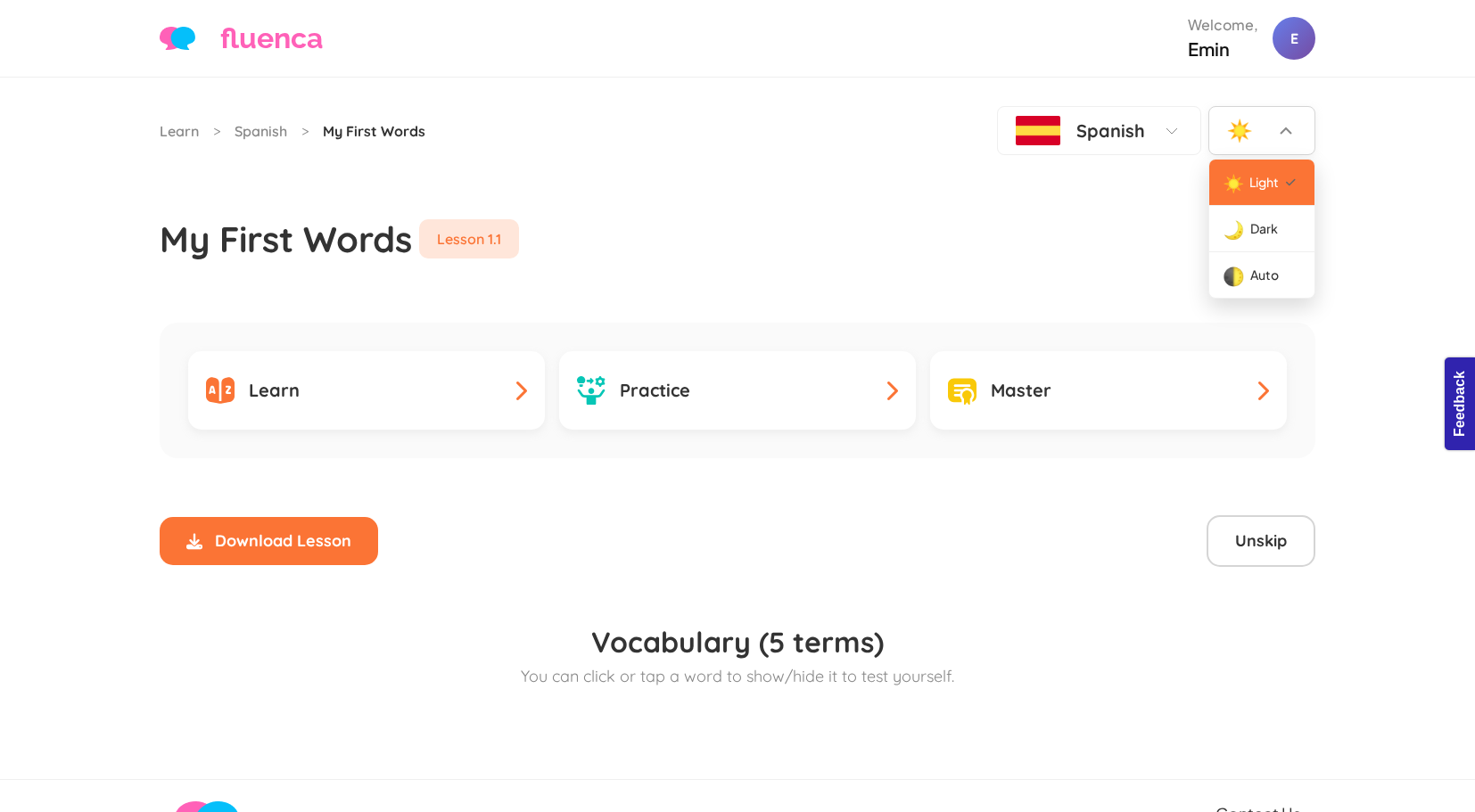click on "☀️" at bounding box center [1240, 130] 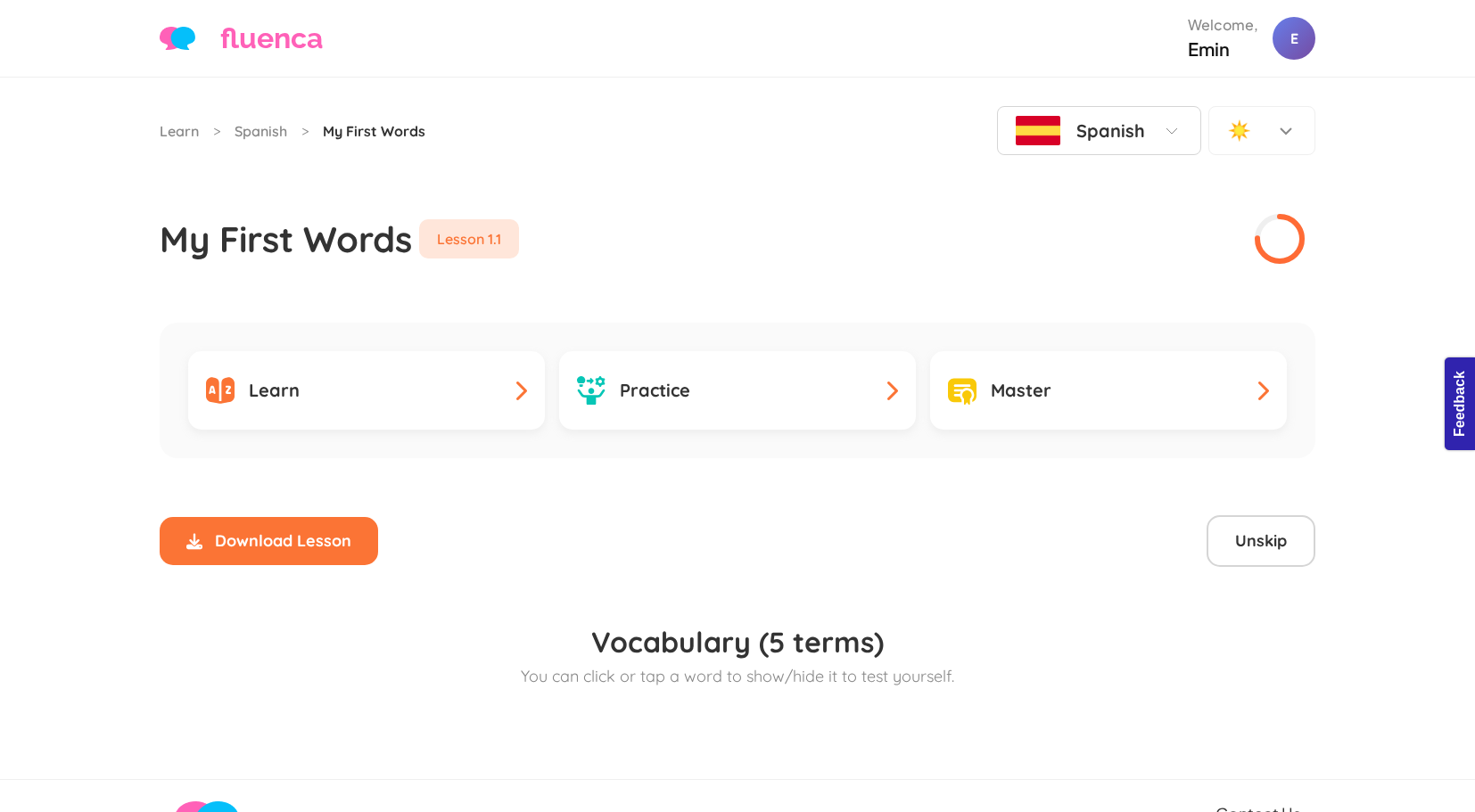 click on "Spanish" at bounding box center [1110, 130] 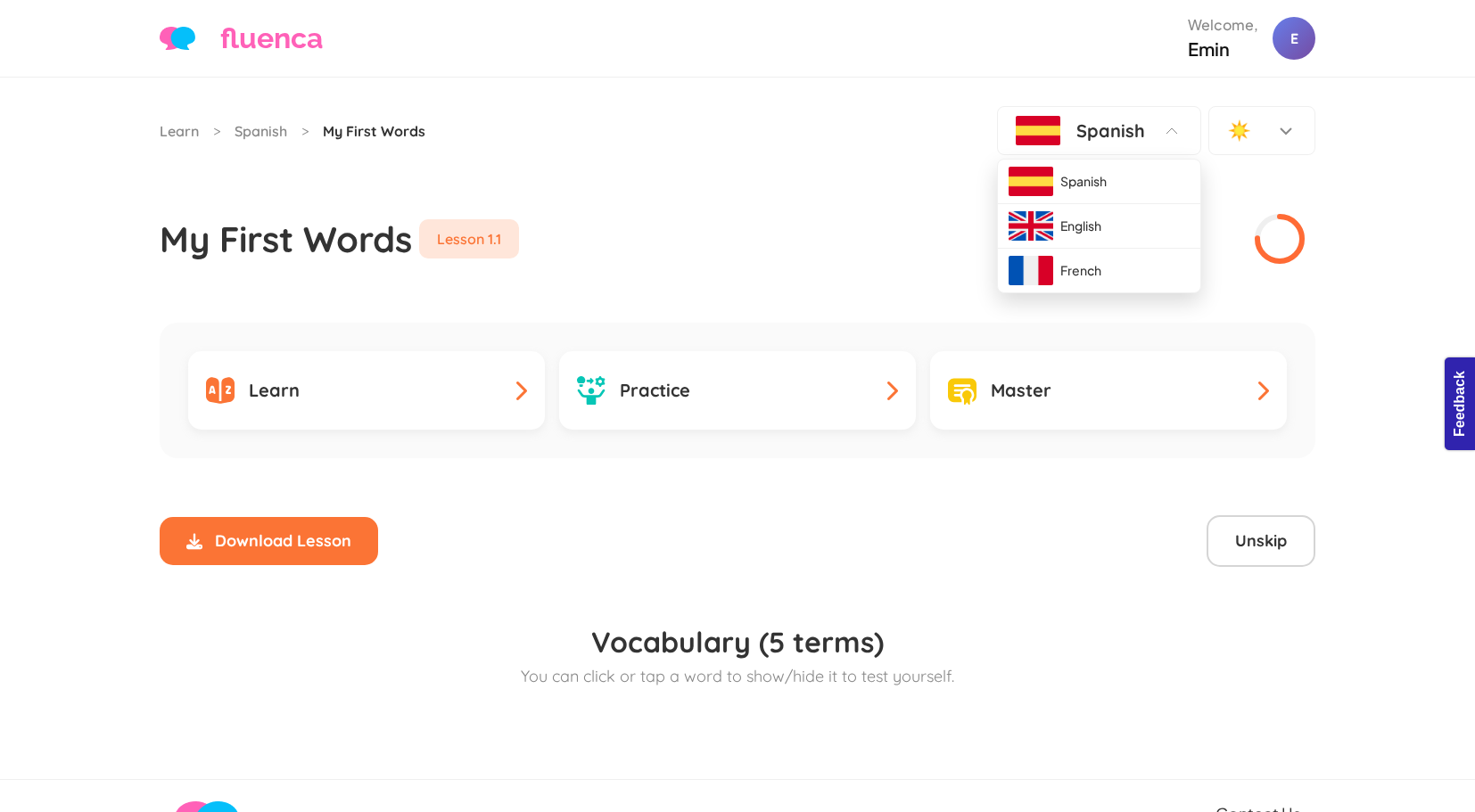 click on "Learn > Spanish > My First Words Spanish Spanish English French ☀️ My First Words Lesson 1.1 Learn Practice Master  Download Lesson   Lesson Downloaded  error: skipped not defined error: started not defined error: completed not defined Unskip  Skip: skipped | Study: not started | Study: not completed  Skip This Lesson  Vocabulary (5 terms) You can click or tap a word to show/hide it to test yourself.  Loading audio player...  Audio Player Debugger Status Status: Ready paused: false current.audio.paused:   delay for 0.00 s  Current:  Queue History Log (turn on debug to log)" at bounding box center (738, 428) 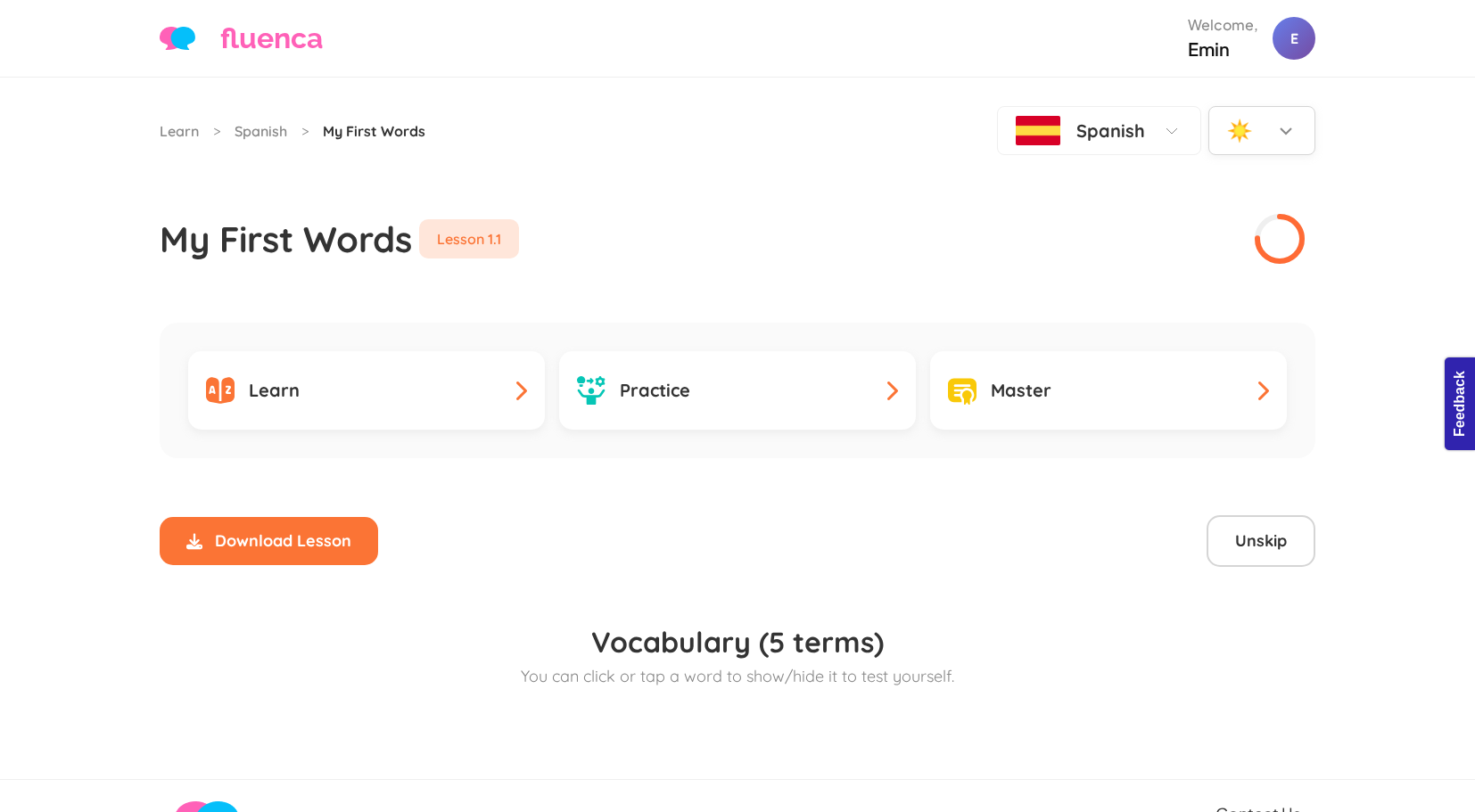click on "☀️" at bounding box center [1262, 130] 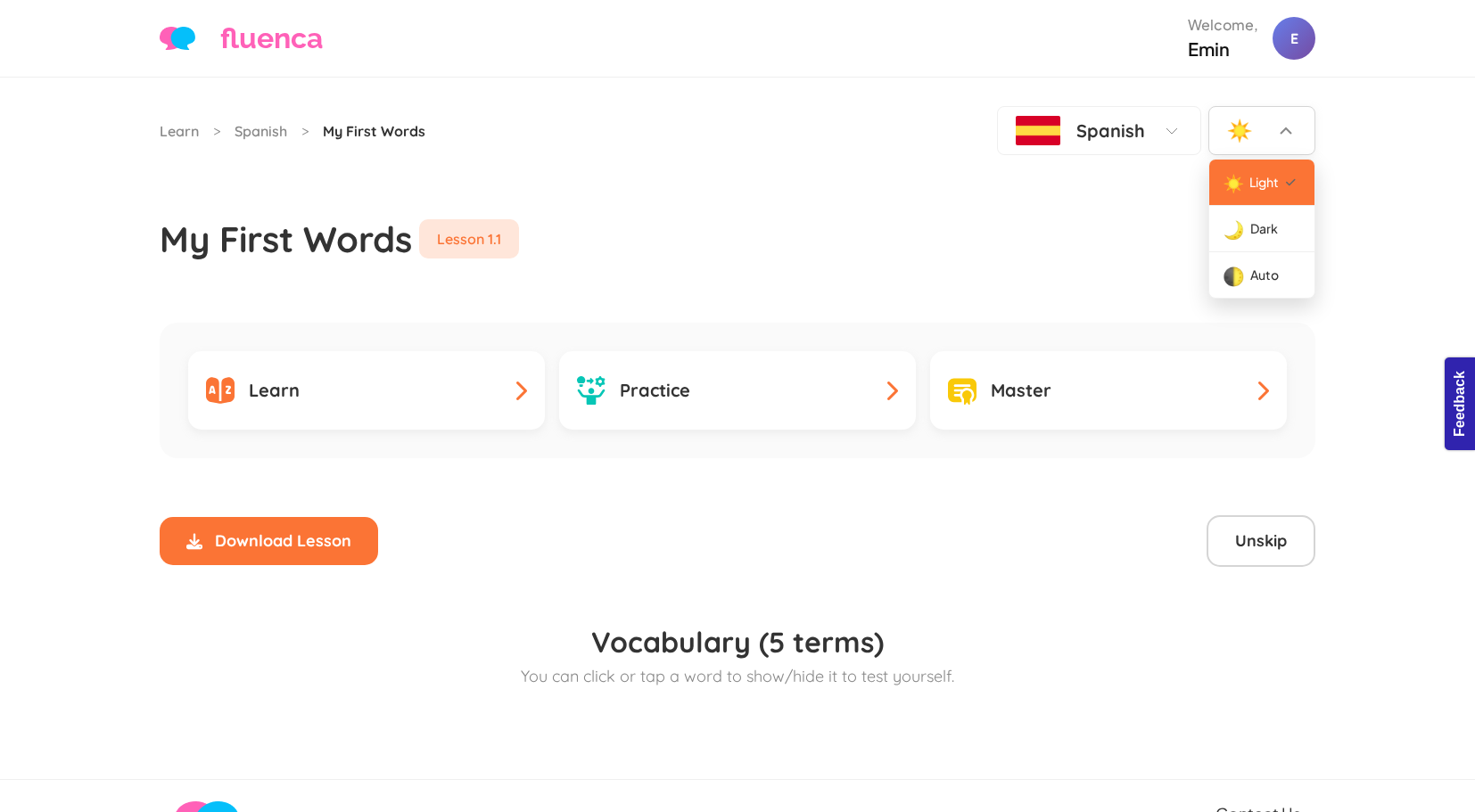 click on "☀️" at bounding box center [1262, 130] 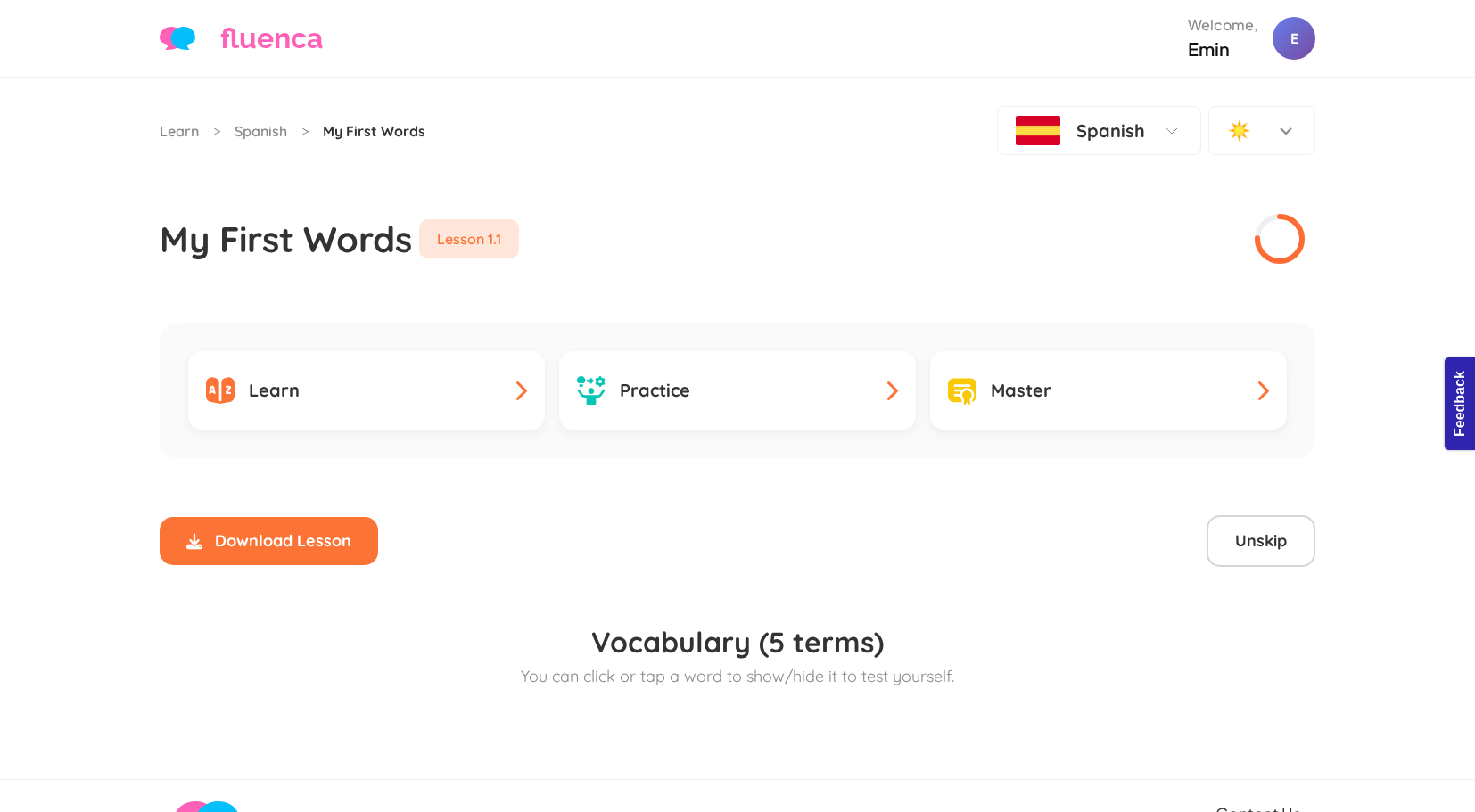 click on "My First Words Lesson 1.1" at bounding box center (738, 210) 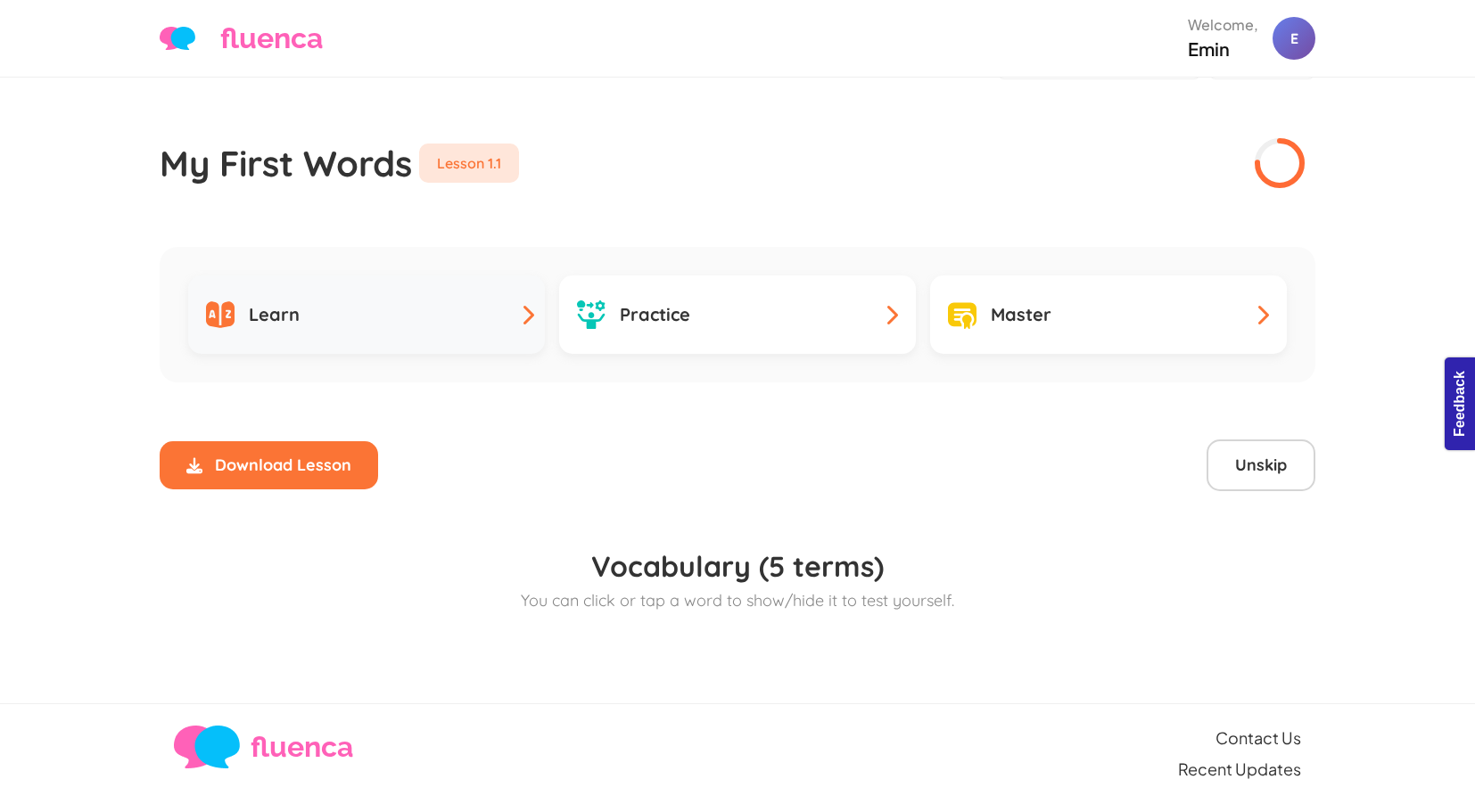 scroll, scrollTop: 45, scrollLeft: 0, axis: vertical 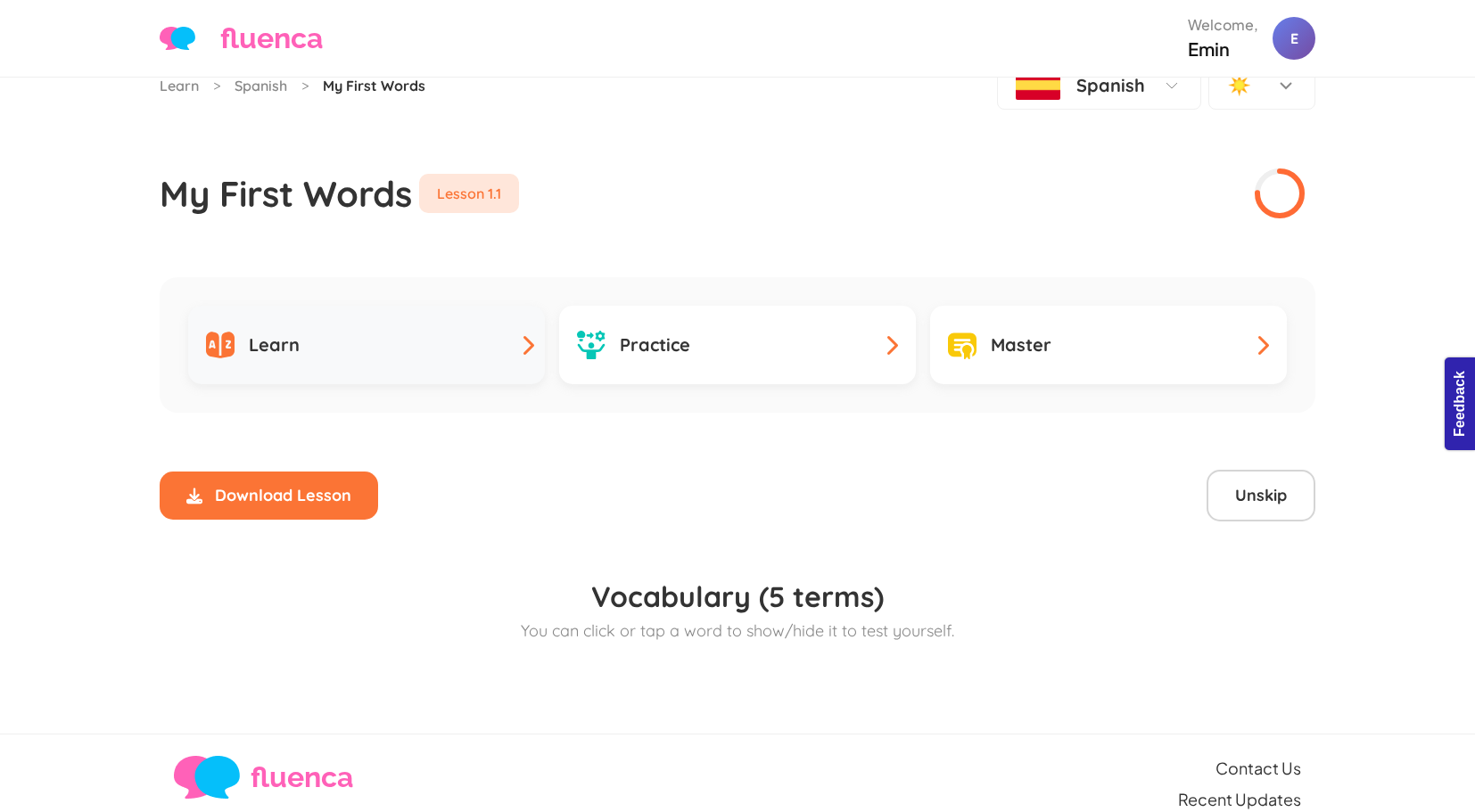 click on "Learn" at bounding box center [367, 345] 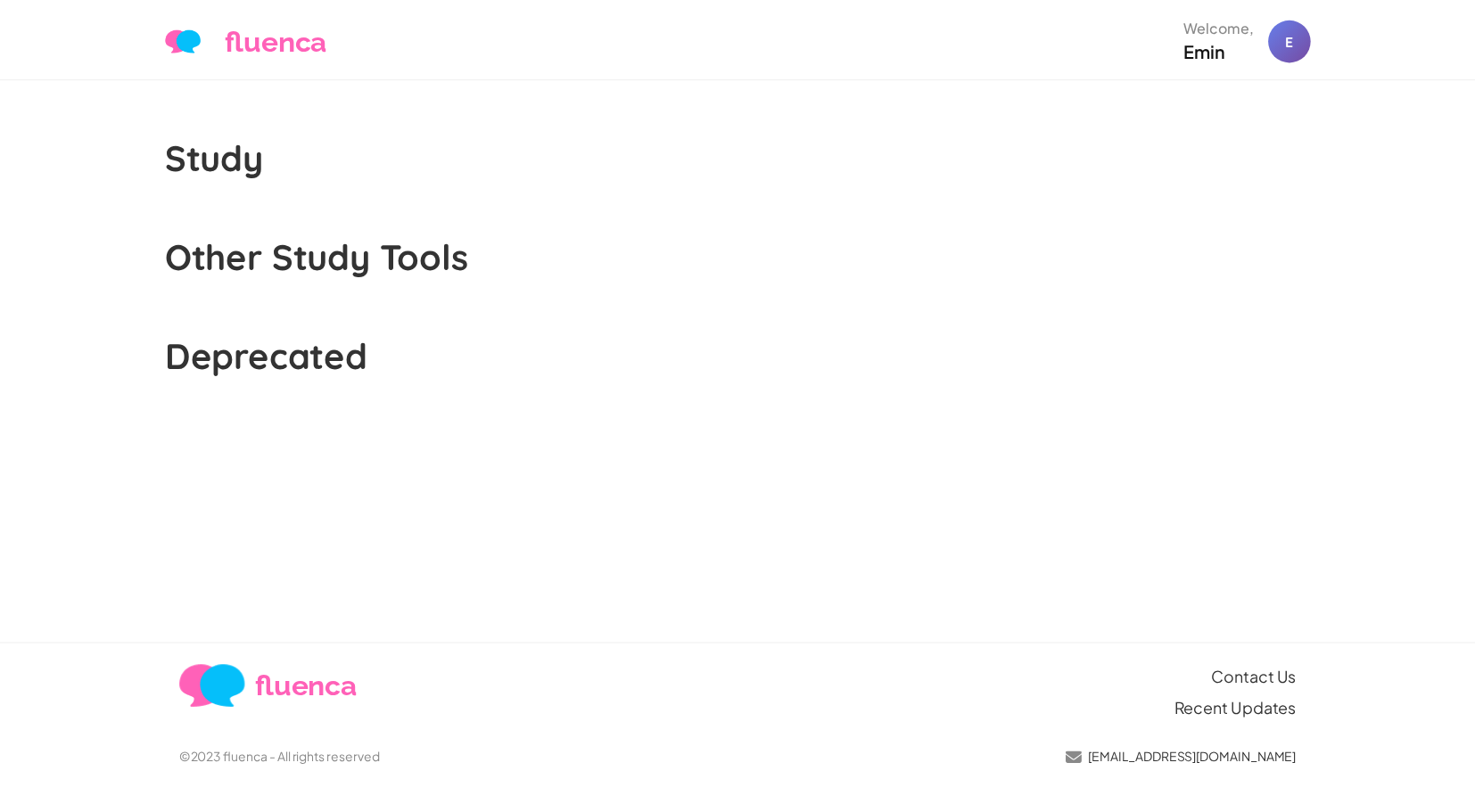 scroll, scrollTop: 0, scrollLeft: 0, axis: both 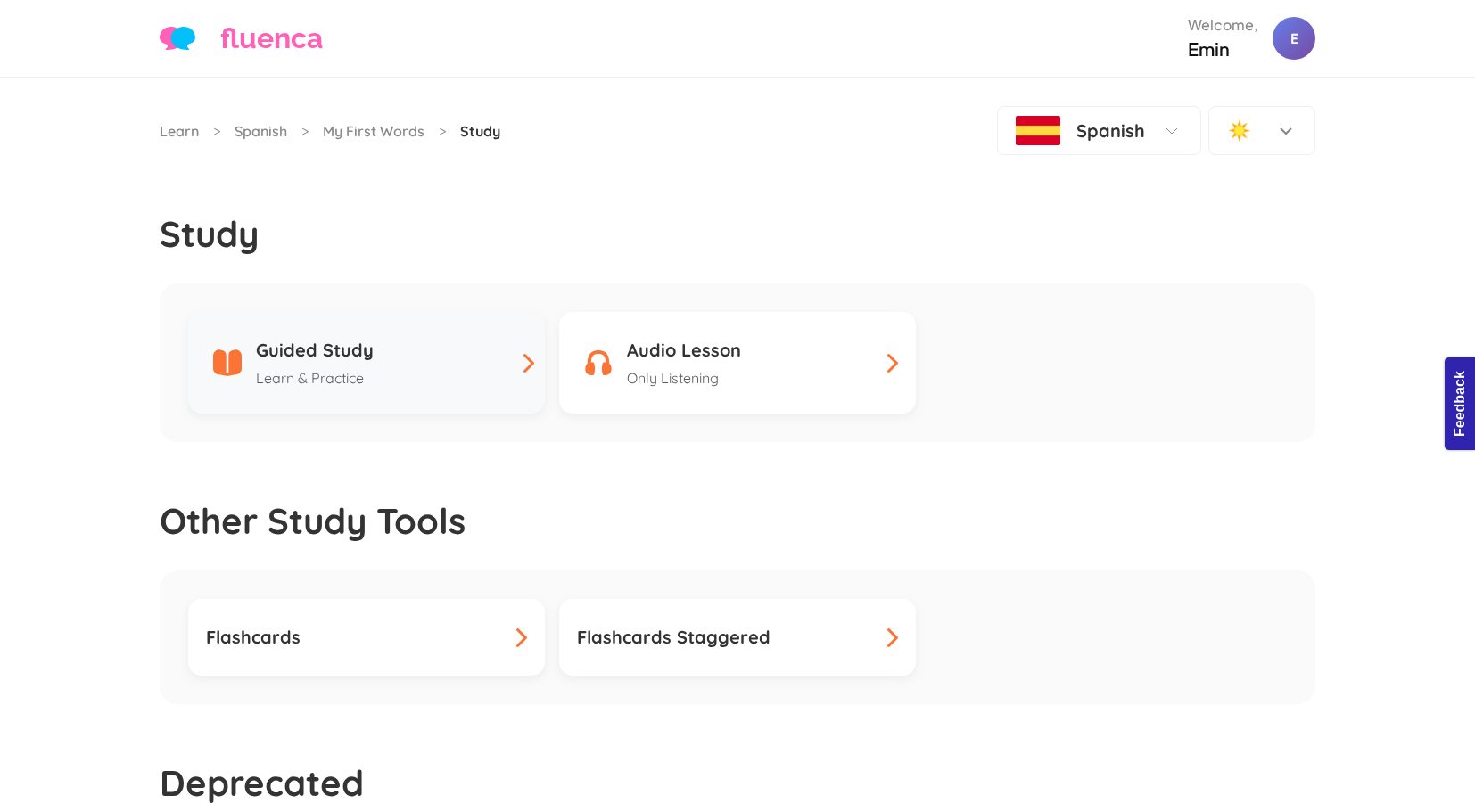 click on "Guided Study Learn & Practice" at bounding box center [367, 363] 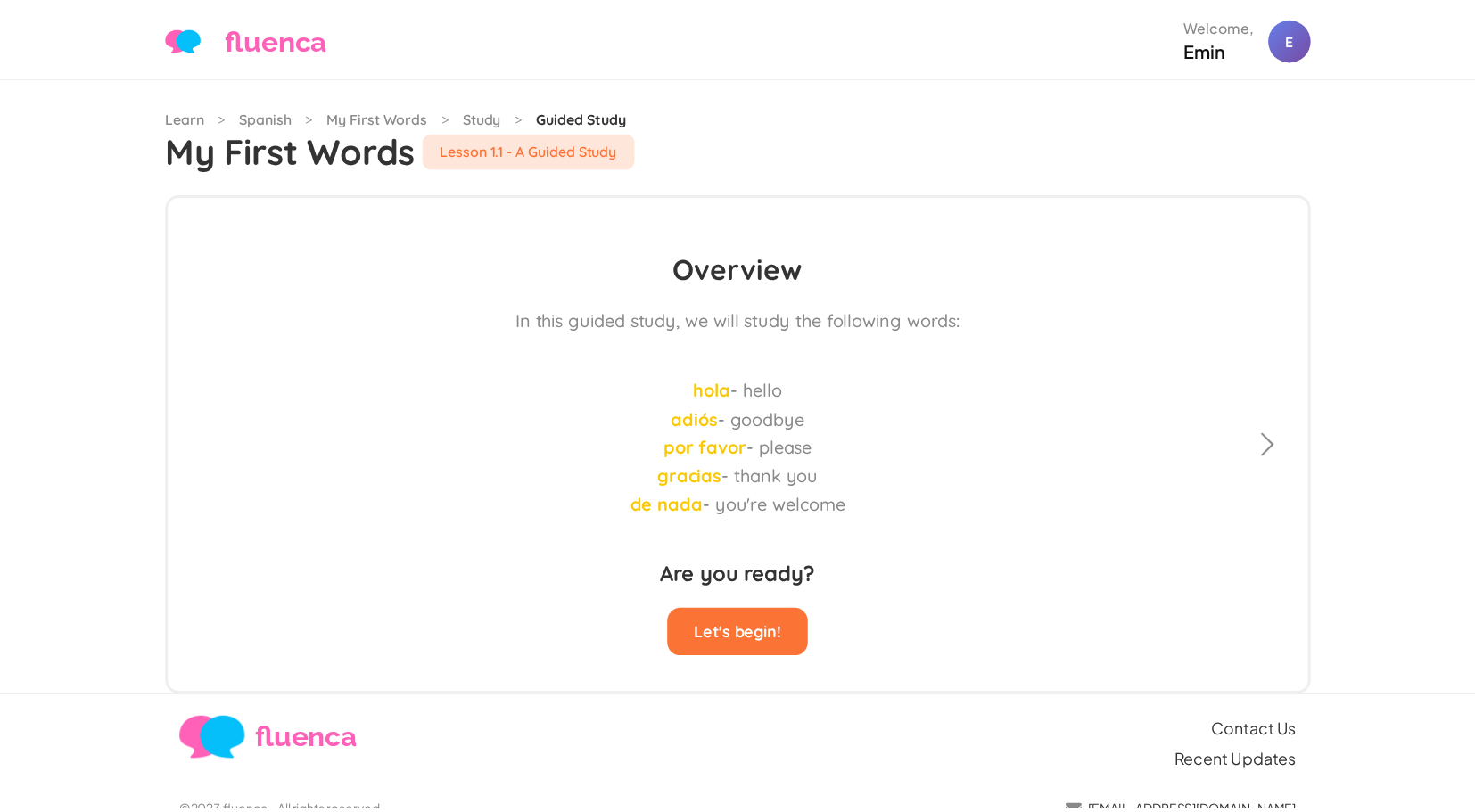scroll, scrollTop: 0, scrollLeft: 0, axis: both 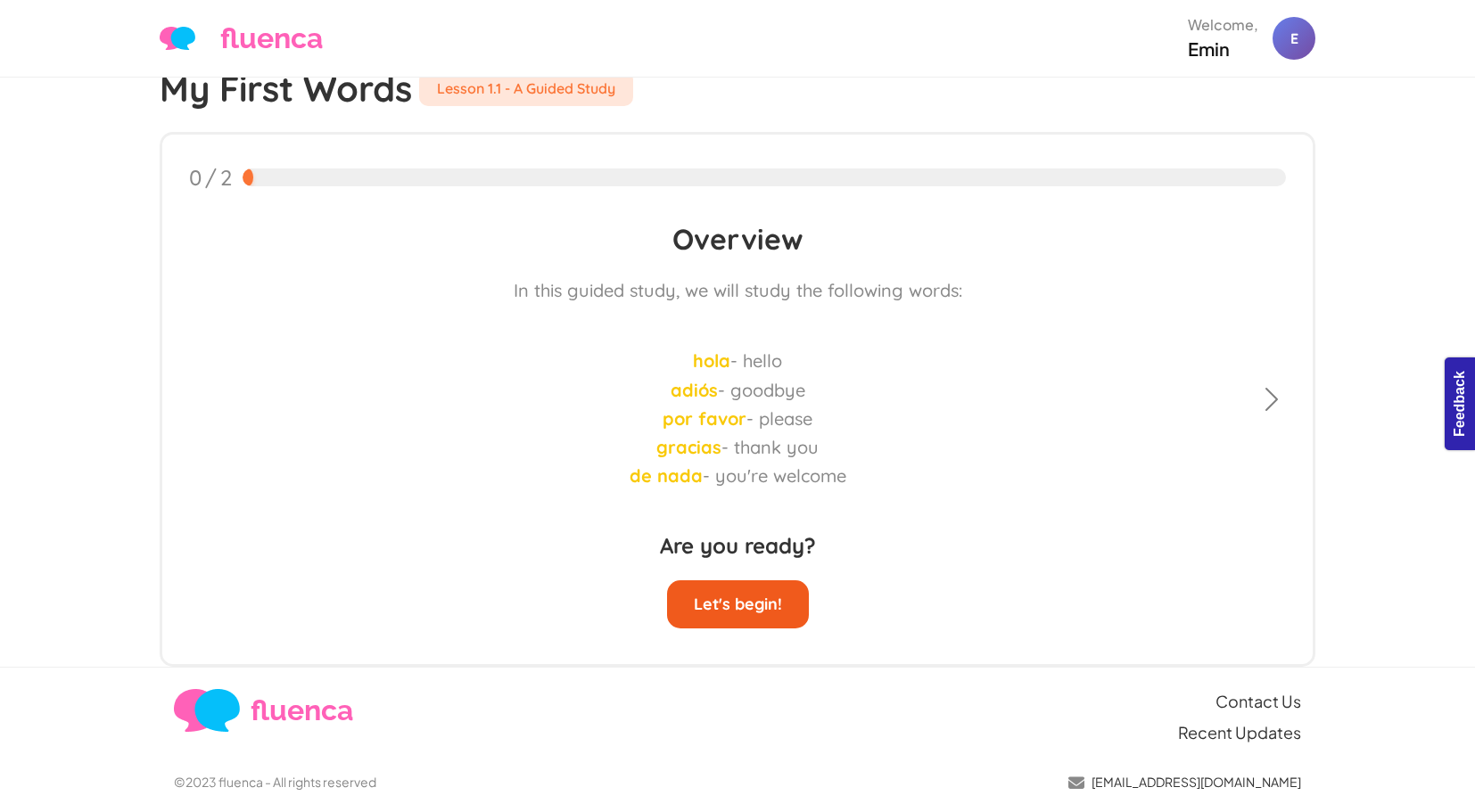 click on "Let's begin!" 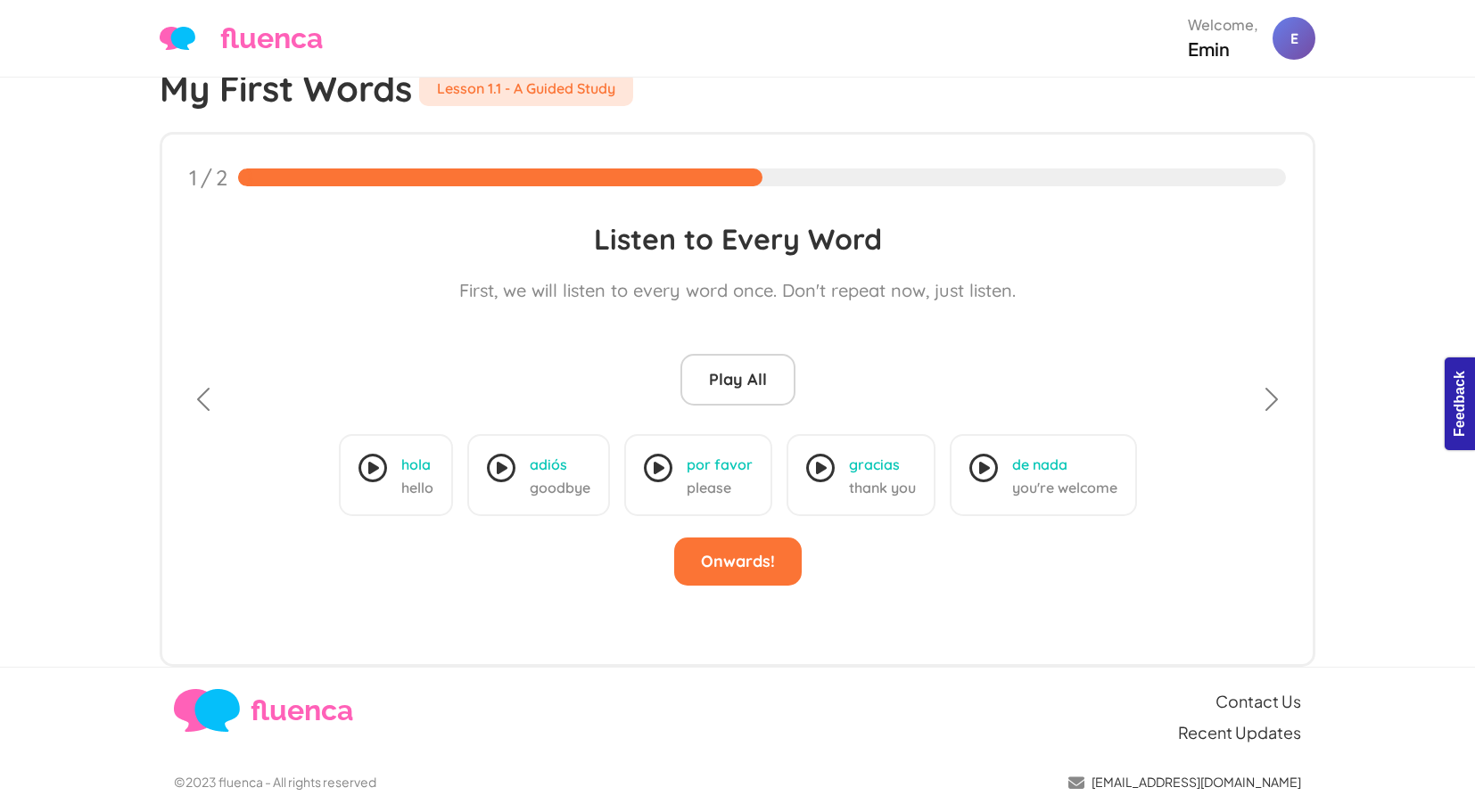 scroll, scrollTop: 69, scrollLeft: 0, axis: vertical 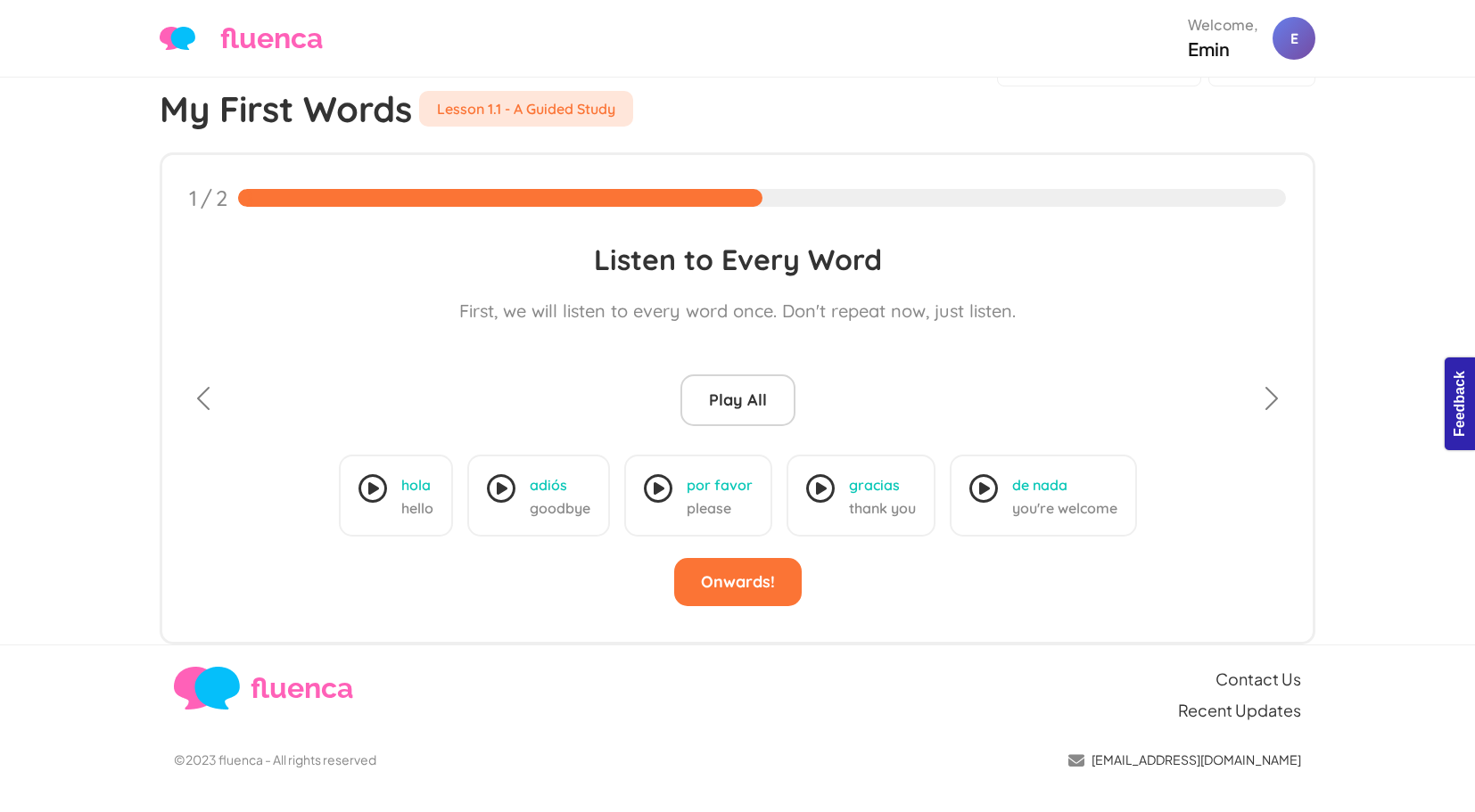 click on "hola" at bounding box center (416, 485) 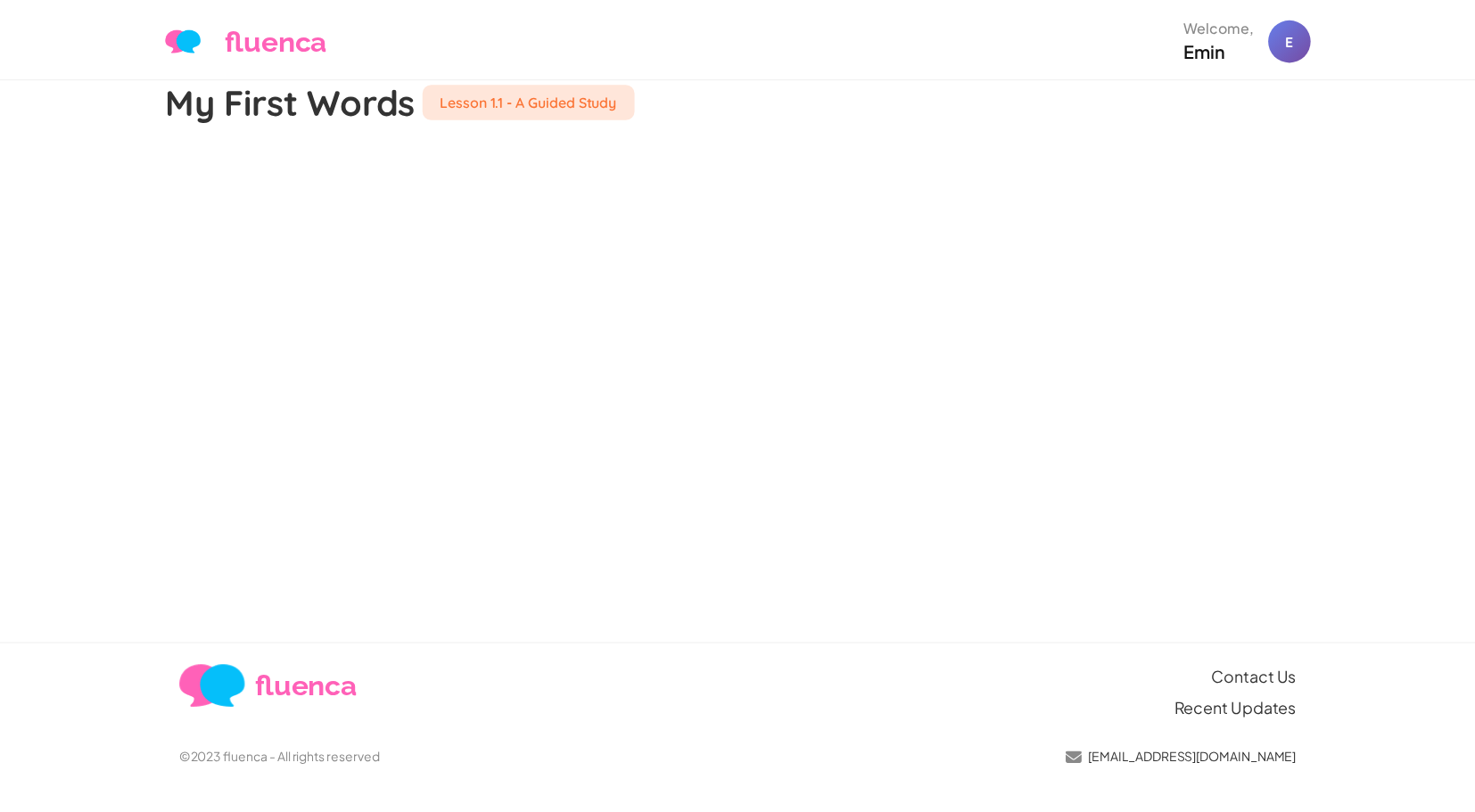 scroll, scrollTop: 0, scrollLeft: 0, axis: both 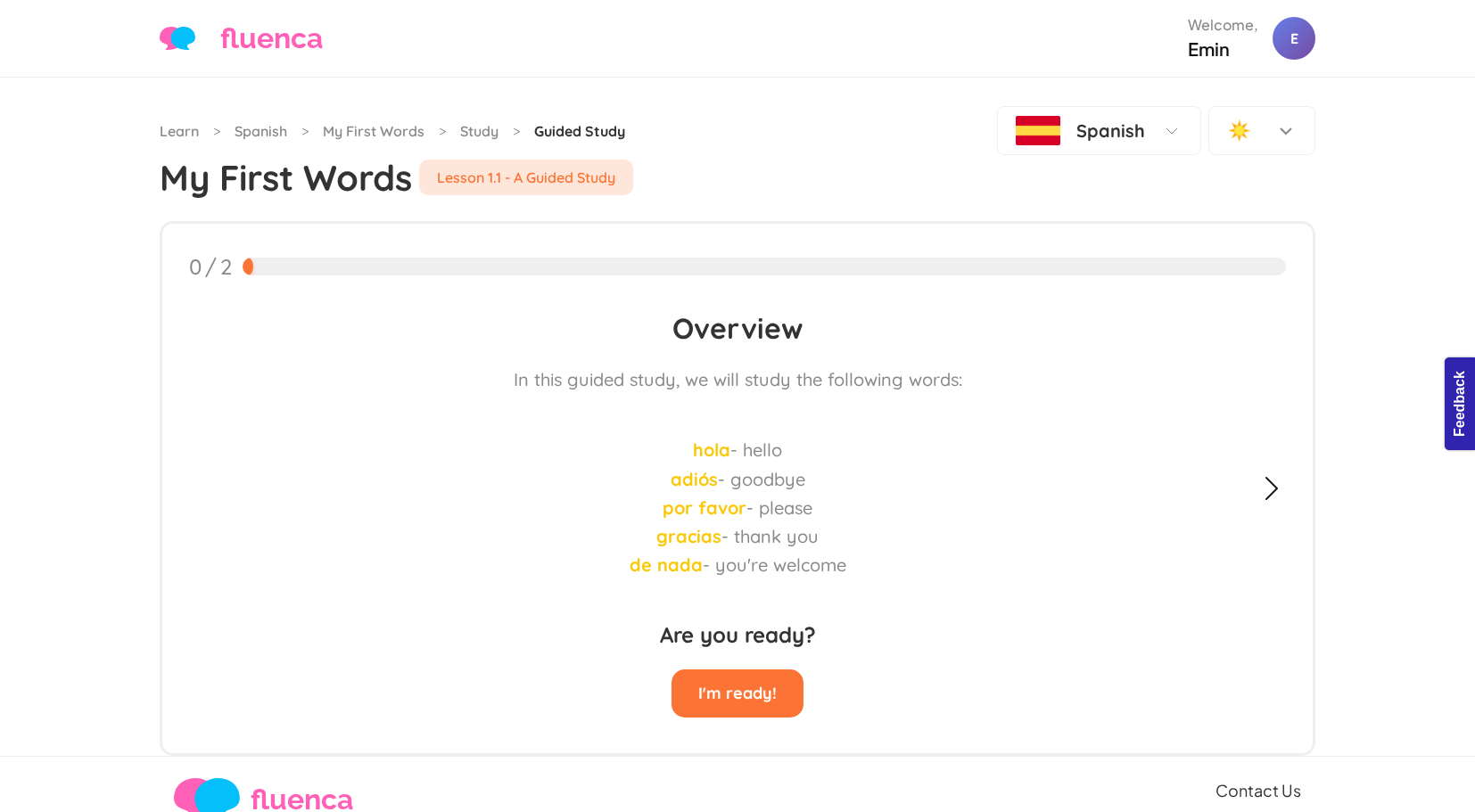 click at bounding box center (1272, 488) 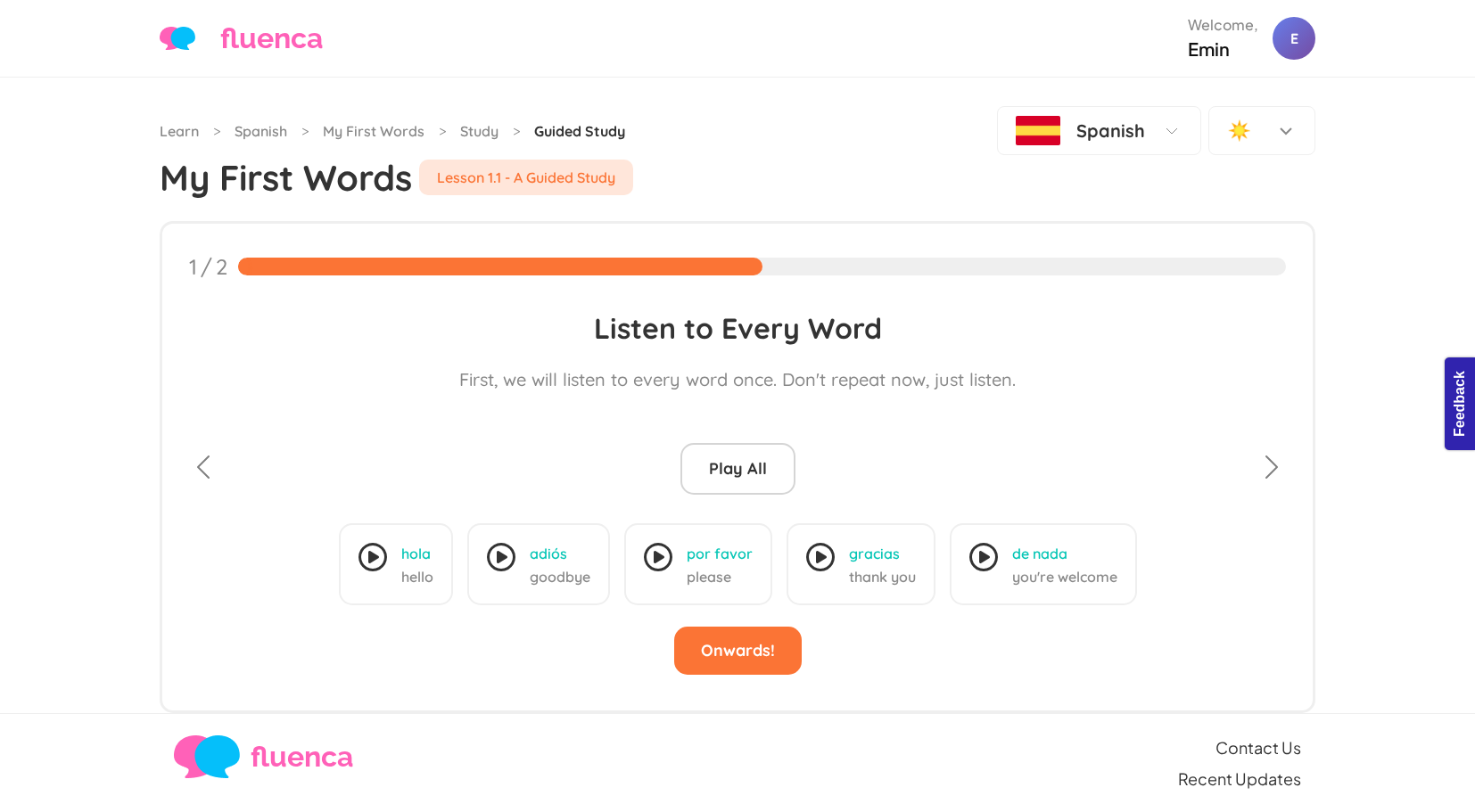 click at bounding box center [373, 557] 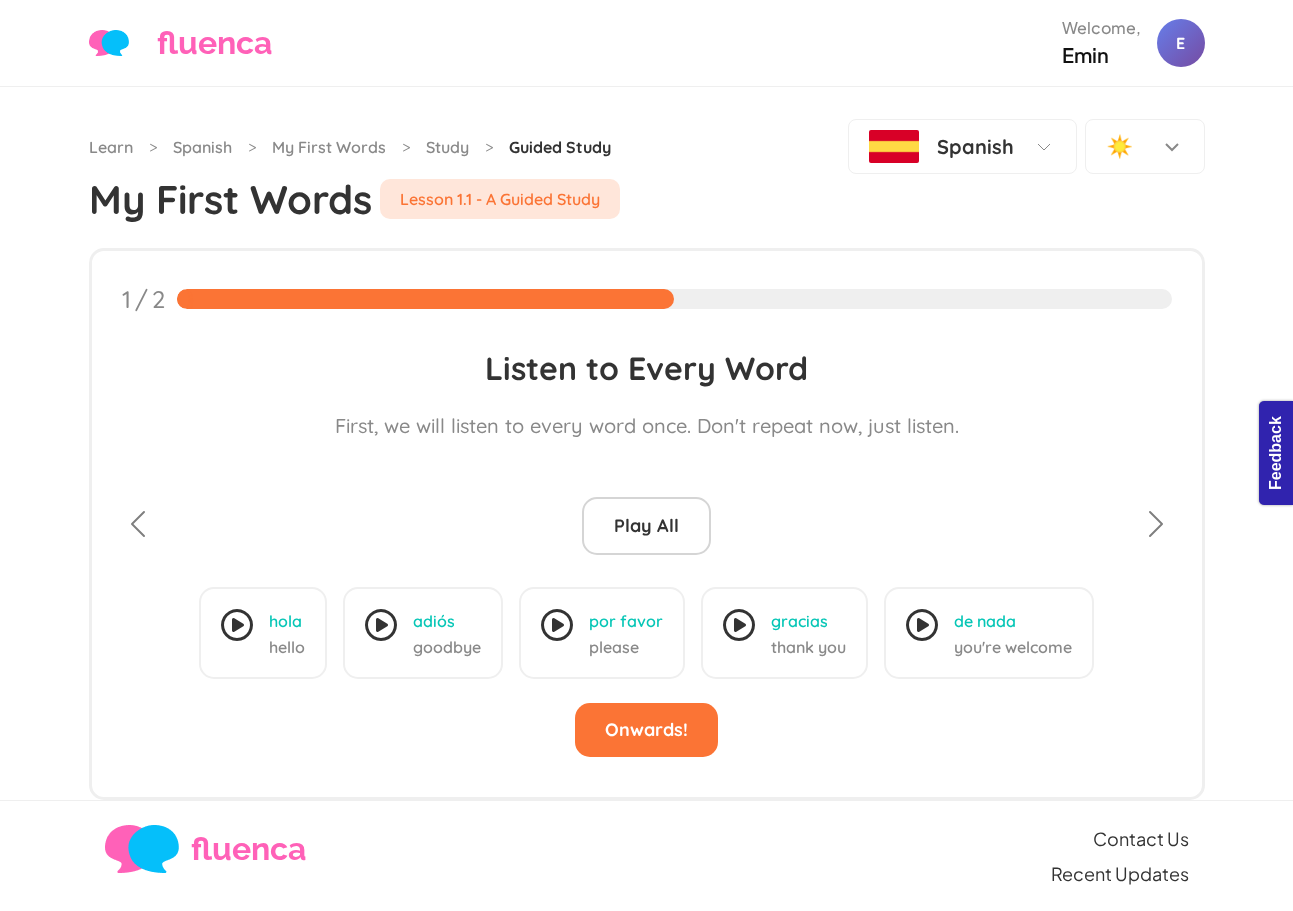 click on "de nada" at bounding box center [985, 621] 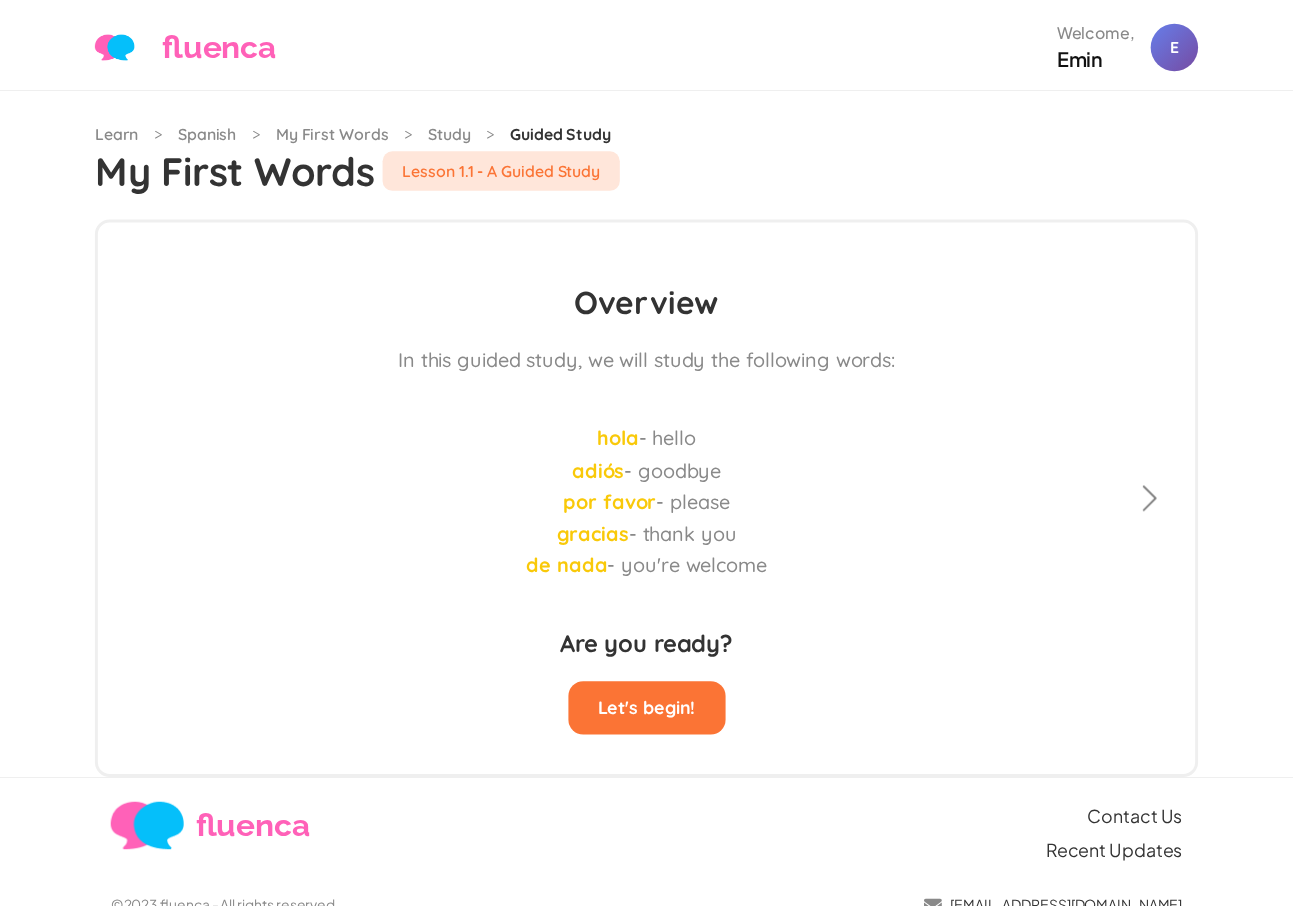 scroll, scrollTop: 0, scrollLeft: 0, axis: both 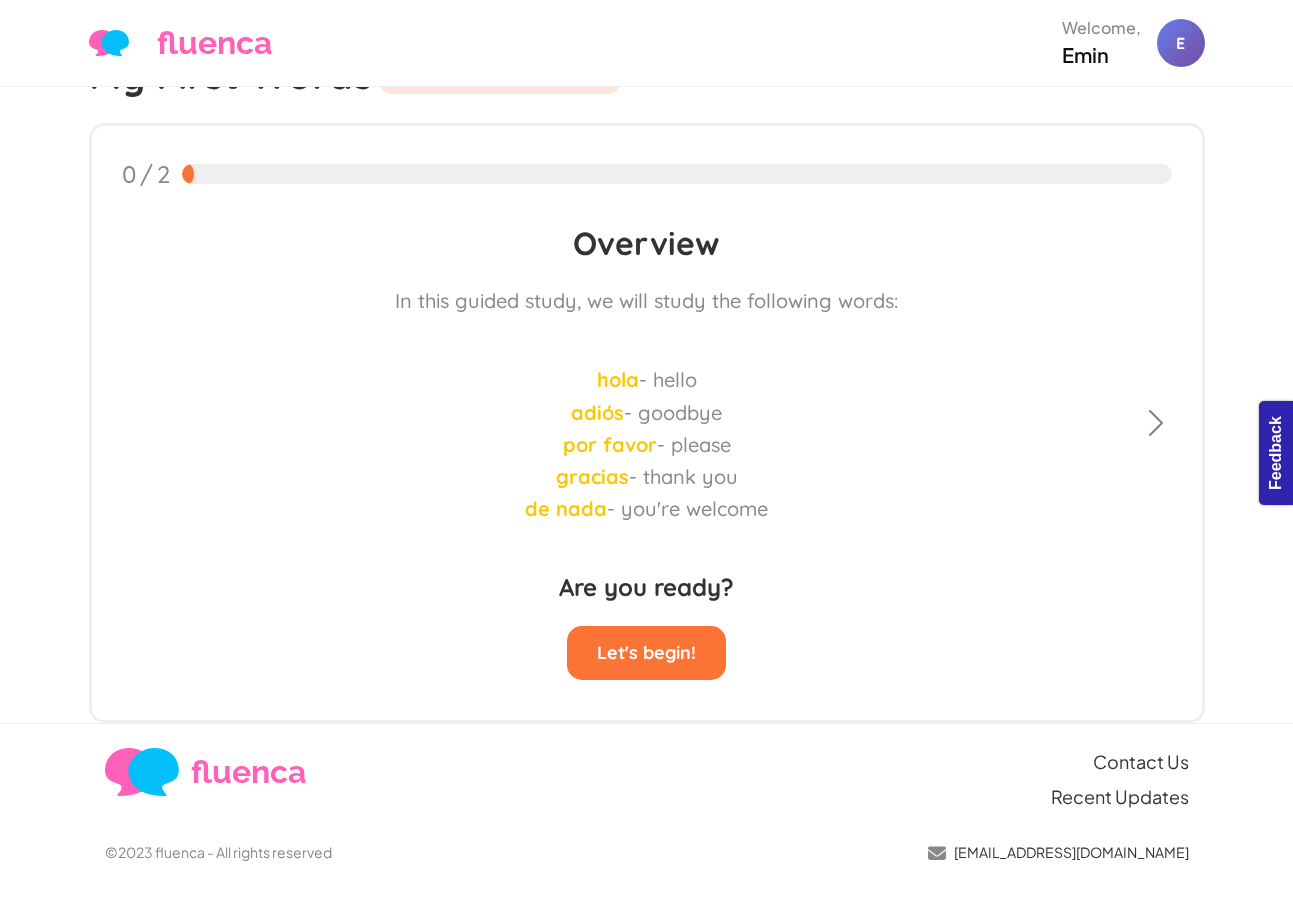 click on "0 / 2 Overview In this guided study, we will study the following words: hola - hello adiós - goodbye por favor - please gracias - thank you de nada - you're welcome Are you ready? Let's begin! Listen to Every Word First, we will listen to every word once. Don't repeat now, just listen. Play All hola hello adiós goodbye por favor please gracias thank you de nada you're welcome Onwards! Finished Outstanding! Let's study each individual word now Next Next" at bounding box center (647, 423) 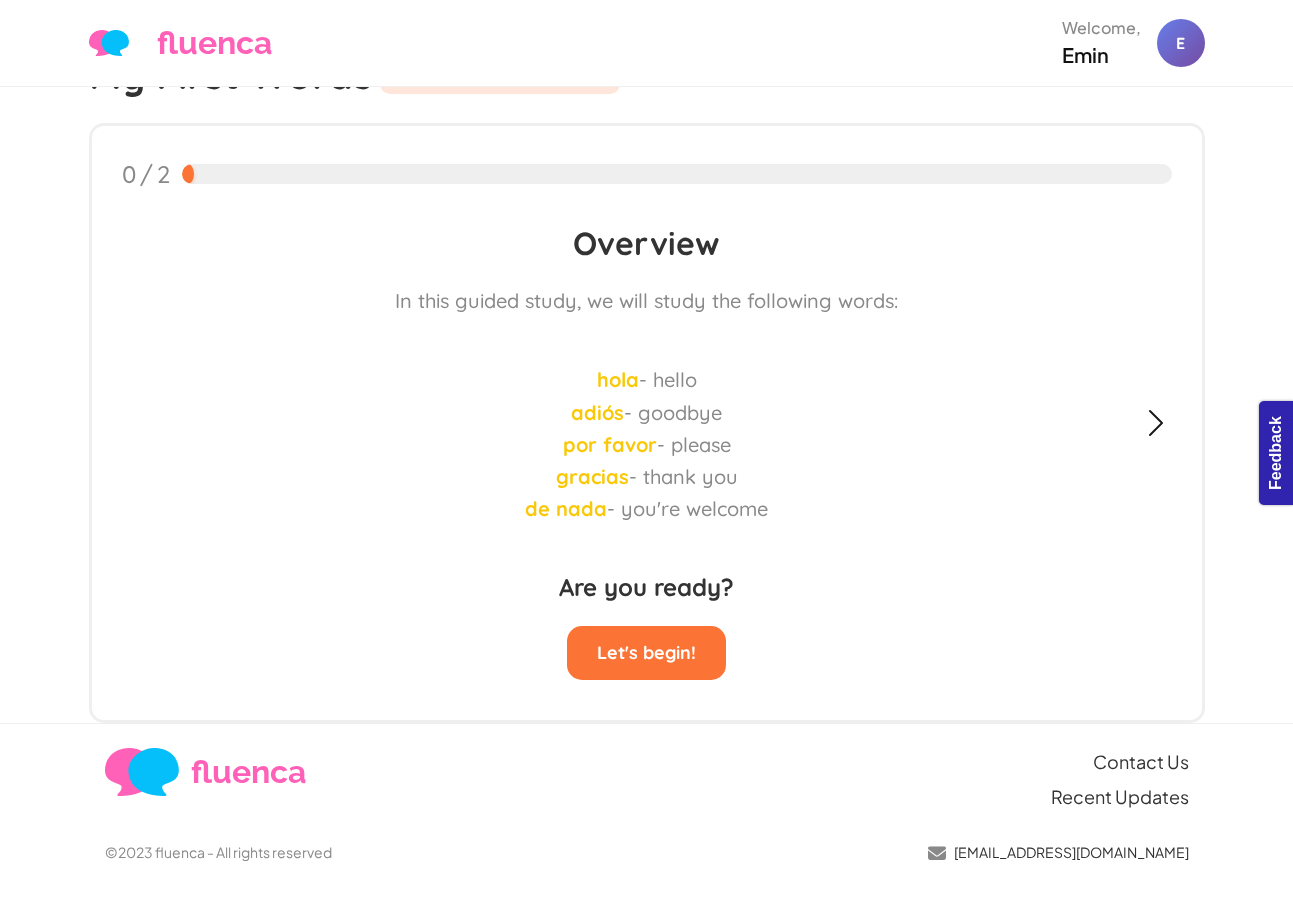 click at bounding box center [1156, 423] 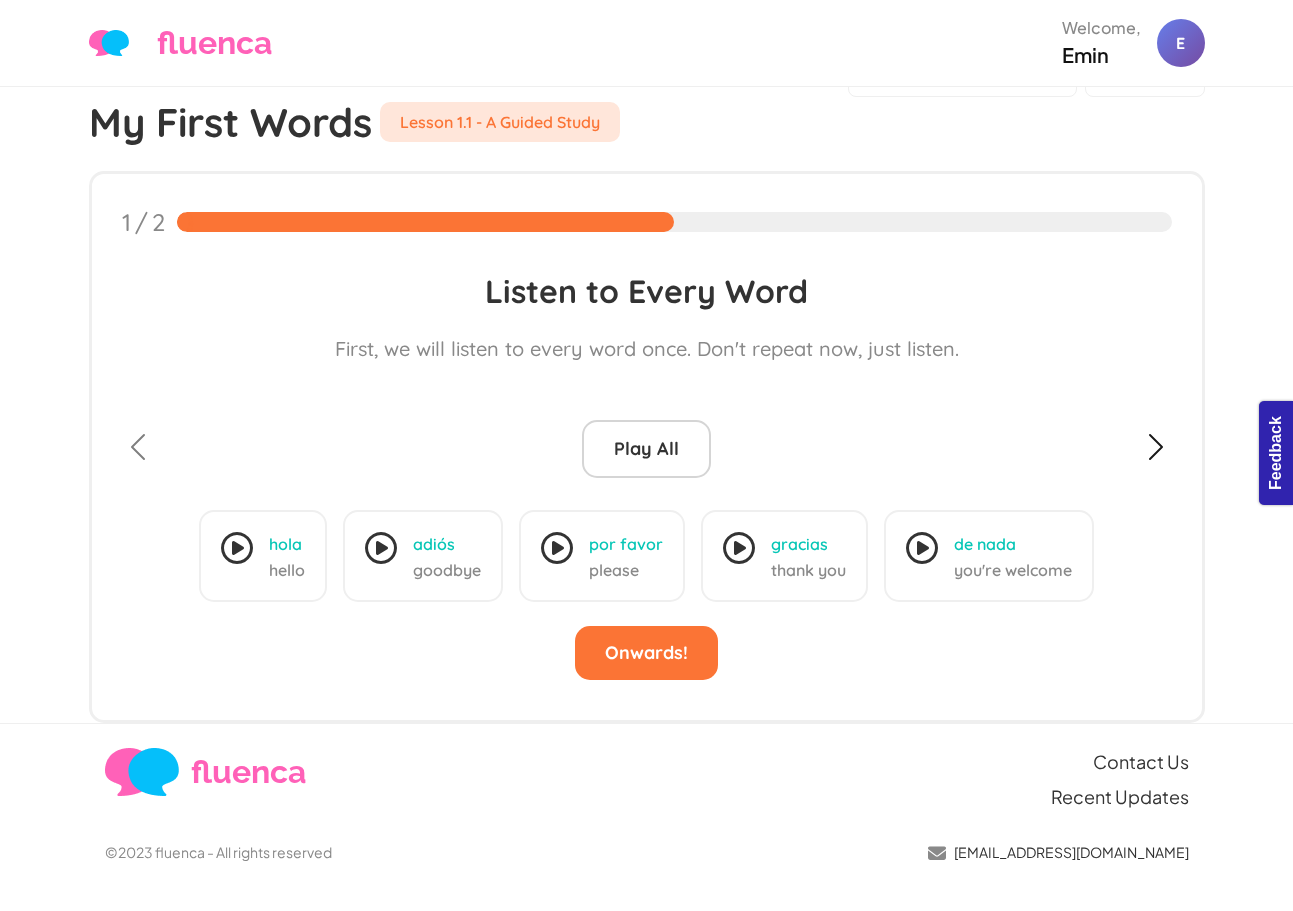 scroll, scrollTop: 77, scrollLeft: 0, axis: vertical 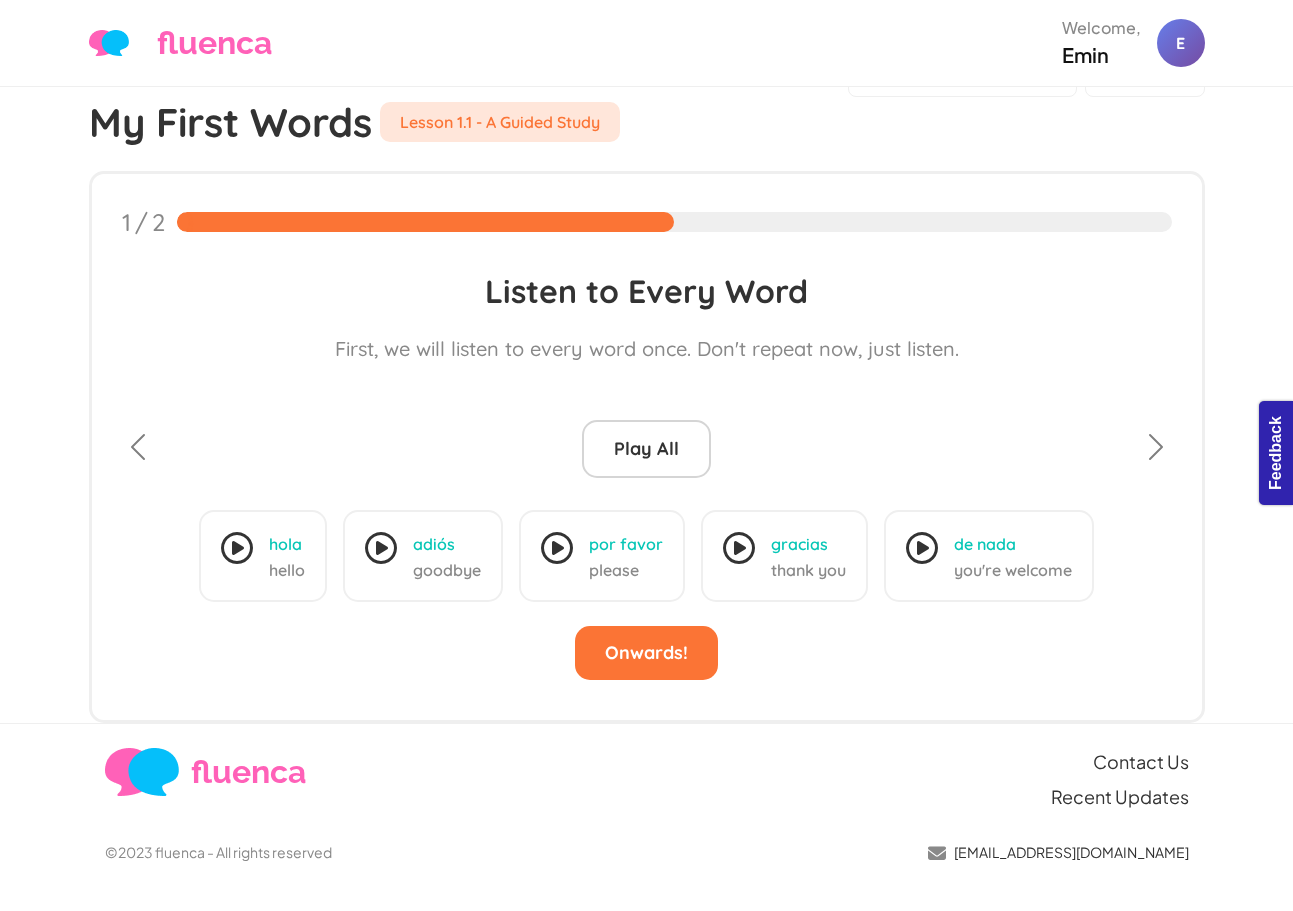 click on "My First Words" at bounding box center [230, 122] 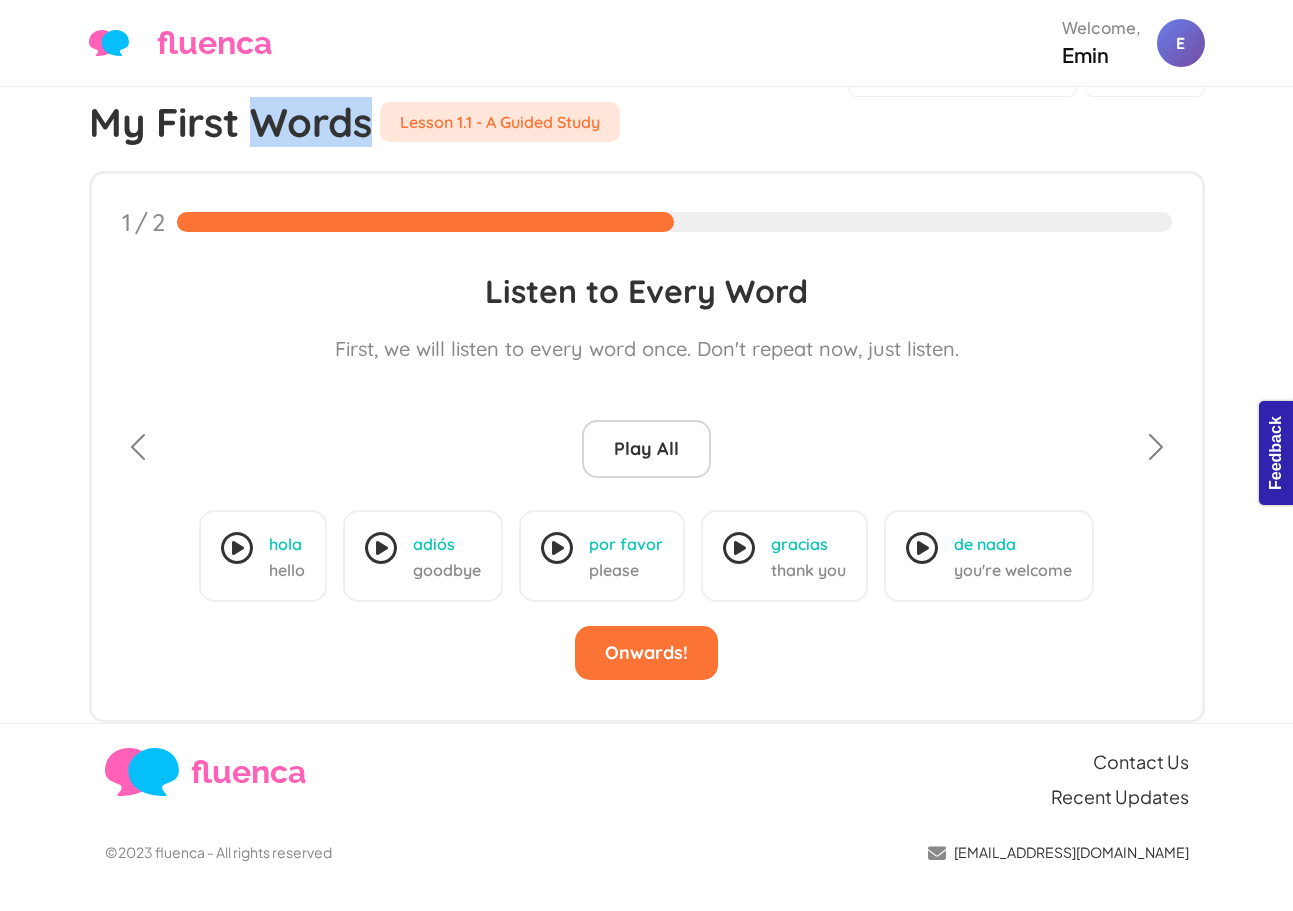 click on "My First Words" at bounding box center (230, 122) 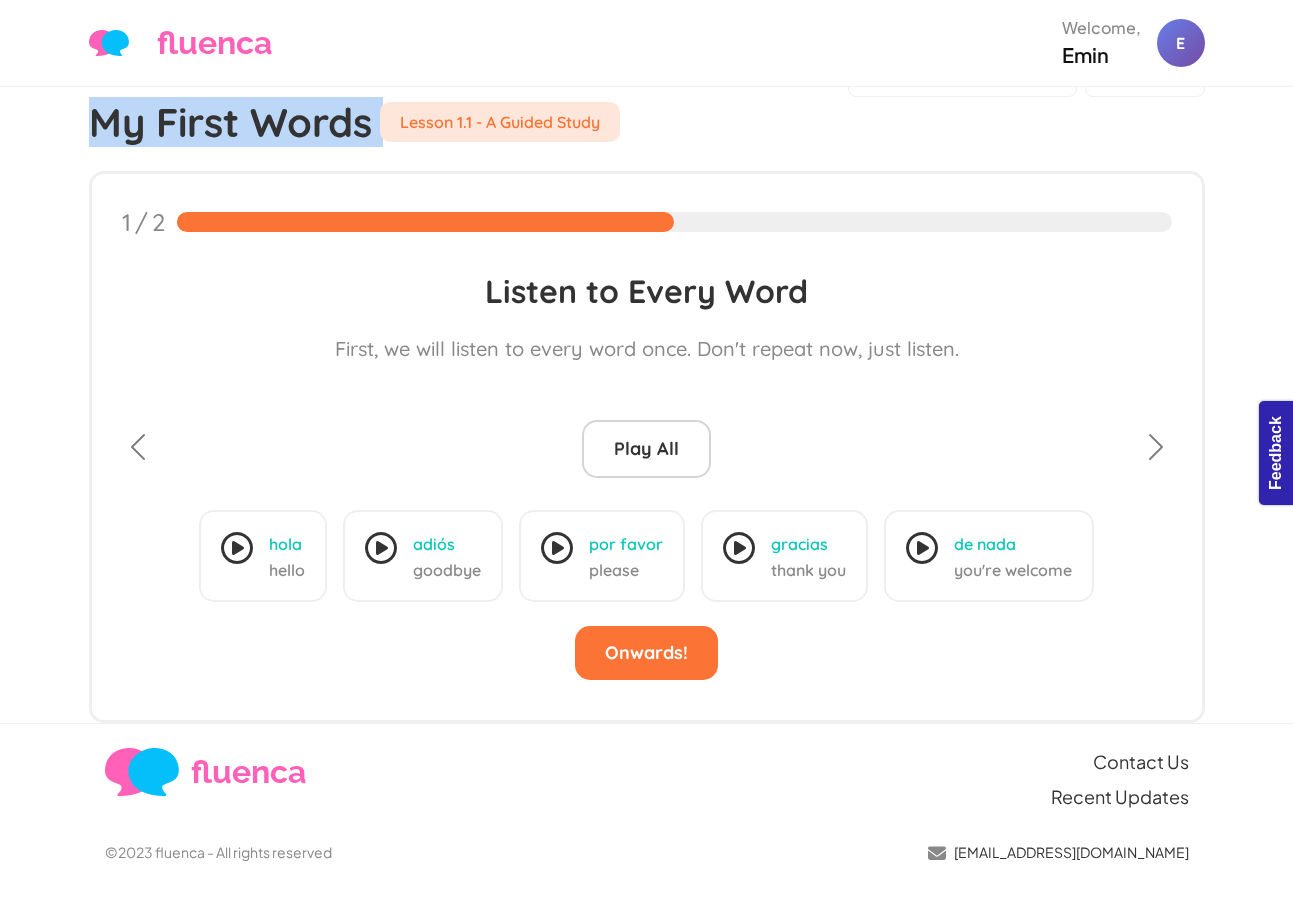click on "My First Words" at bounding box center [230, 122] 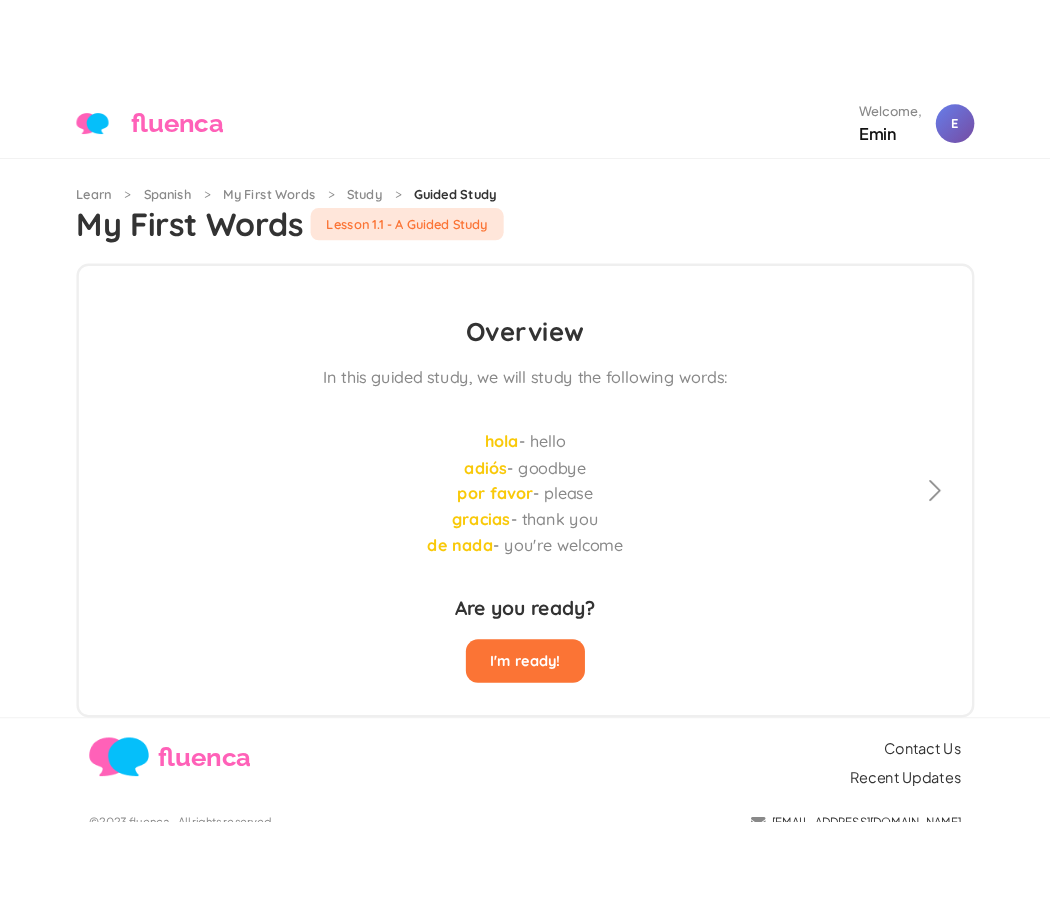 scroll, scrollTop: 0, scrollLeft: 0, axis: both 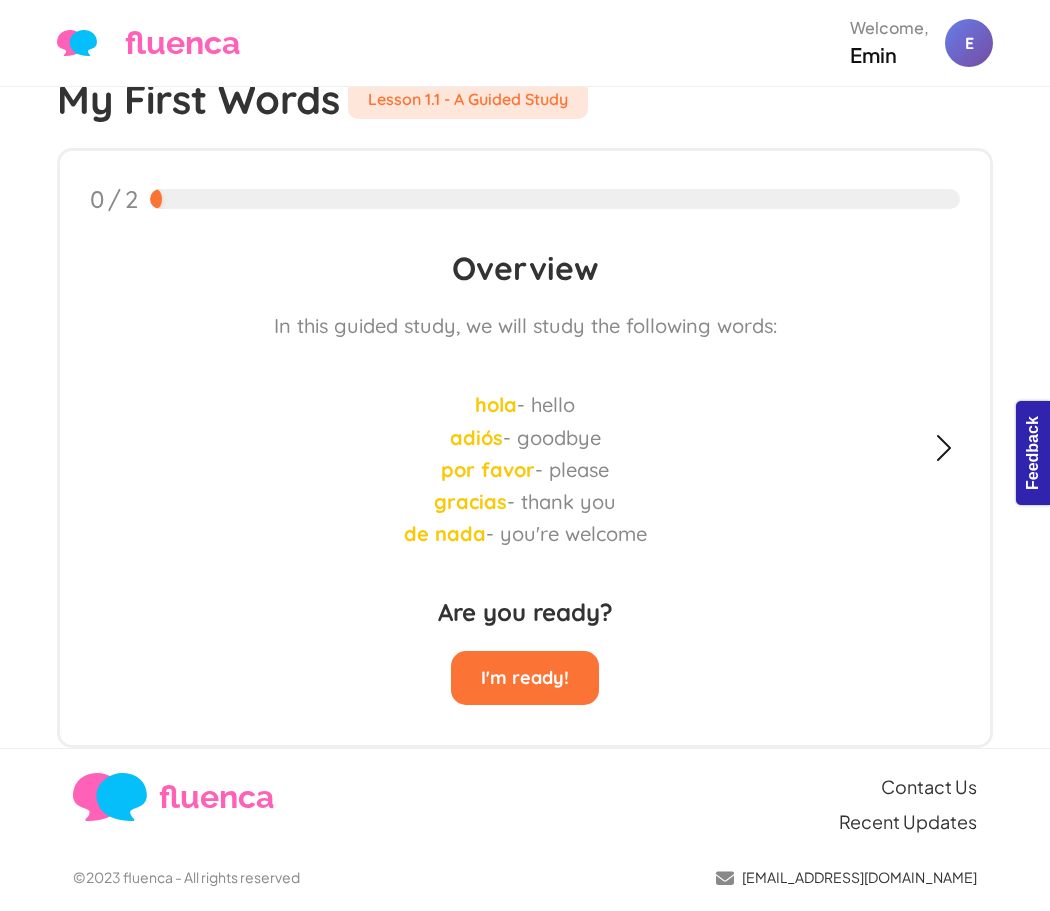 click at bounding box center (944, 448) 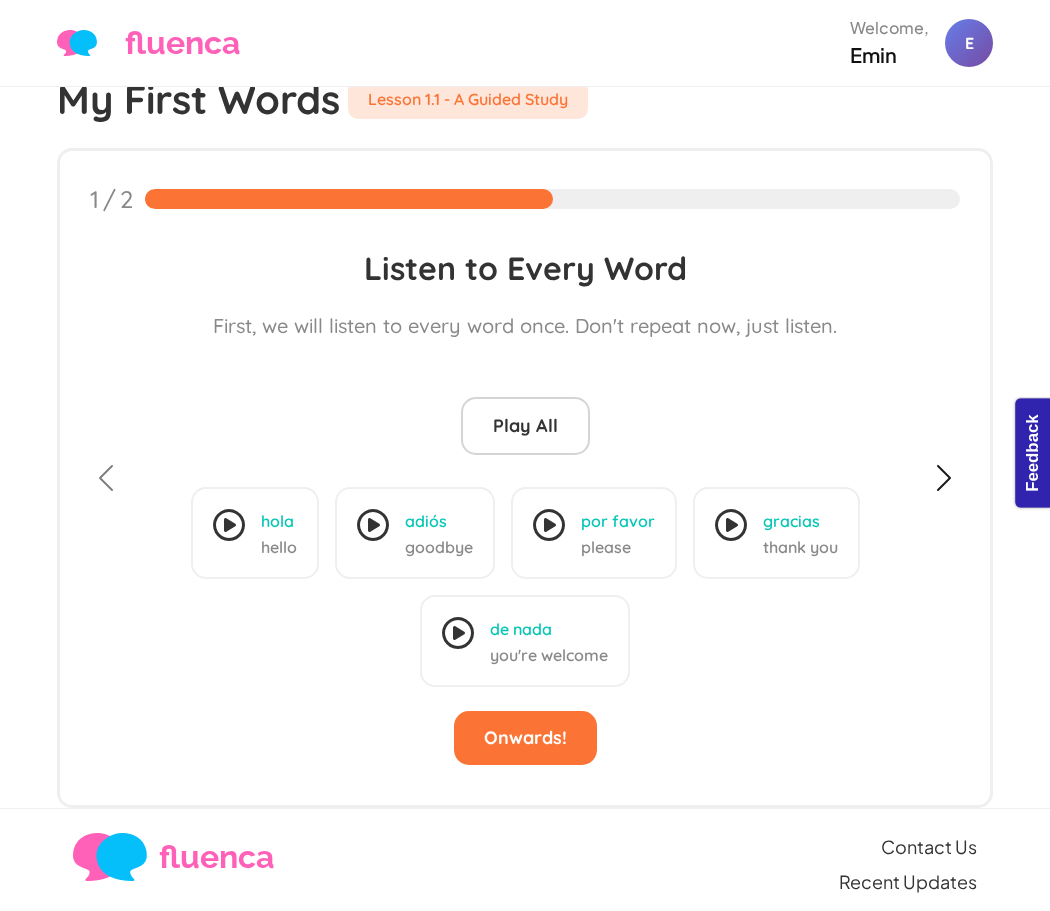 type 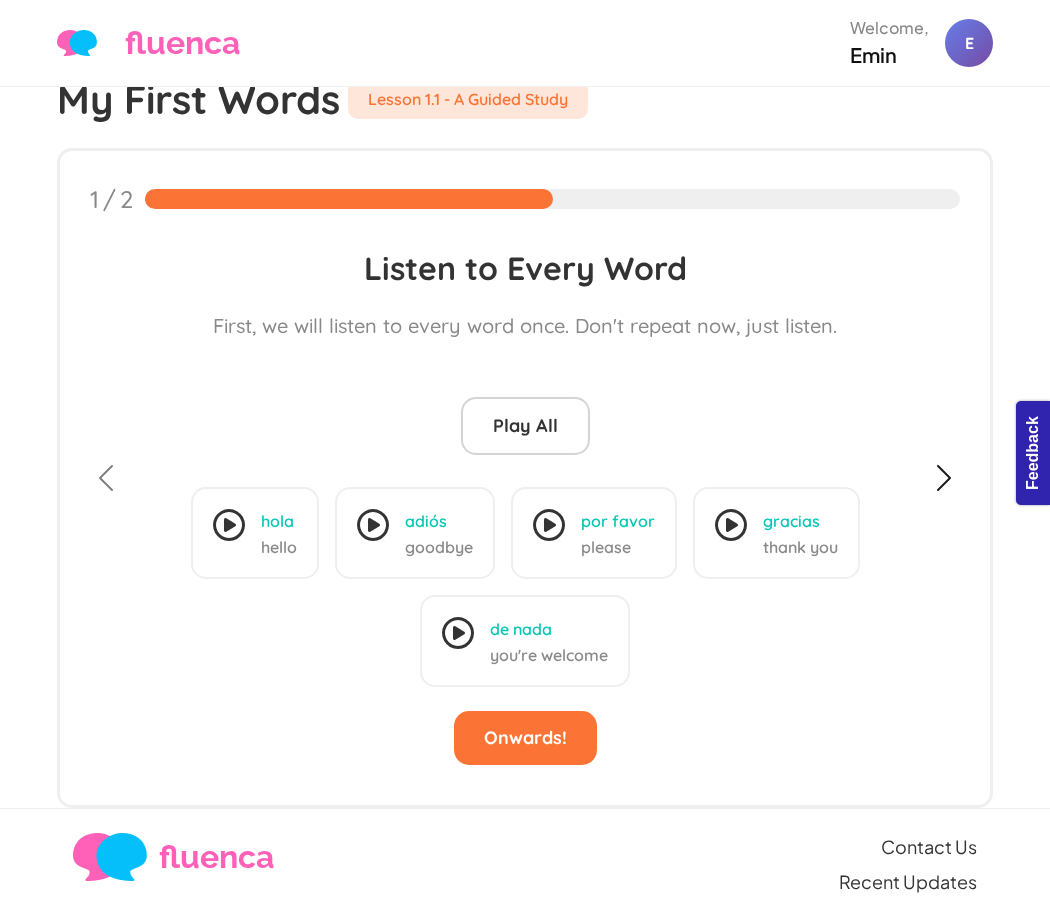 scroll, scrollTop: 0, scrollLeft: 0, axis: both 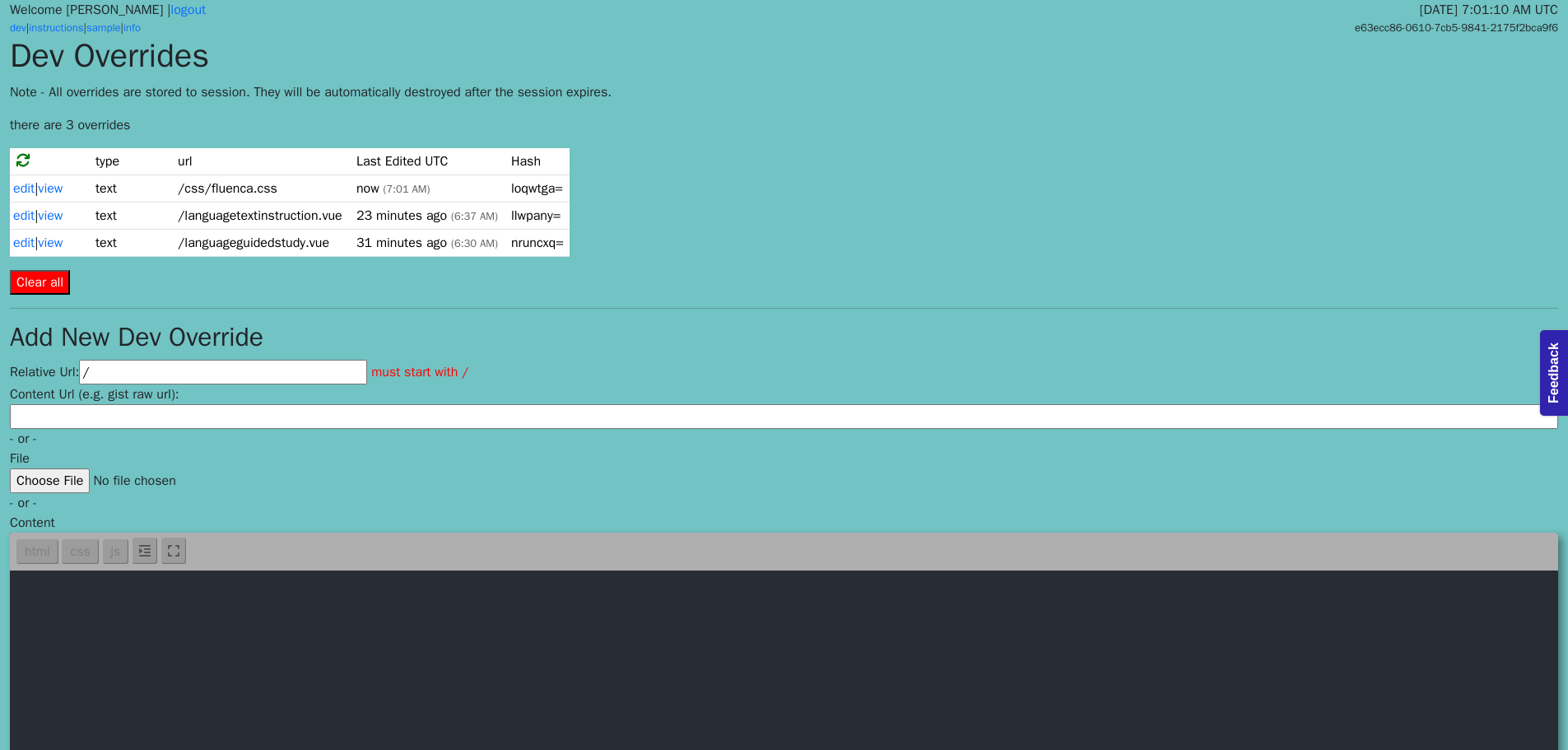 click on "/" at bounding box center [223, 372] 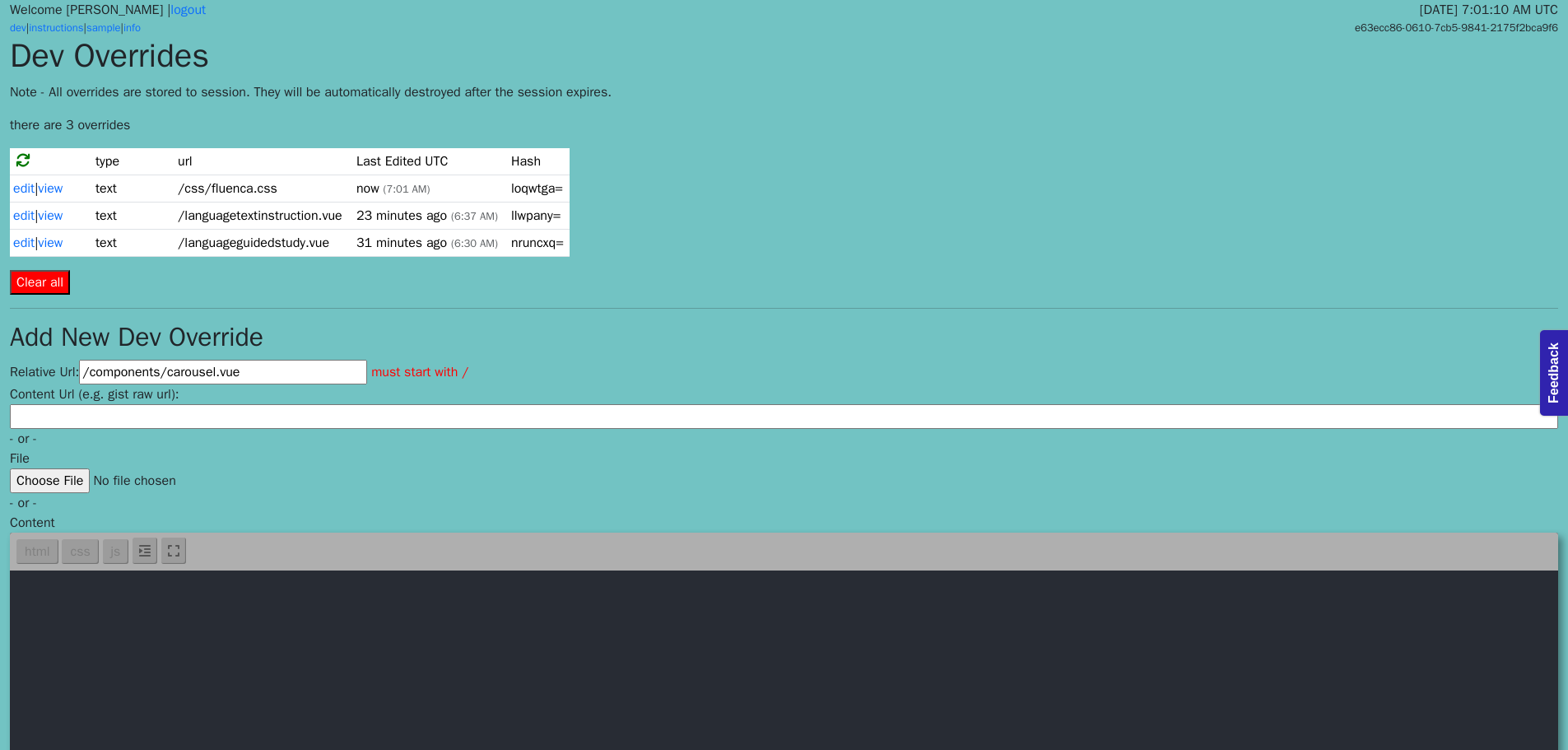 click on "/components/carousel.vue" at bounding box center (223, 372) 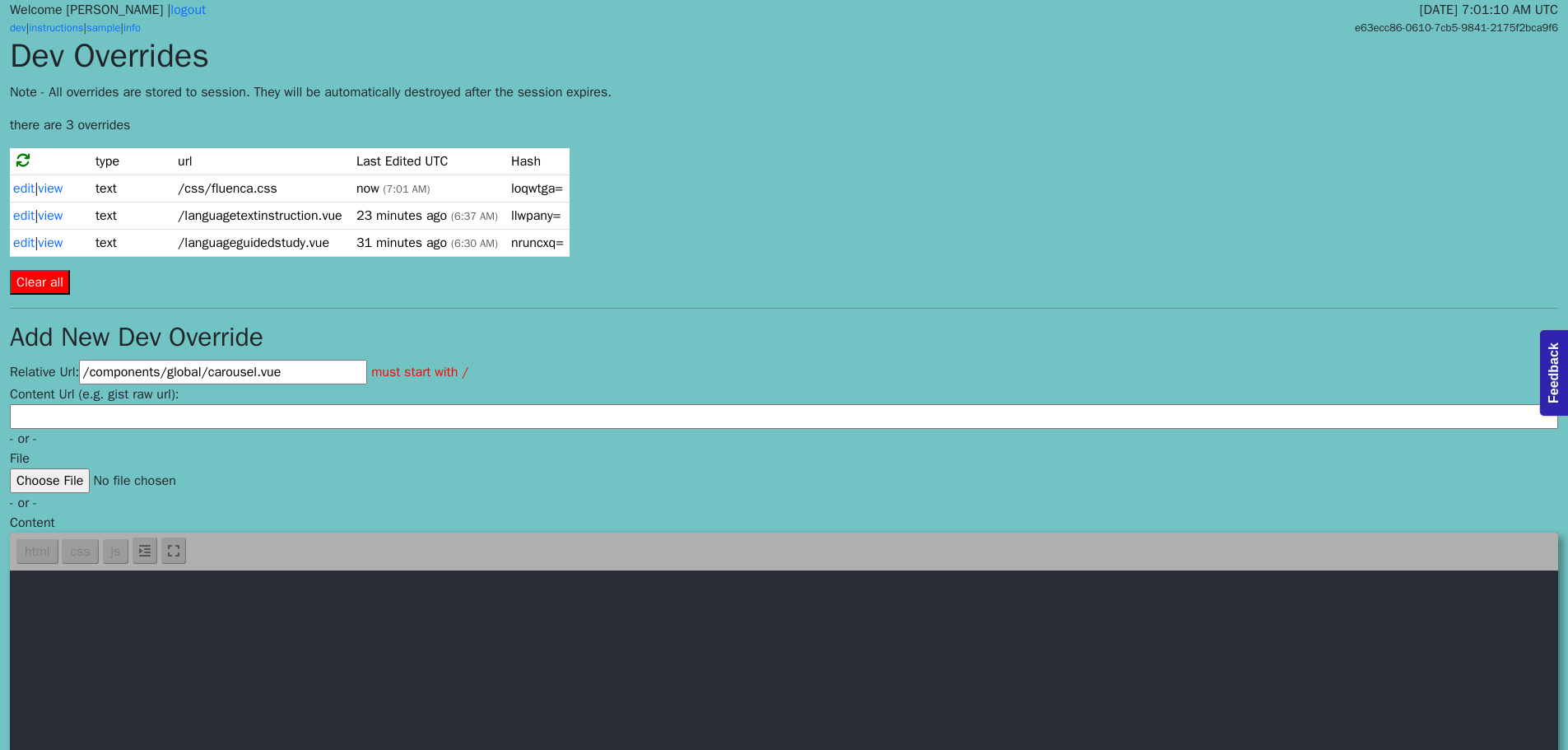 type on "/components/global/carousel.vue" 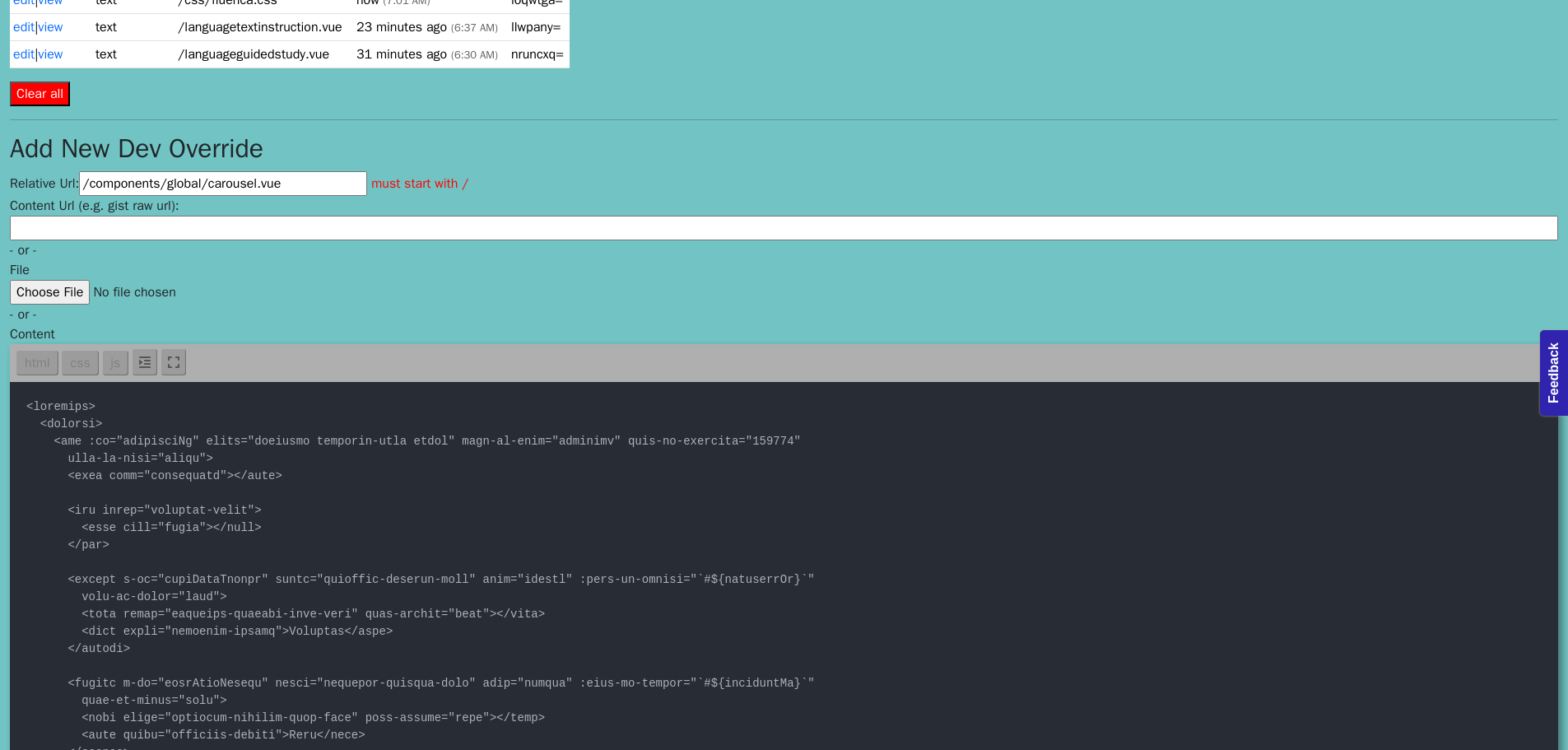 scroll, scrollTop: 191, scrollLeft: 0, axis: vertical 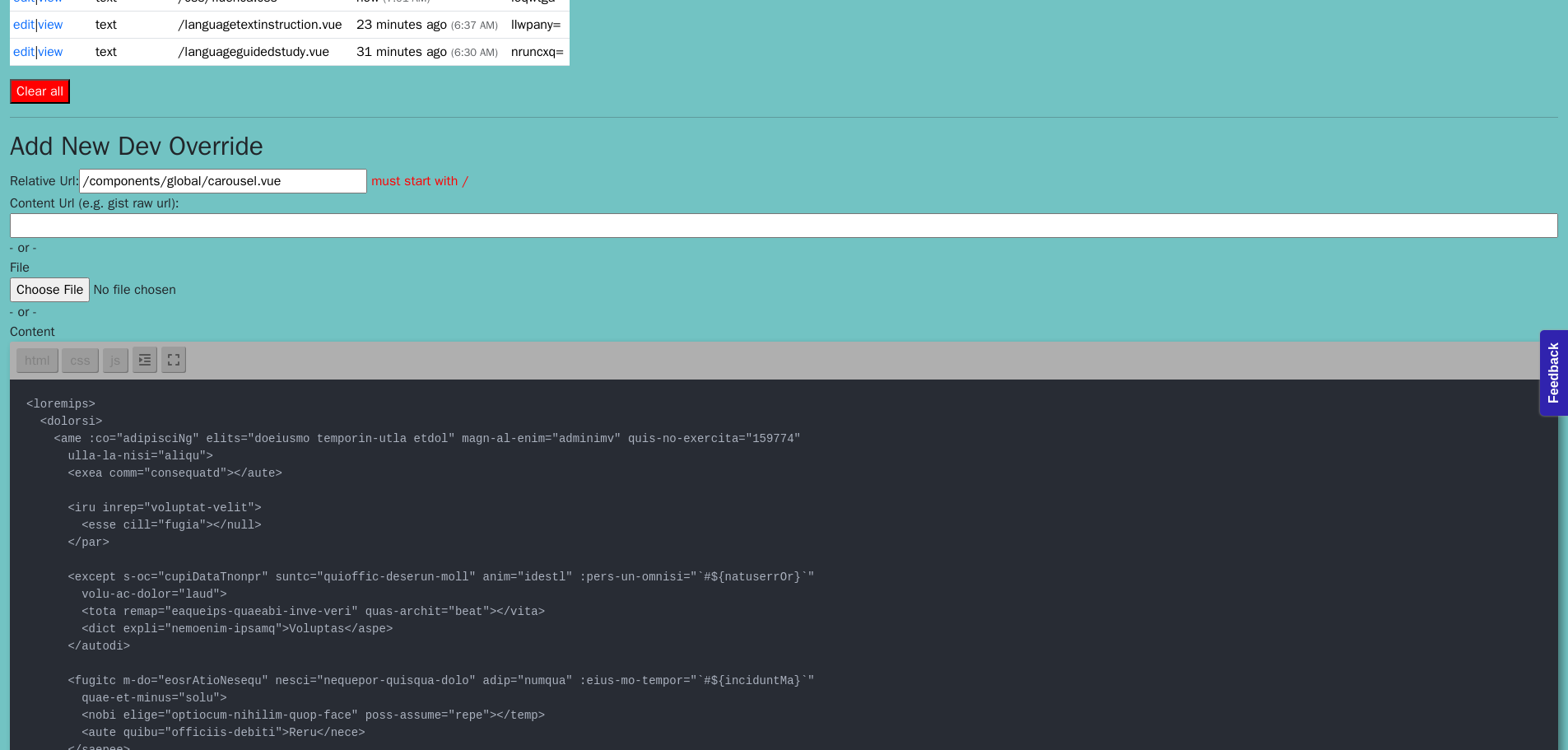 type on "<template>
<section>
<div :id="carouselId" class="carousel carousel-dark slide" data-bs-ride="carousel" data-bs-interval="999999"
data-bs-wrap="false">
<slot name="indicators"></slot>
<div class="carousel-inner">
<slot name="items"></slot>
</div>
<button v-if="showPrevButton" class="carousel-control-prev" type="button" :data-bs-target="`#${carouselId}`"
data-bs-slide="prev">
<span class="carousel-control-prev-icon" aria-hidden="true"></span>
<span class="visually-hidden">Previous</span>
</button>
<button v-if="showNextButton" class="carousel-control-next" type="button" :data-bs-target="`#${carouselId}`"
data-bs-slide="next">
<span class="carousel-control-next-icon" aria-hidden="true"></span>
<span class="visually-hidden">Next</span>
</button>
</div>
</section>
</template>
<script>
export default {
name: 'WorkoutCarousel',
props: {
carouselId: {
type: String,
default: '..." 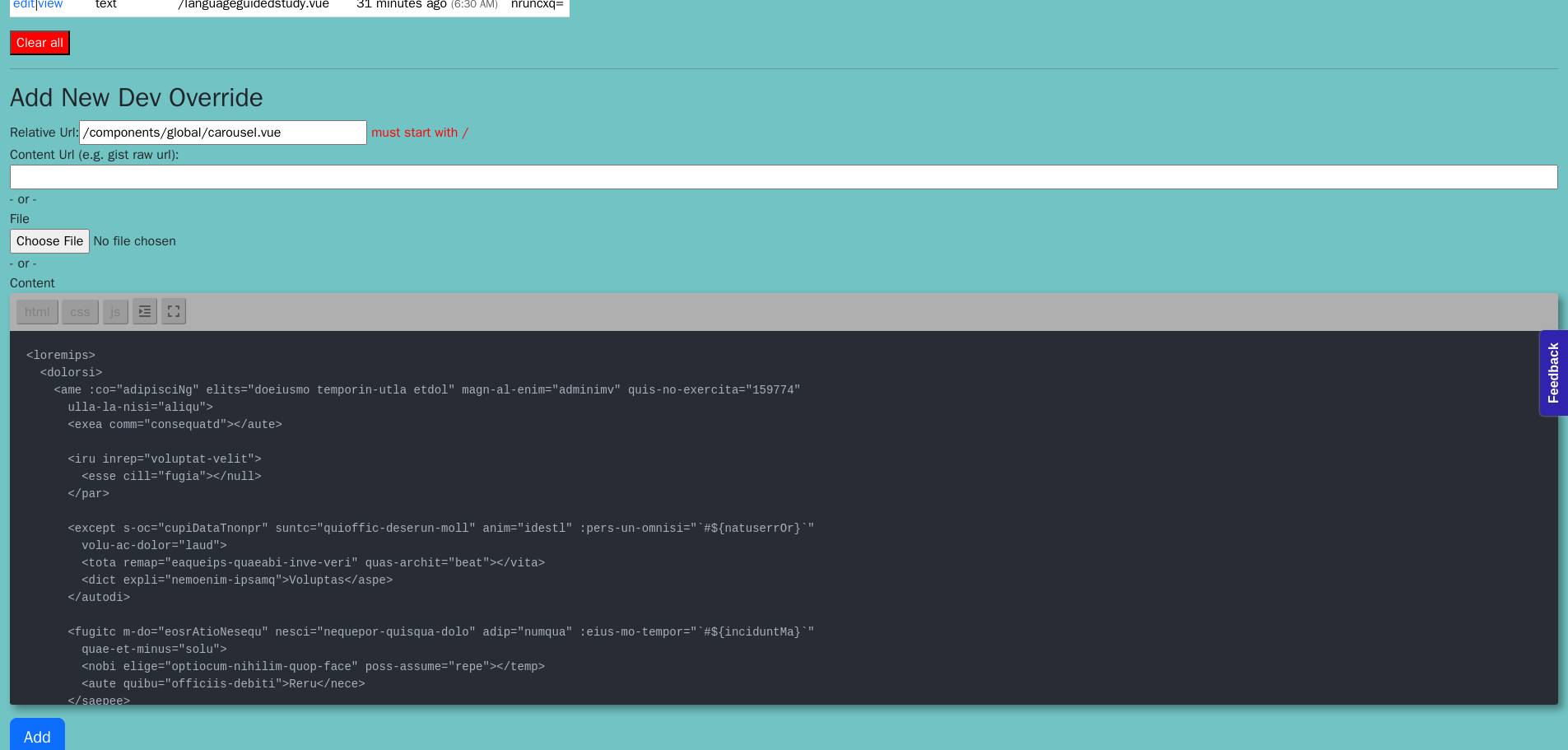 scroll, scrollTop: 260, scrollLeft: 0, axis: vertical 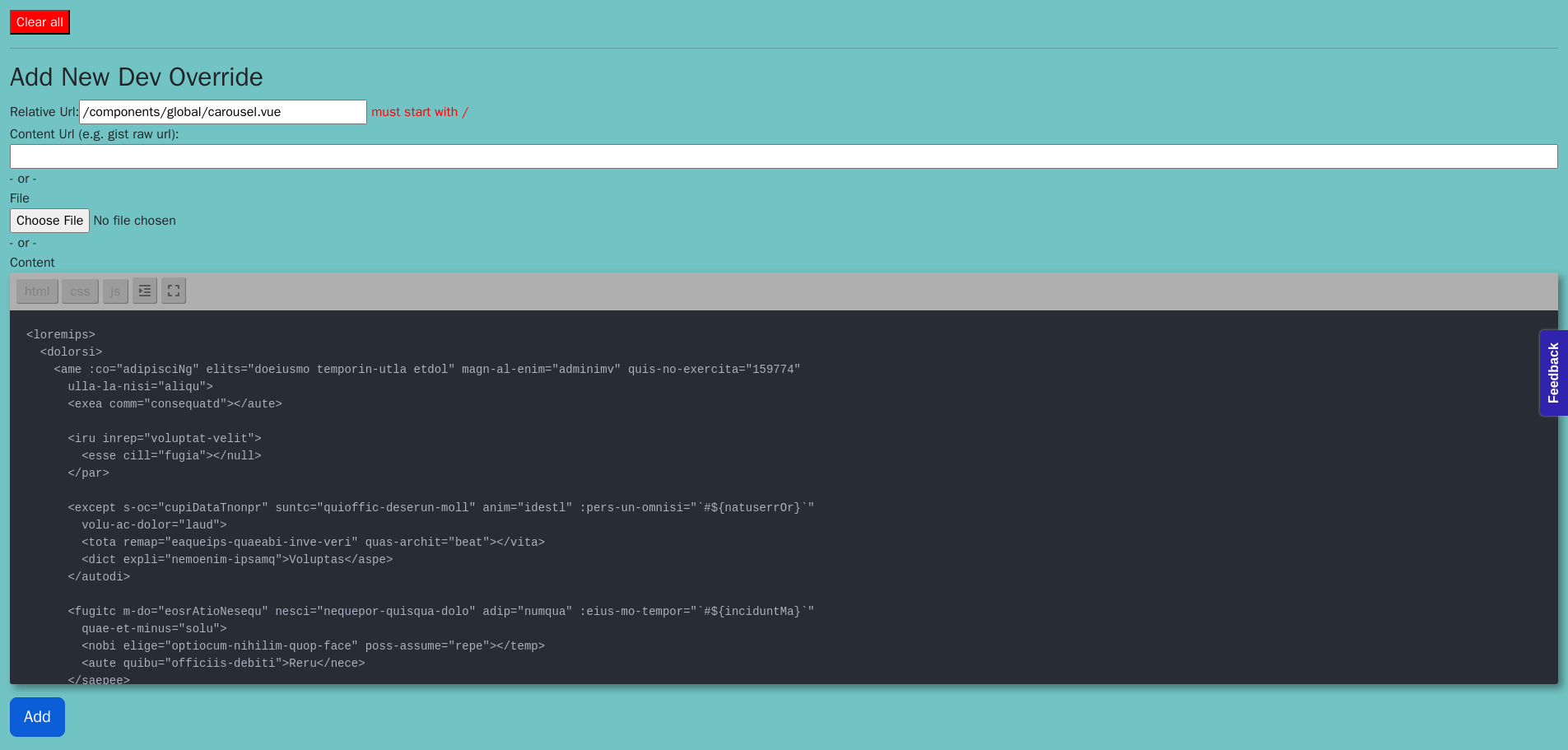 click on "Add" at bounding box center [37, 717] 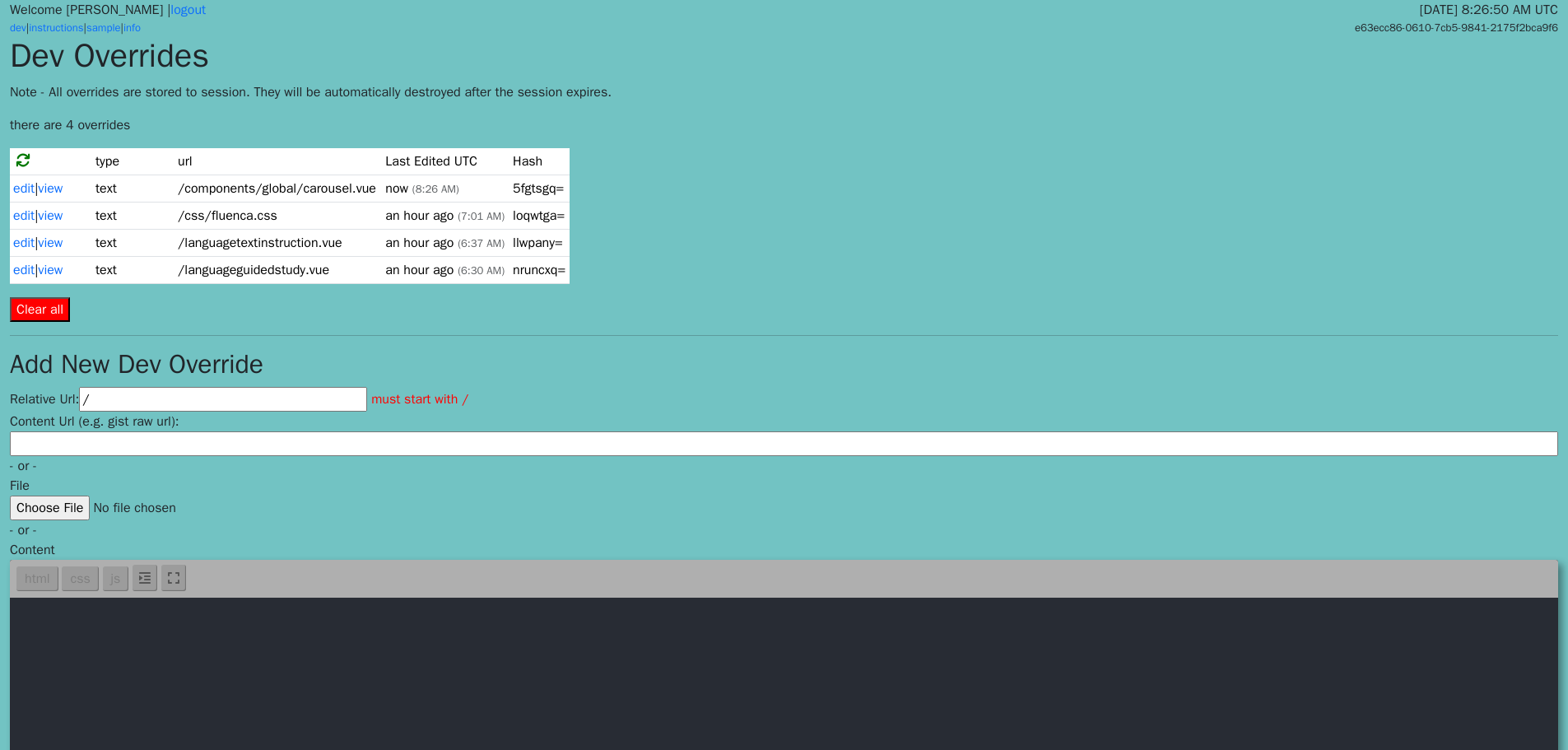 scroll, scrollTop: 0, scrollLeft: 0, axis: both 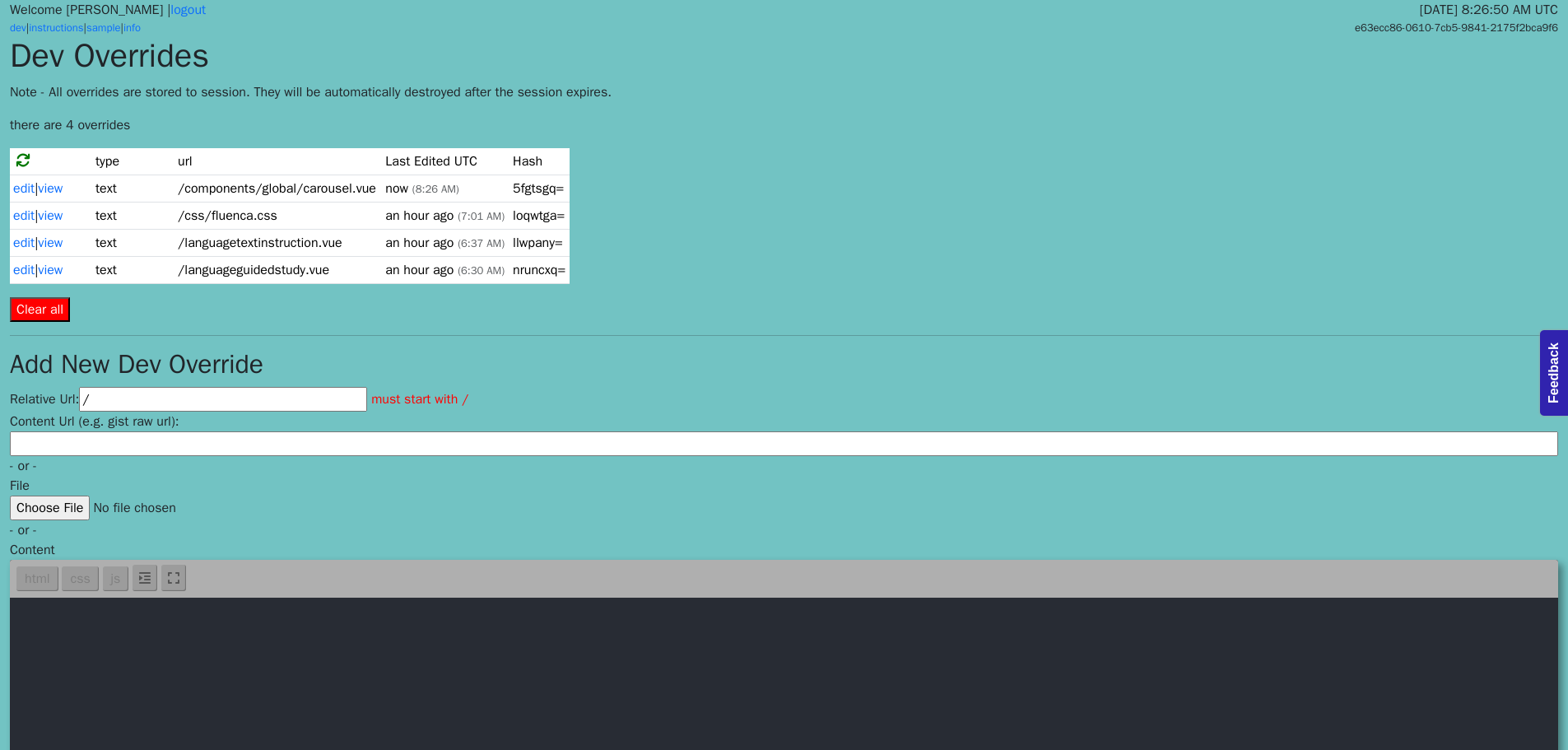 click on "there are 4 overrides" at bounding box center [784, 125] 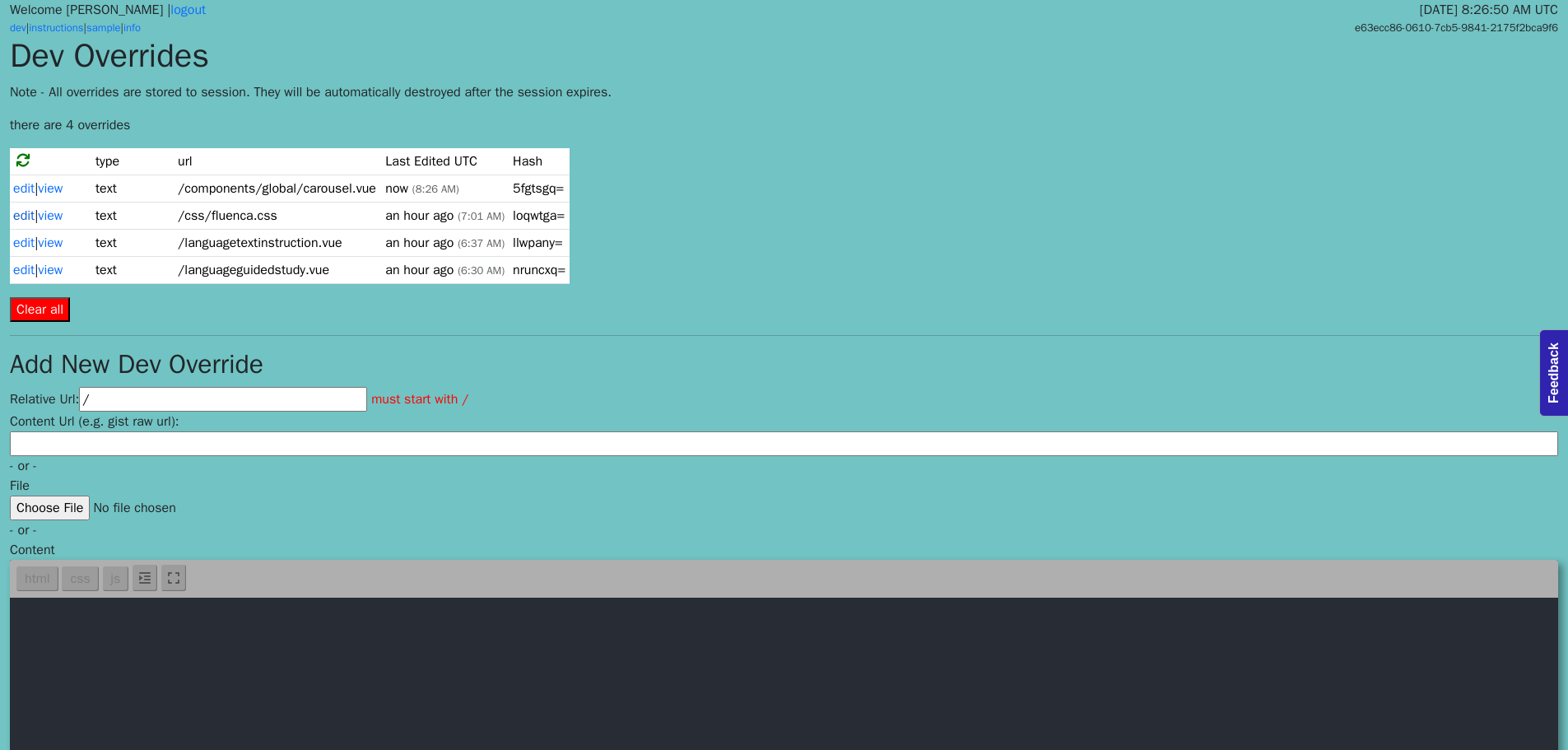 click on "edit" at bounding box center (24, 216) 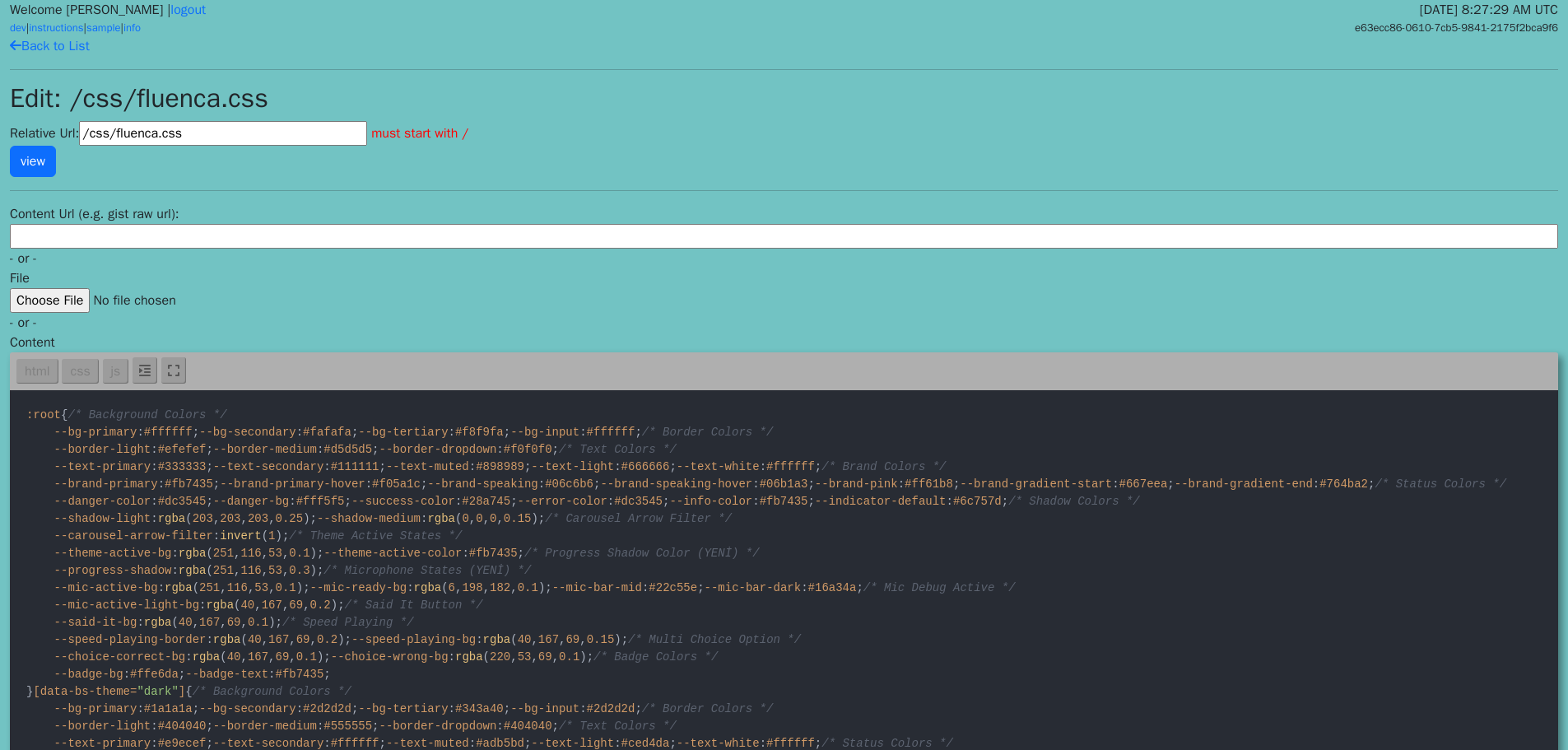 scroll, scrollTop: 0, scrollLeft: 0, axis: both 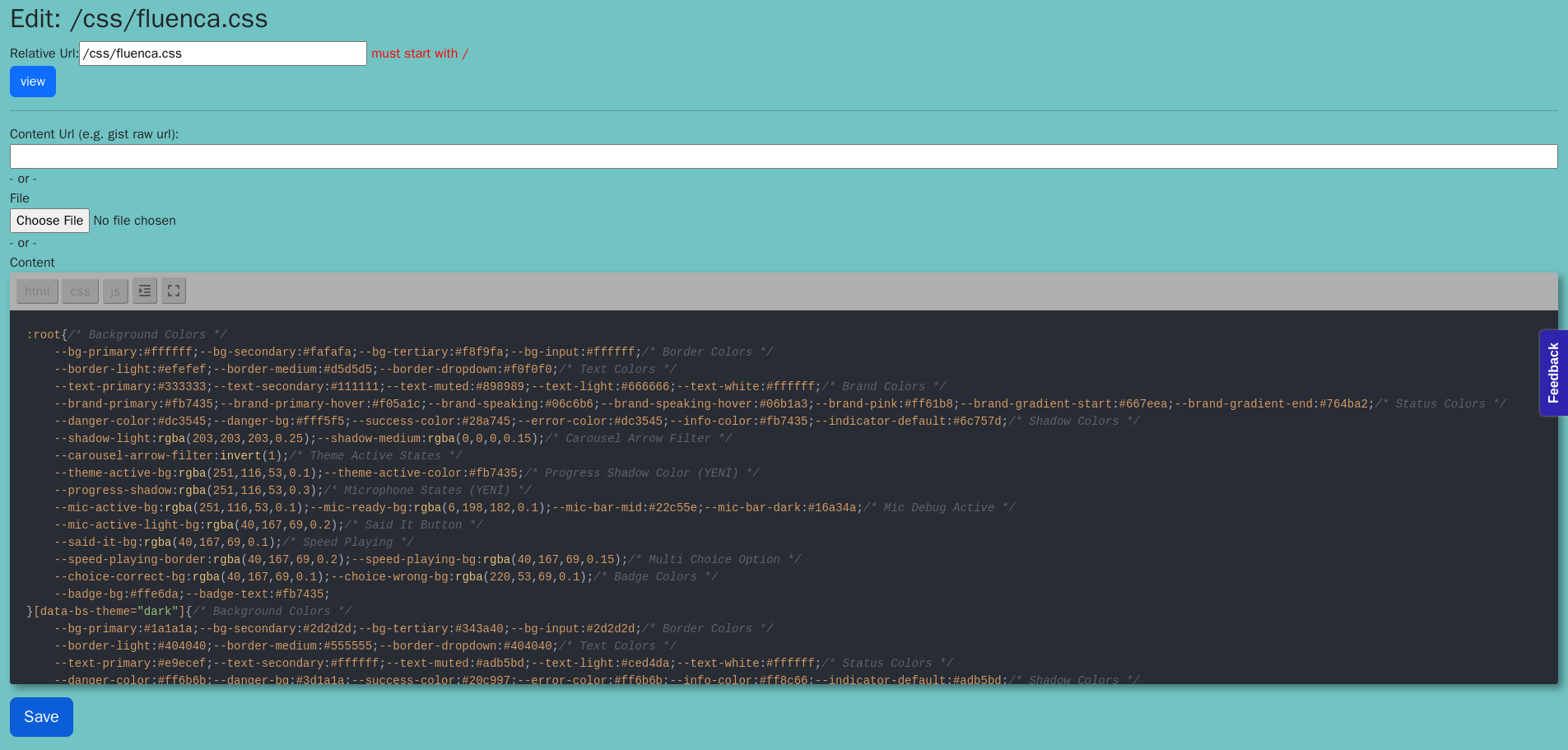 click on "Save" at bounding box center [41, 717] 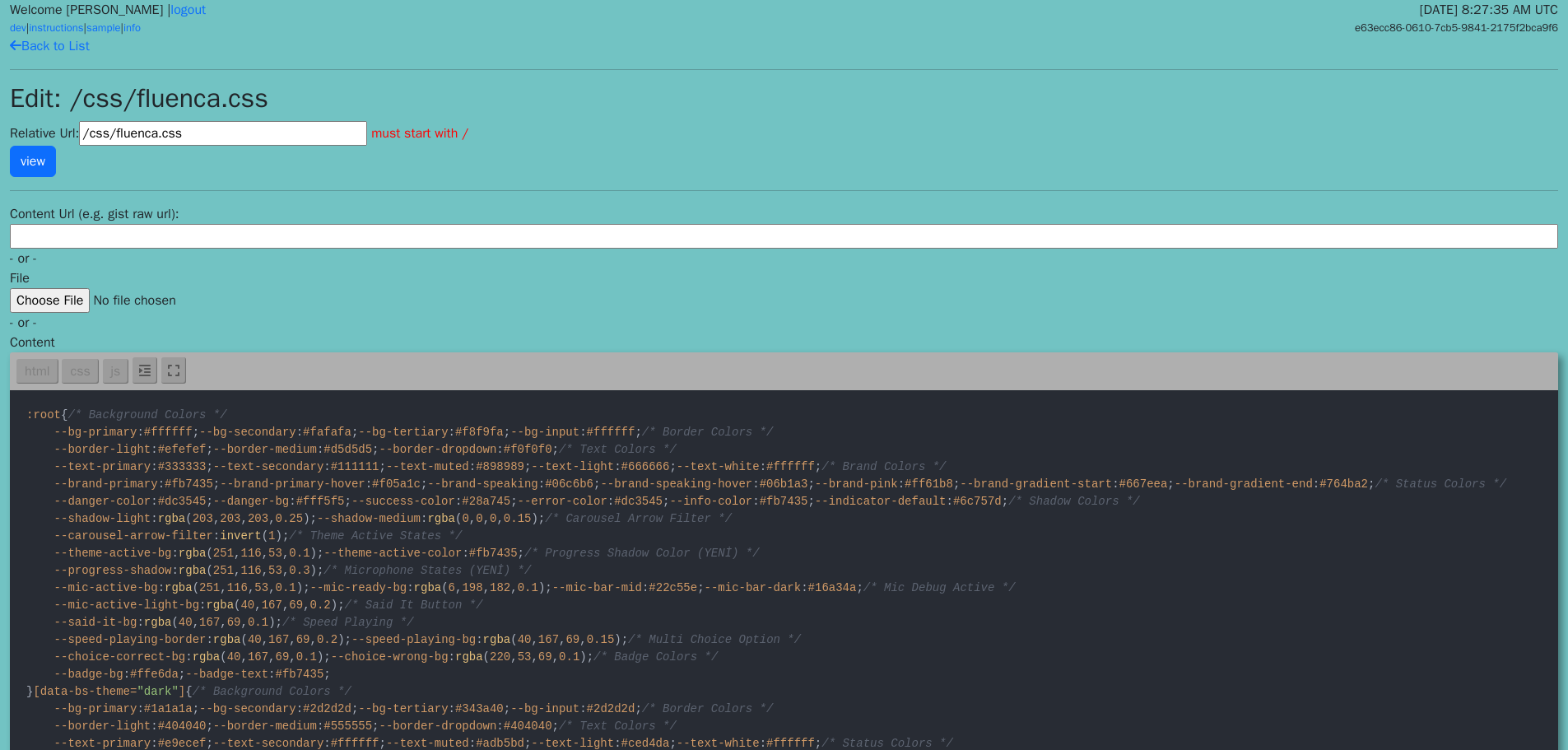 scroll, scrollTop: 0, scrollLeft: 0, axis: both 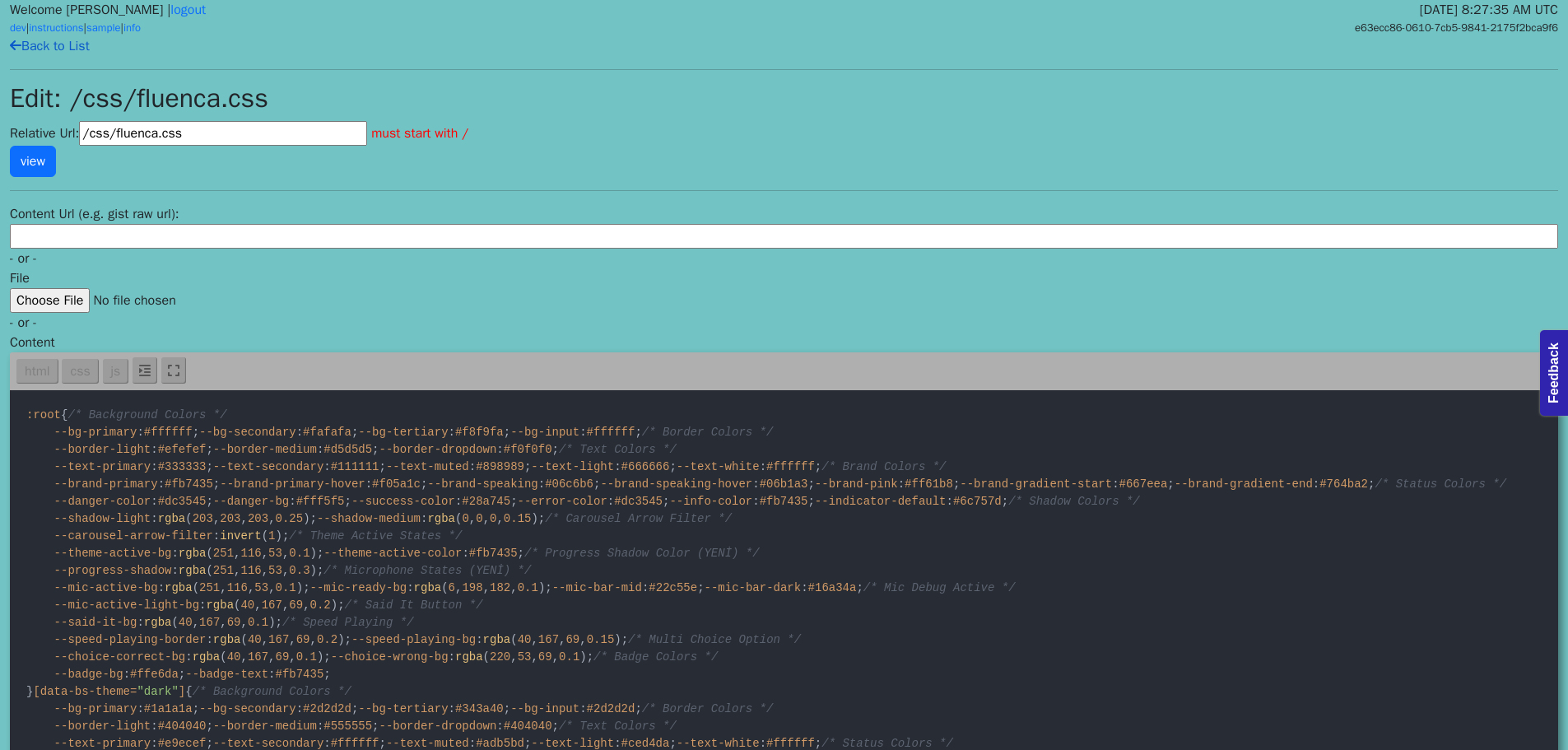 click on "Back to List" at bounding box center (49, 46) 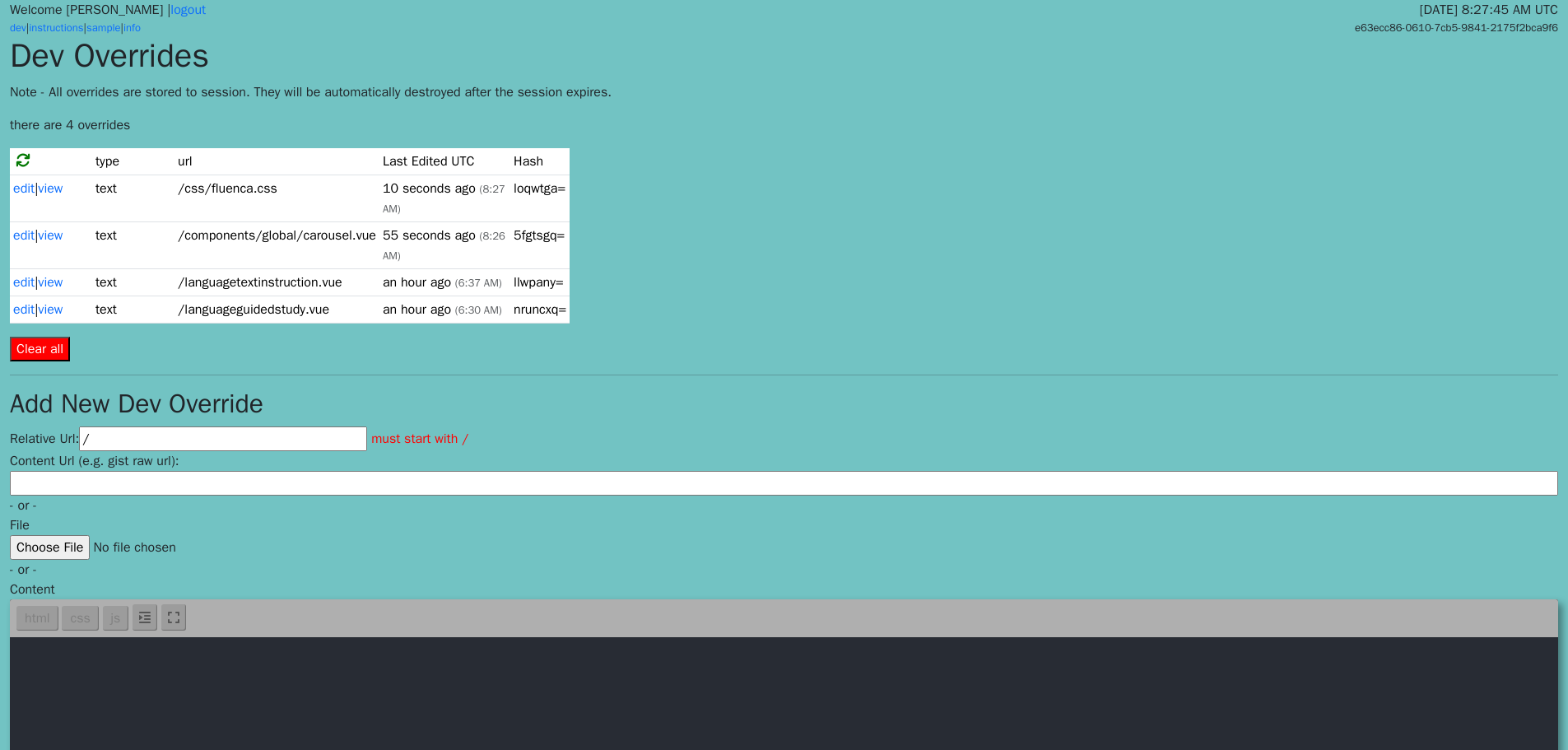 scroll, scrollTop: 0, scrollLeft: 0, axis: both 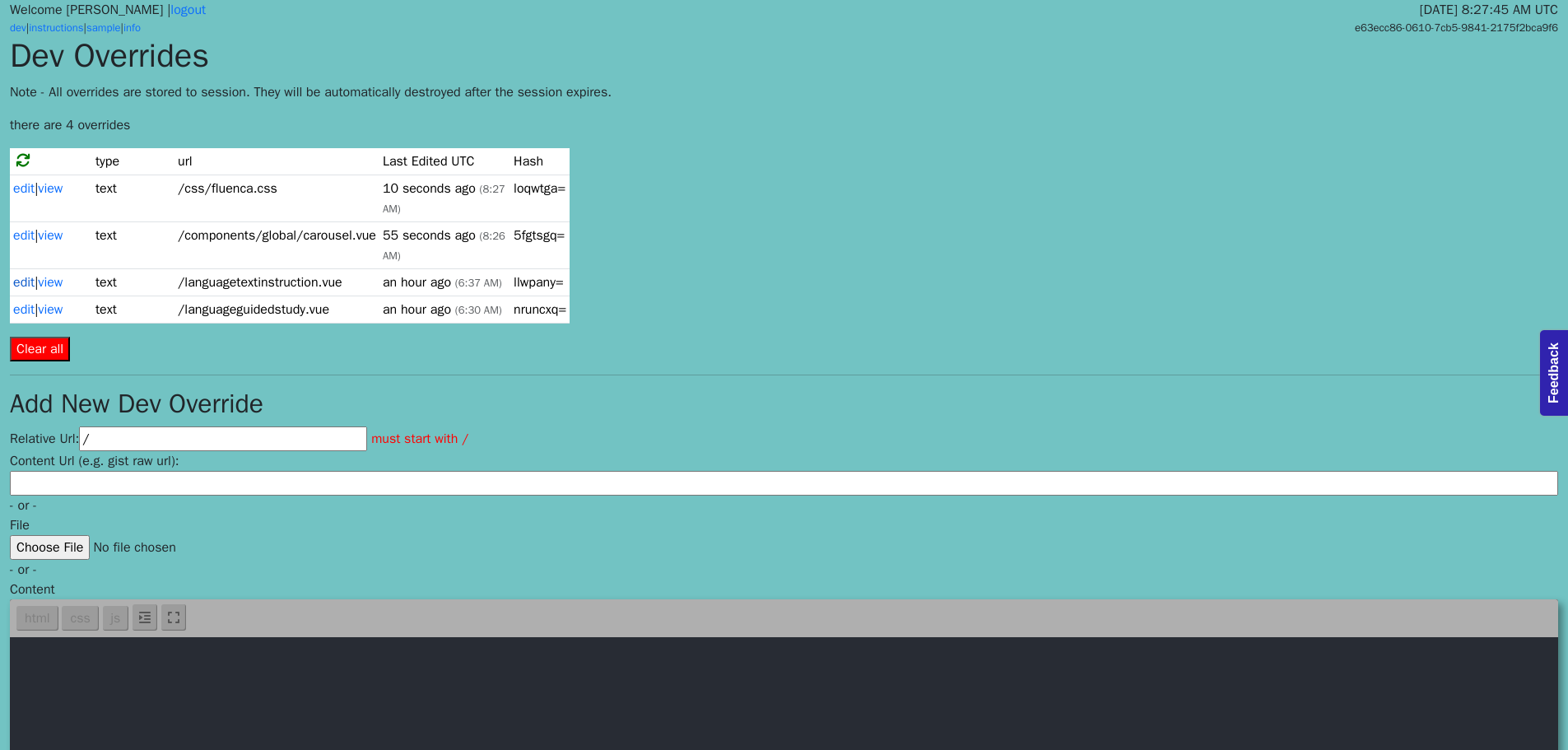 click on "edit" at bounding box center [24, 282] 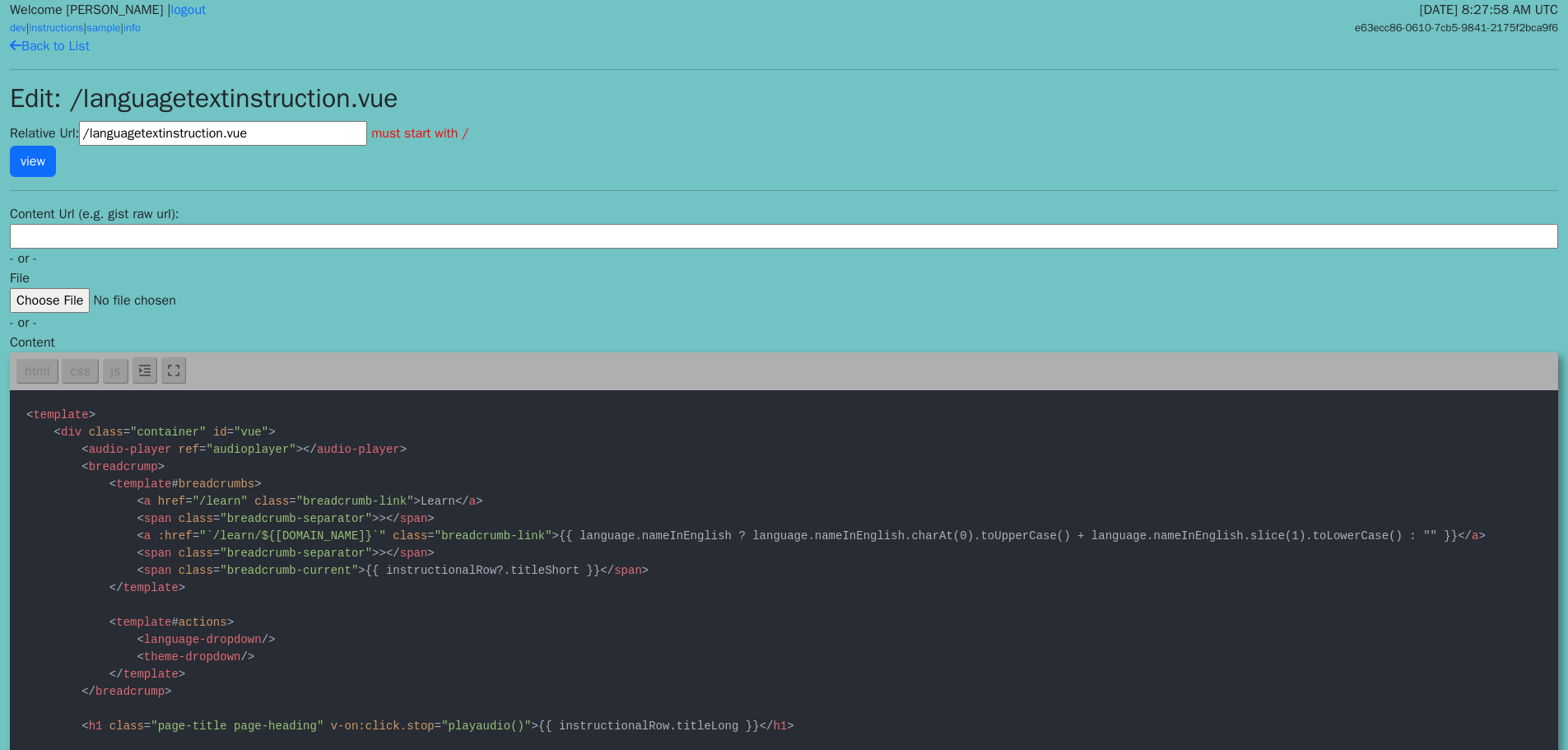 scroll, scrollTop: 0, scrollLeft: 0, axis: both 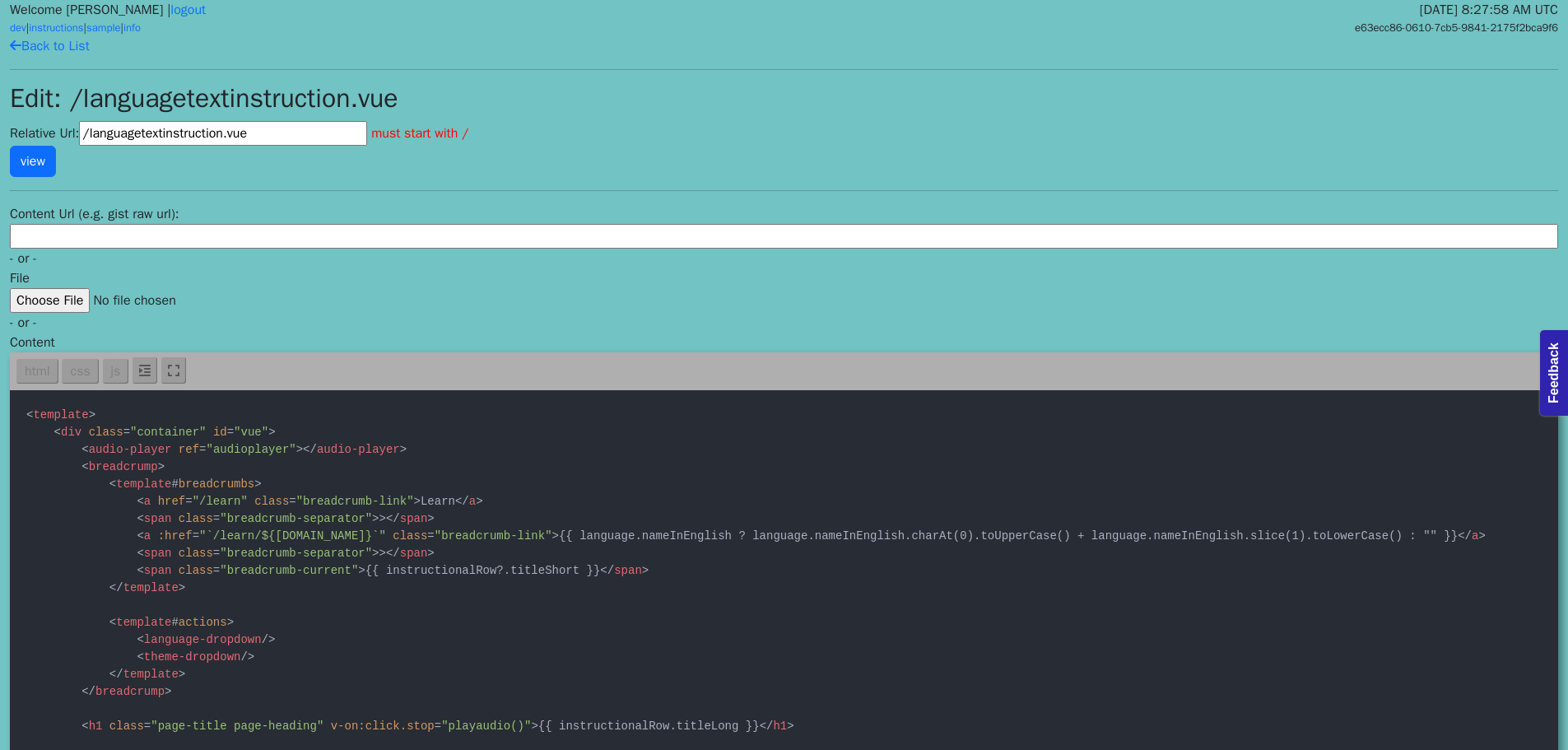 click at bounding box center [784, 2550] 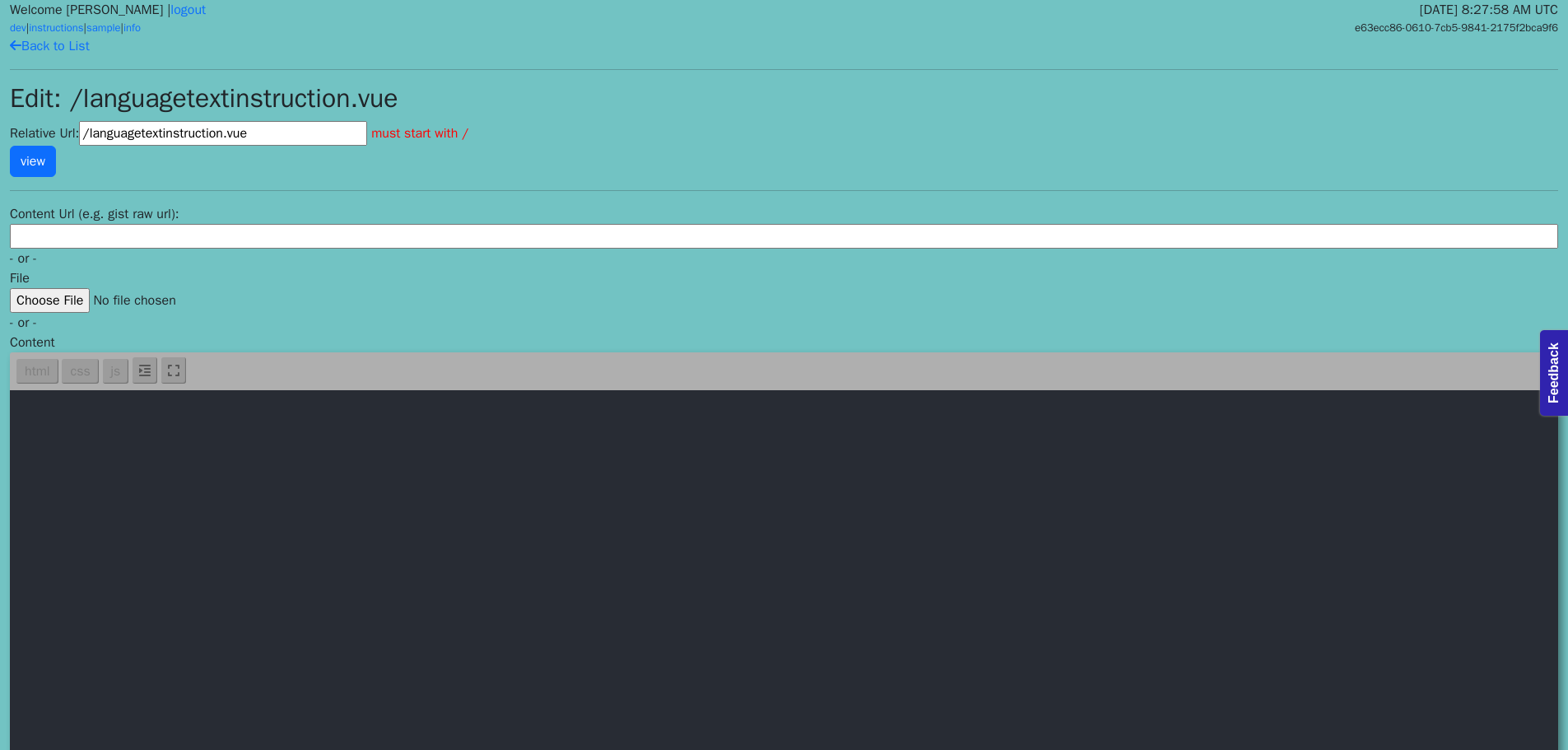 scroll, scrollTop: 14, scrollLeft: 0, axis: vertical 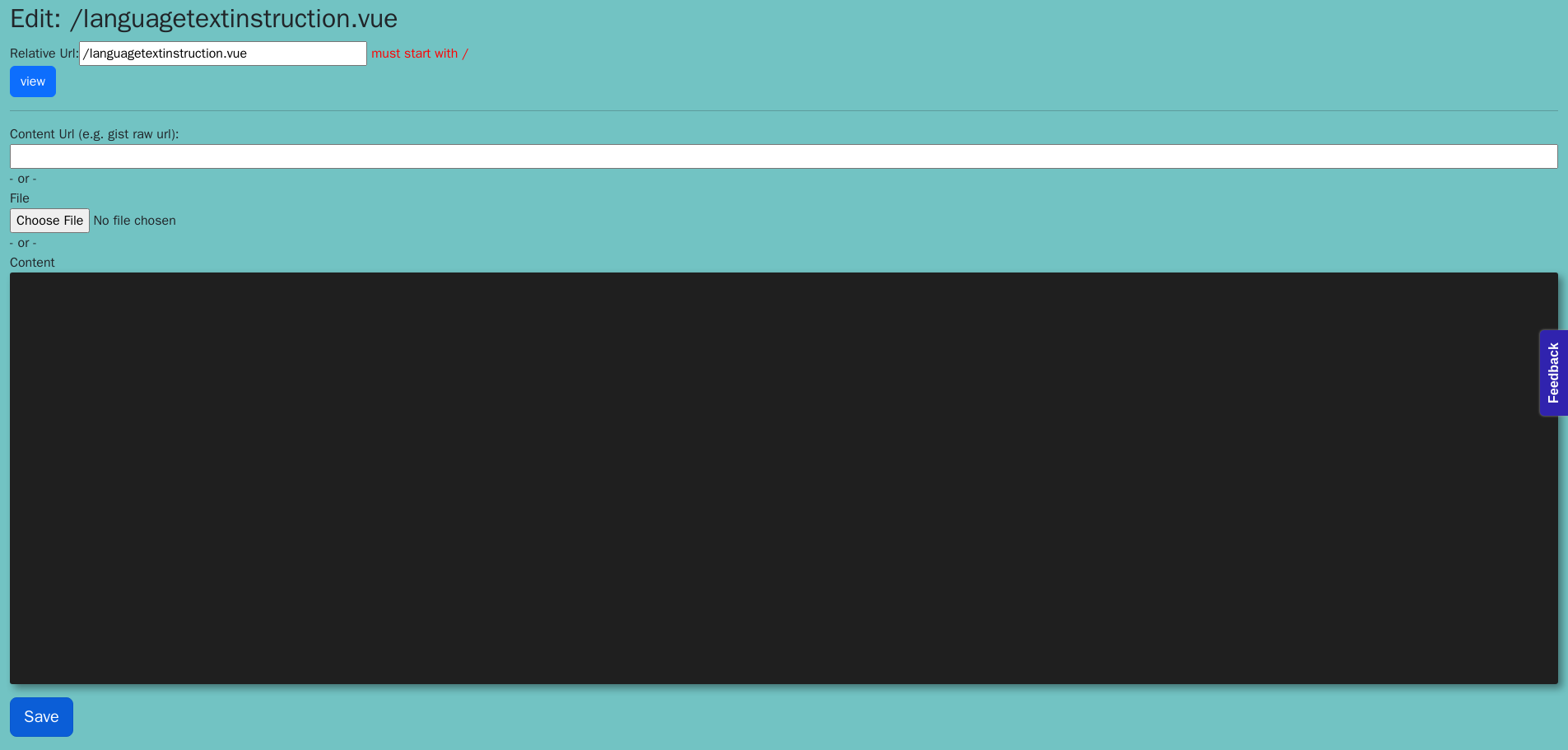 type on "<template>
<div class="container" id="vue">
<audio-player ref="audioplayer"></audio-player>
<breadcrump>
<template #breadcrumbs>
<a href="/learn" class="breadcrumb-link">Learn</a>
<span class="breadcrumb-separator">></span>
<a :href="`/learn/${language.id}`" class="breadcrumb-link"
>{{ language.nameInEnglish ? language.nameInEnglish.charAt(0).toUpperCase() + language.nameInEnglish.slice(1).toLowerCase() : "" }}
</a>
<span class="breadcrumb-separator">></span>
<span class="breadcrumb-current"> {{ instructionalRow?.titleShort }}</span>
</template>
<template #actions>
<language-dropdown />
<theme-dropdown />
</template>
</breadcrump>
<h1 class="page-title page-heading" v-on:click.stop="playaudio()">{{ instructionalRow.titleLong }}</h1>
<section>
<workout-caro..." 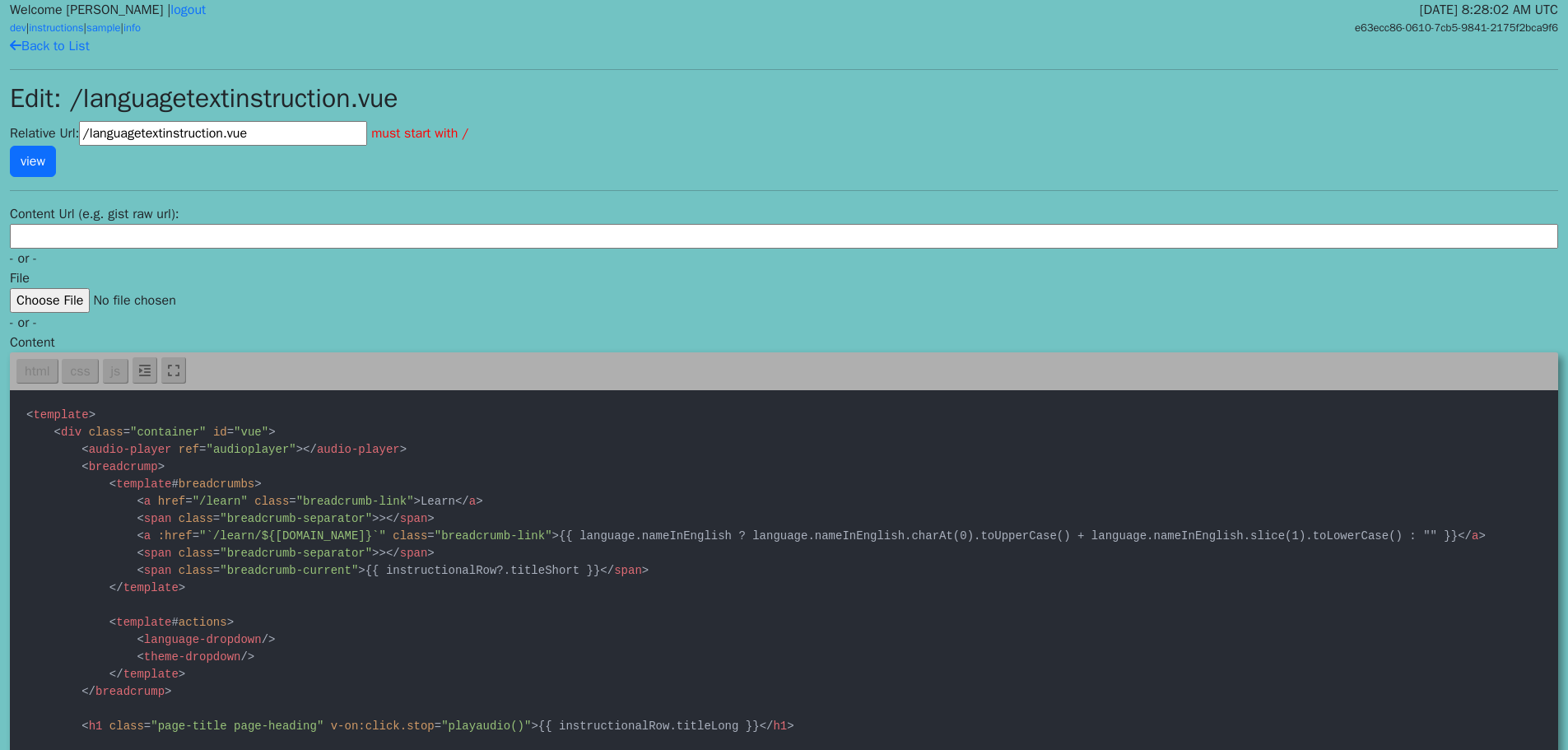 scroll, scrollTop: 0, scrollLeft: 0, axis: both 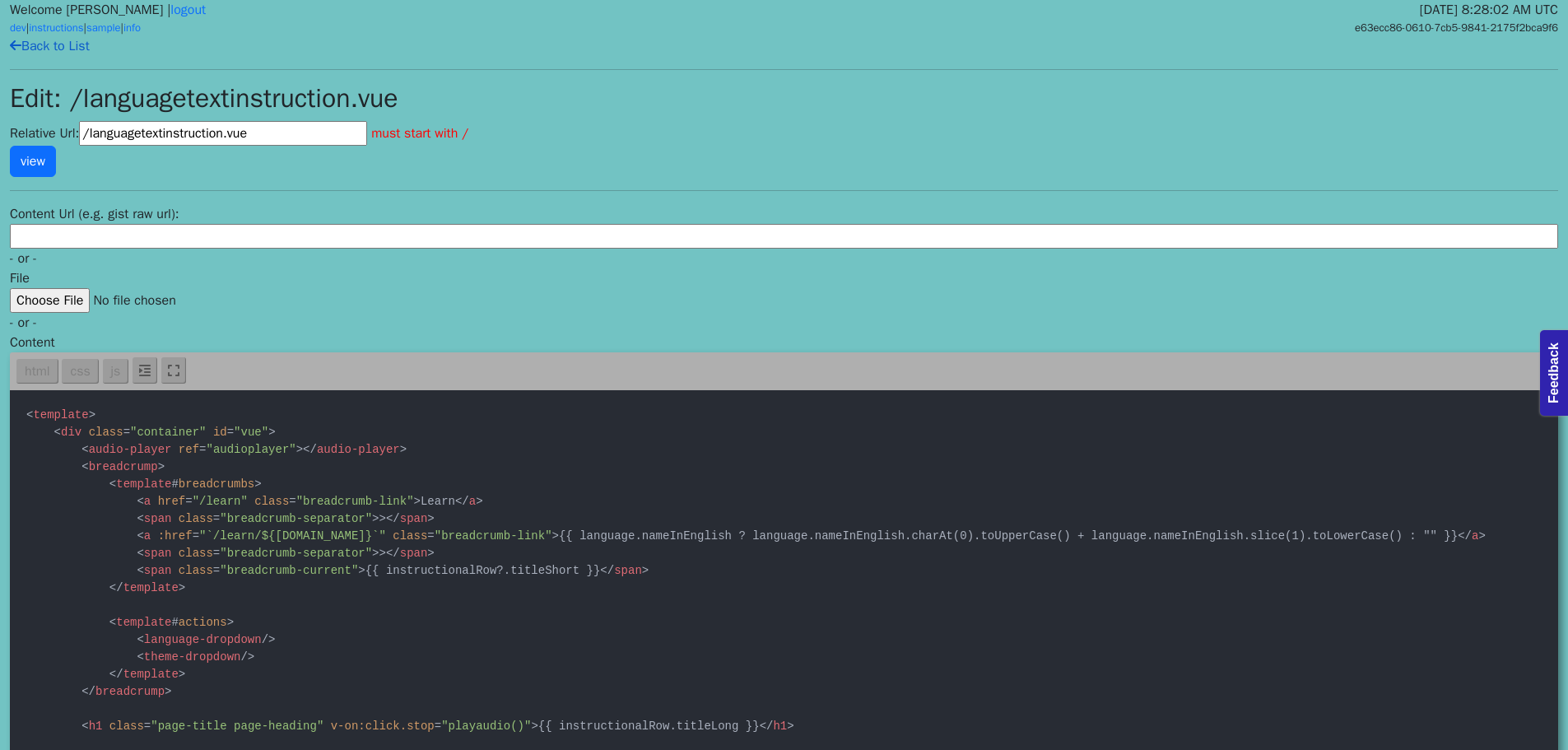 click on "Back to List" at bounding box center [49, 46] 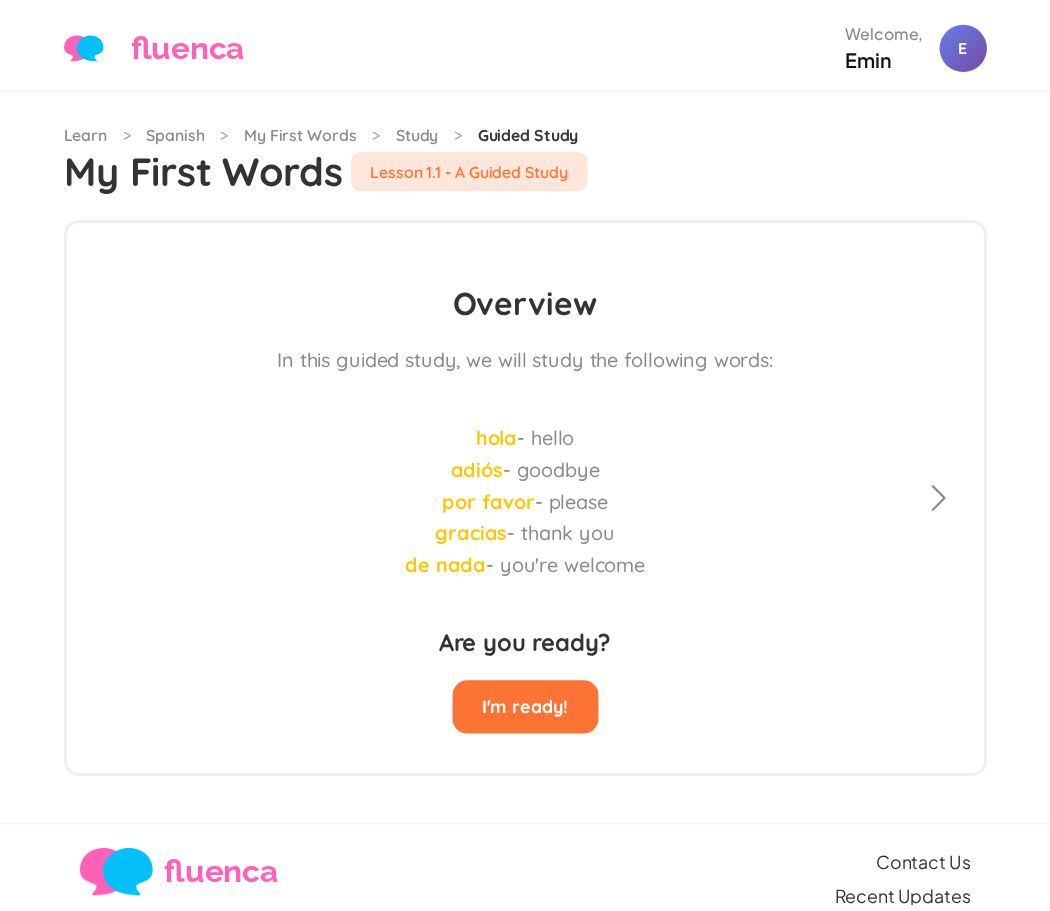 scroll, scrollTop: 0, scrollLeft: 0, axis: both 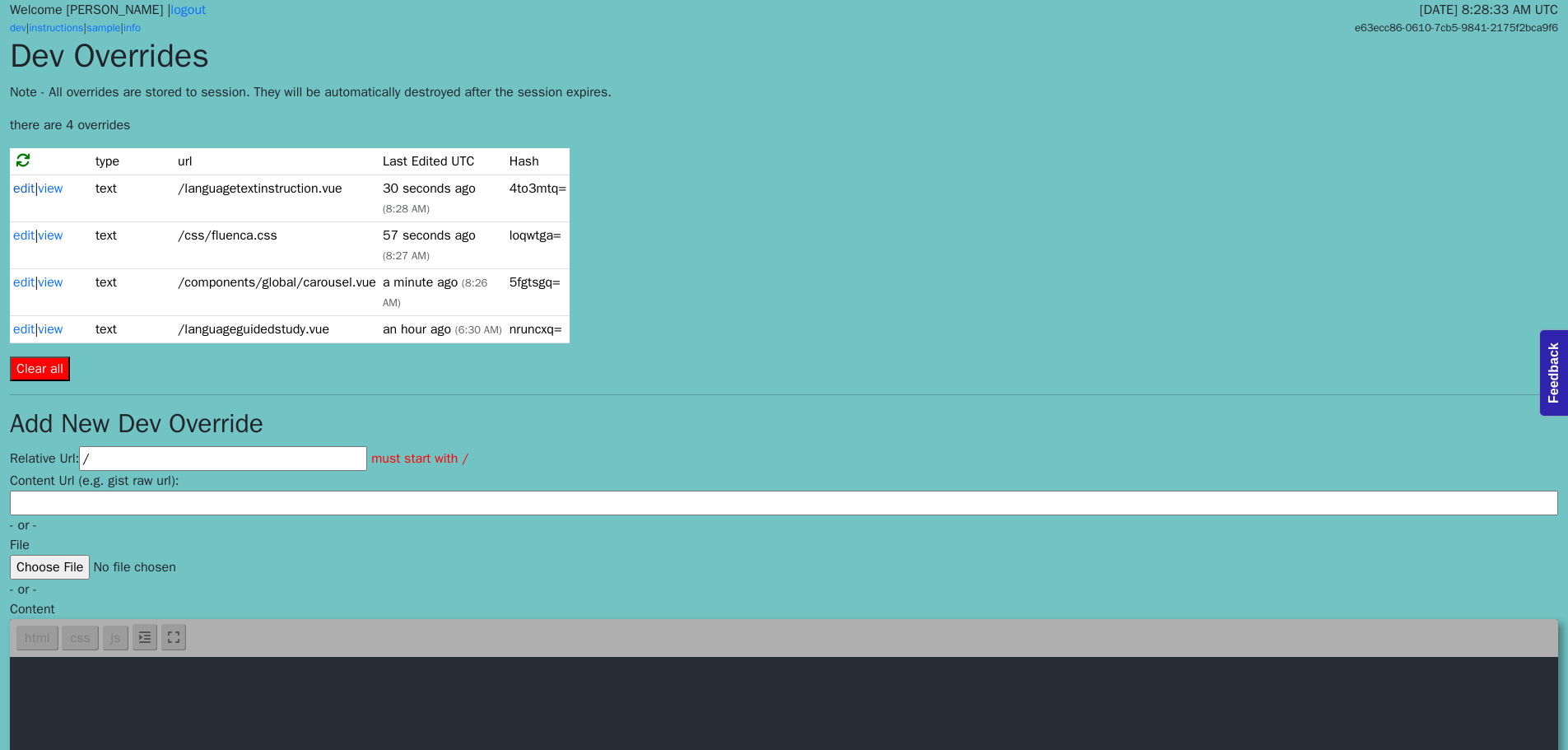 click on "edit" at bounding box center (24, 189) 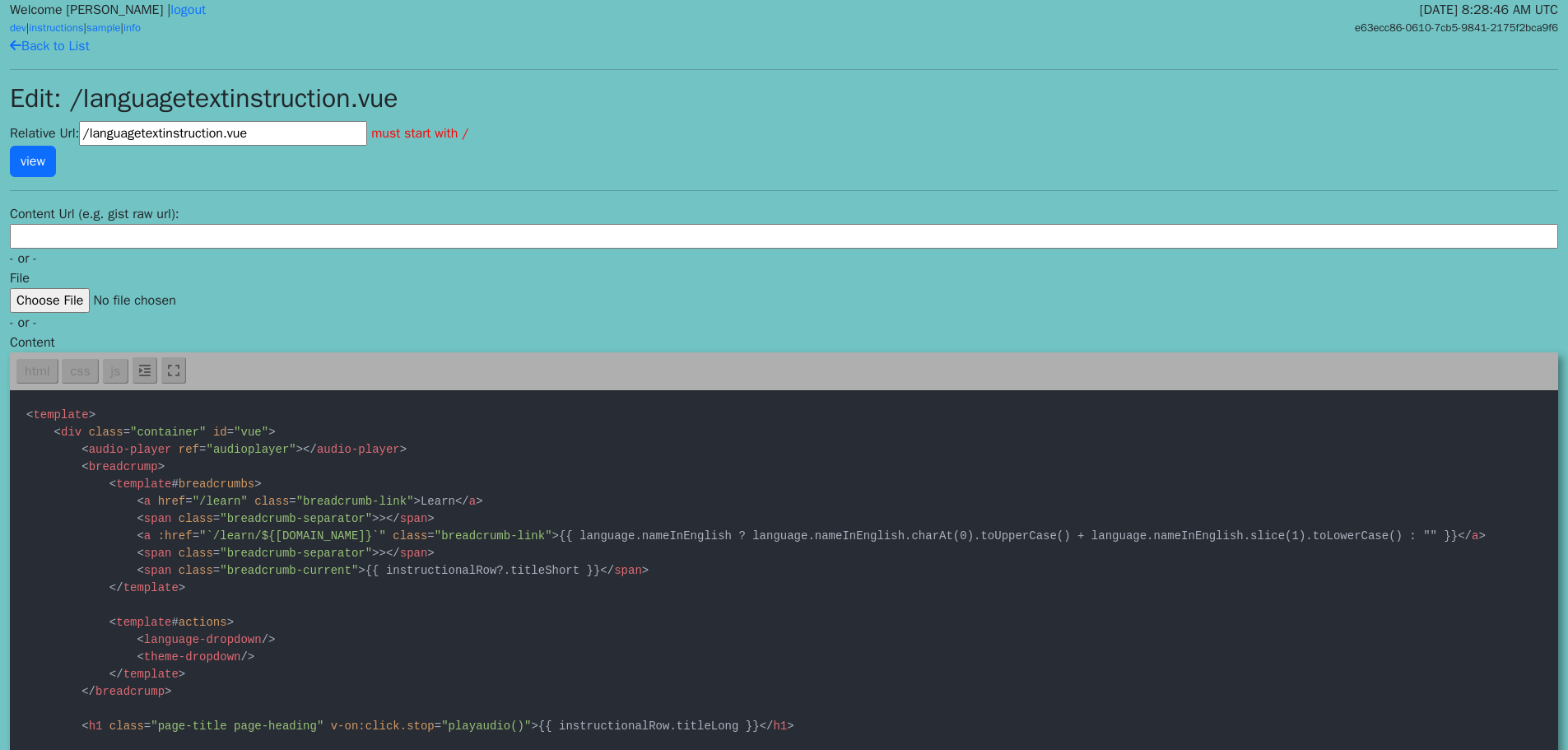 scroll, scrollTop: 0, scrollLeft: 0, axis: both 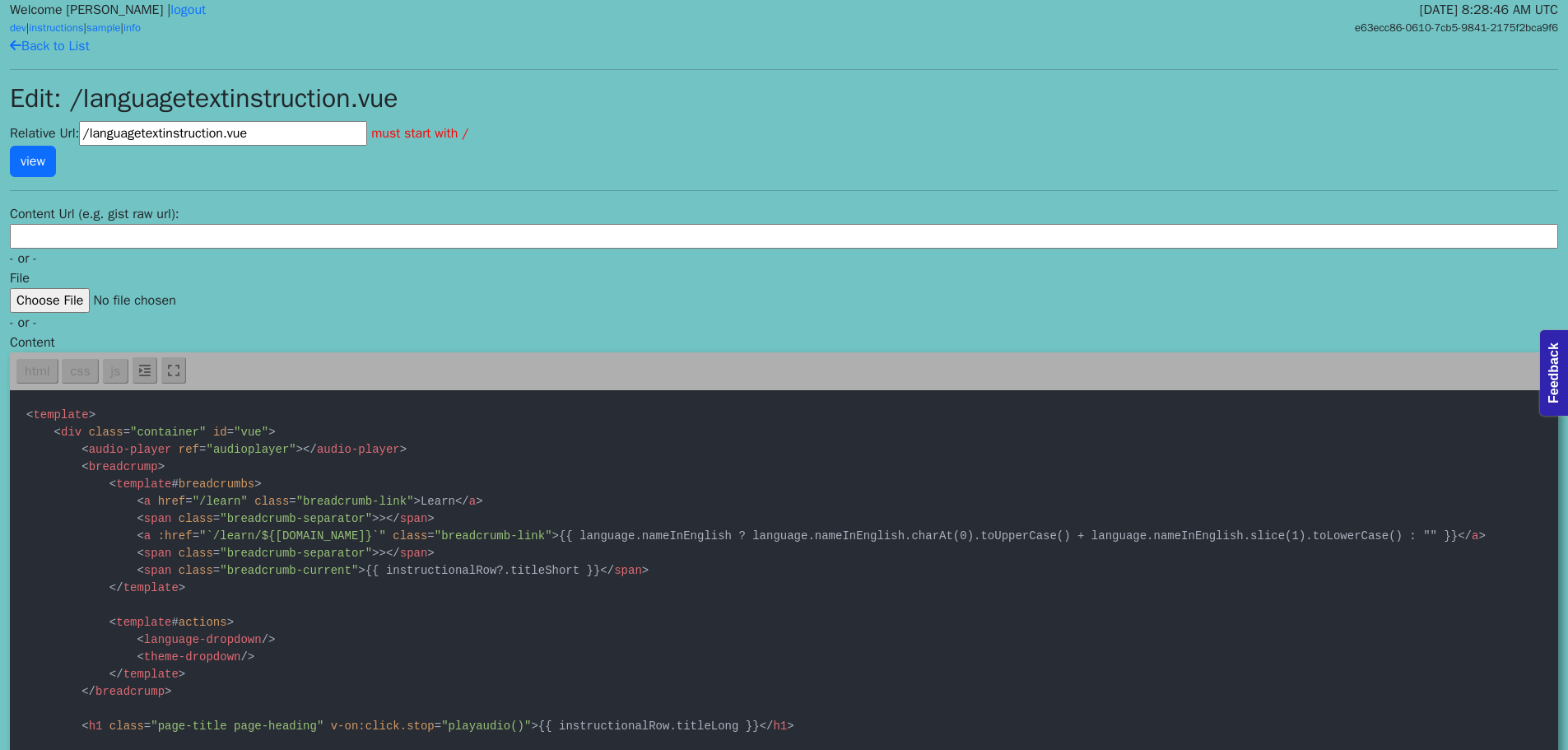 click at bounding box center [784, 575] 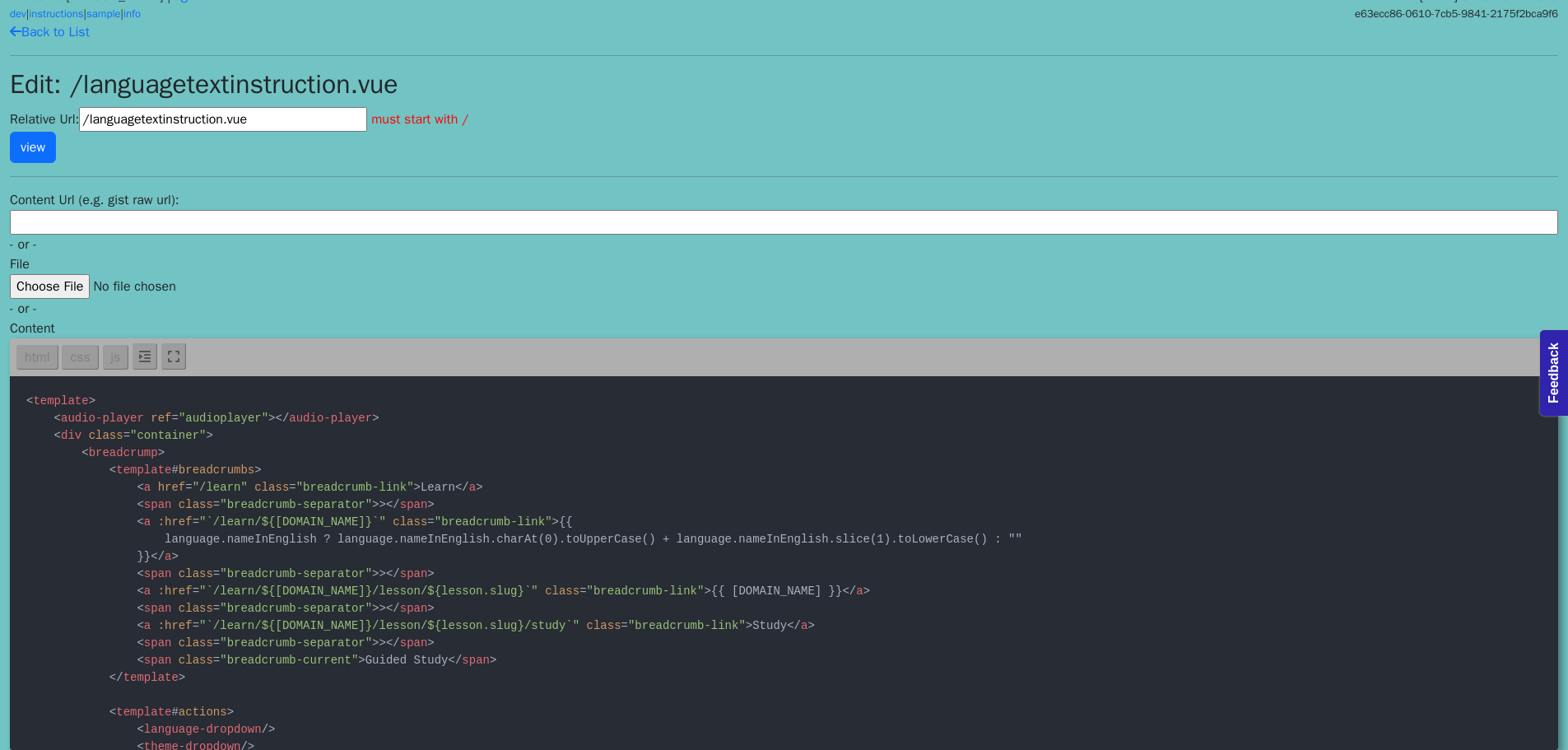 type on "<template>
<audio-player ref="audioplayer"></audio-player>
<div class="container">
<breadcrump>
<template #breadcrumbs>
<a href="/learn" class="breadcrumb-link">Learn</a>
<span class="breadcrumb-separator">></span>
<a :href="`/learn/${[DOMAIN_NAME]}`" class="breadcrumb-link">{{
language.nameInEnglish ? language.nameInEnglish.charAt(0).toUpperCase() + language.nameInEnglish.slice(1).toLowerCase() : ""
}}</a>
<span class="breadcrumb-separator">></span>
<a :href="`/learn/${[DOMAIN_NAME]}/lesson/${lesson.slug}`" class="breadcrumb-link"> {{ [DOMAIN_NAME] }}</a>
<span class="breadcrumb-separator">></span>
<a :href="`/learn/${[DOMAIN_NAME]}/lesson/${lesson.slug}/study`" class="breadcrumb-link">Study</a>
<span class="breadcrumb-separator">></span>
<span class="breadcrumb-current">Guided Study</span>
</temp..." 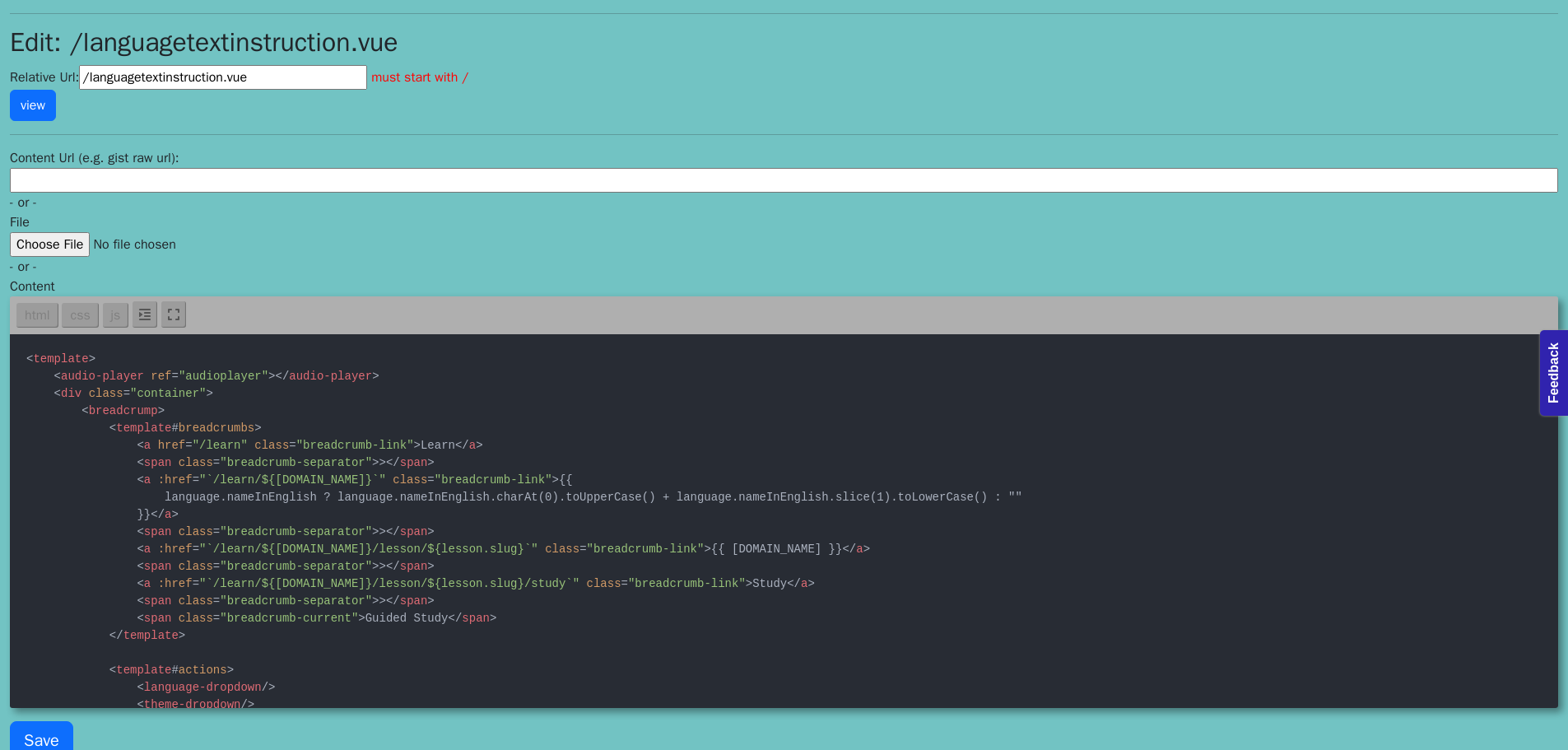 scroll, scrollTop: 80, scrollLeft: 0, axis: vertical 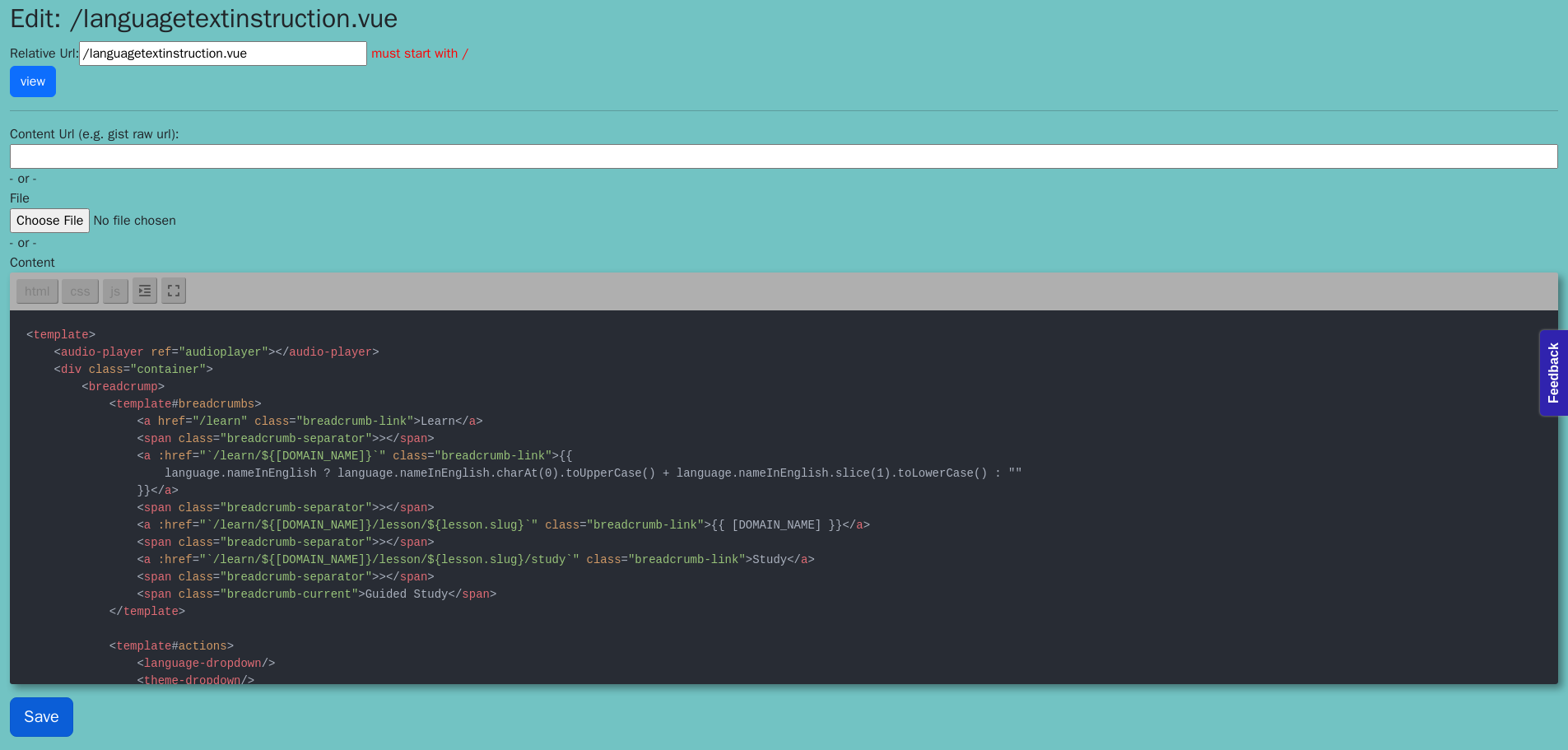 click on "Save" at bounding box center [41, 717] 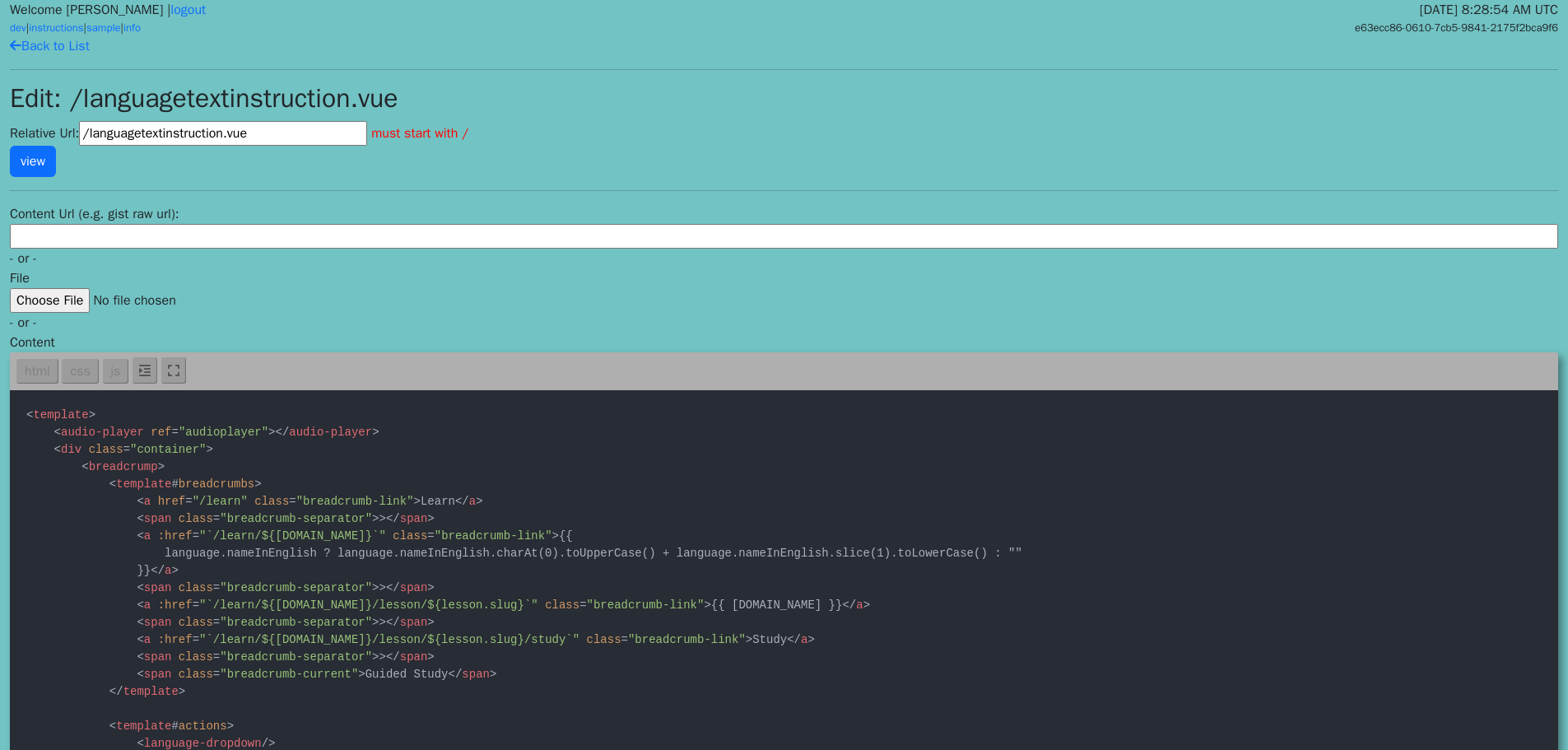 scroll, scrollTop: 0, scrollLeft: 0, axis: both 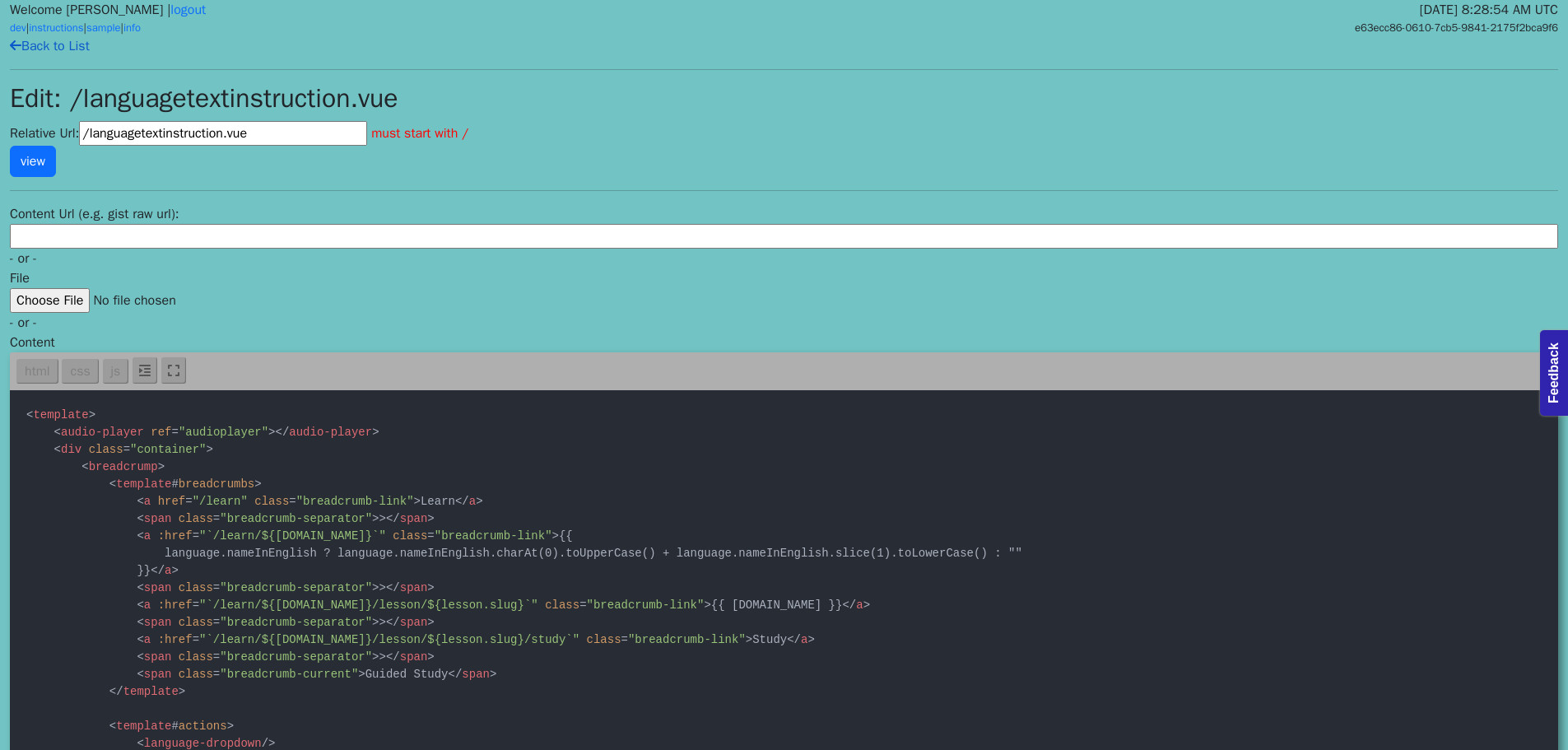 click on "Back to List" at bounding box center (49, 46) 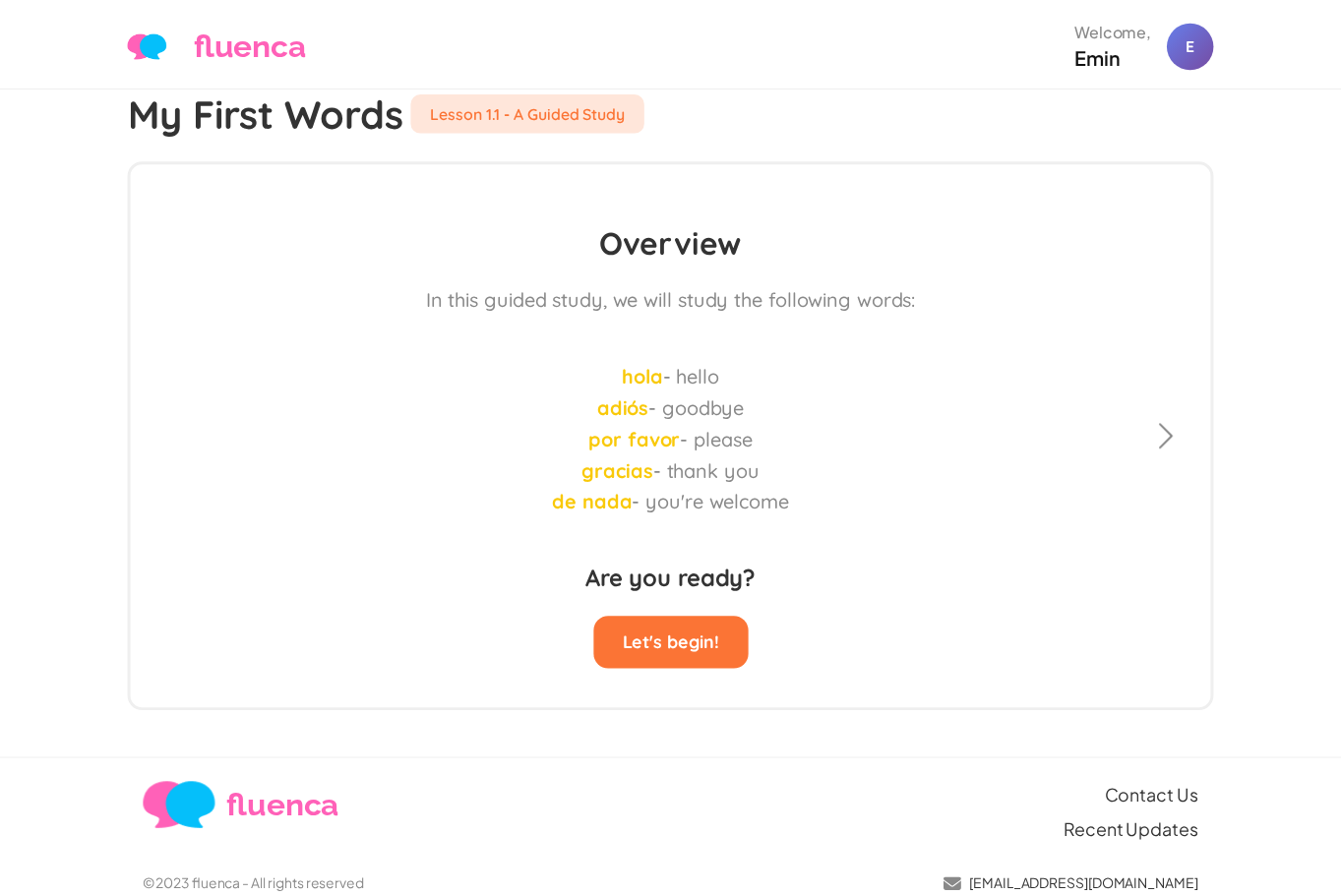 scroll, scrollTop: 0, scrollLeft: 0, axis: both 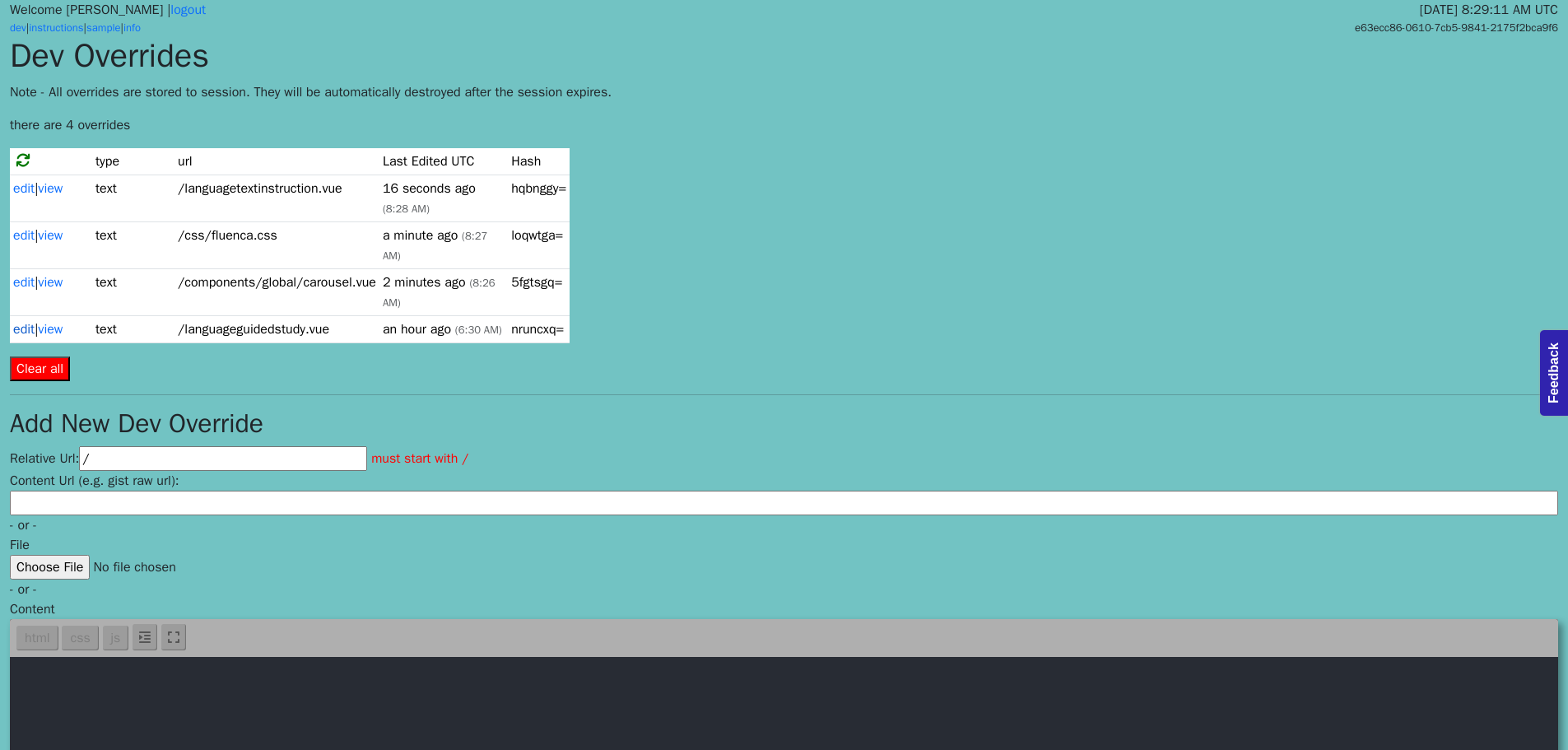 click on "edit" at bounding box center [24, 329] 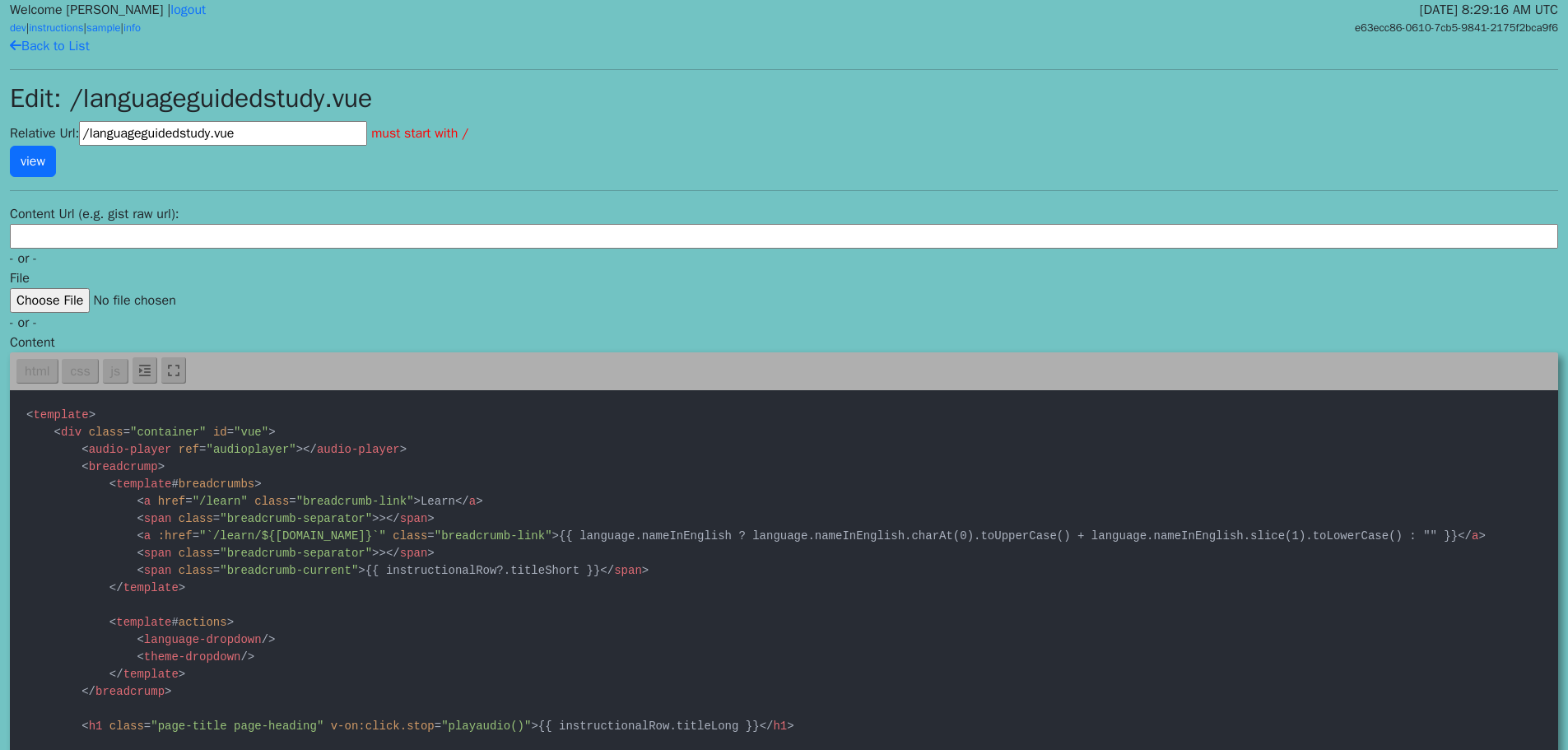 scroll, scrollTop: 0, scrollLeft: 0, axis: both 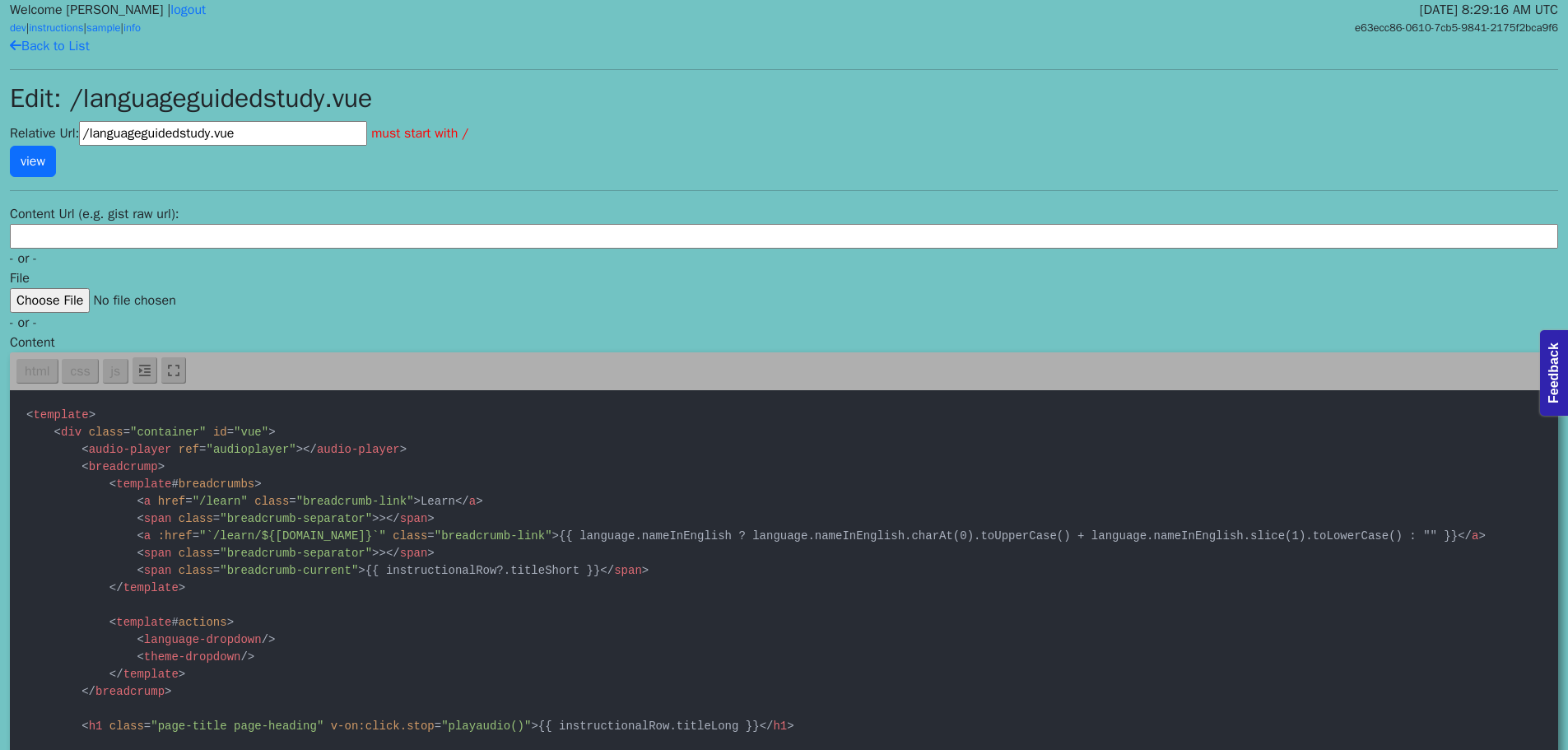 click at bounding box center (784, 2299) 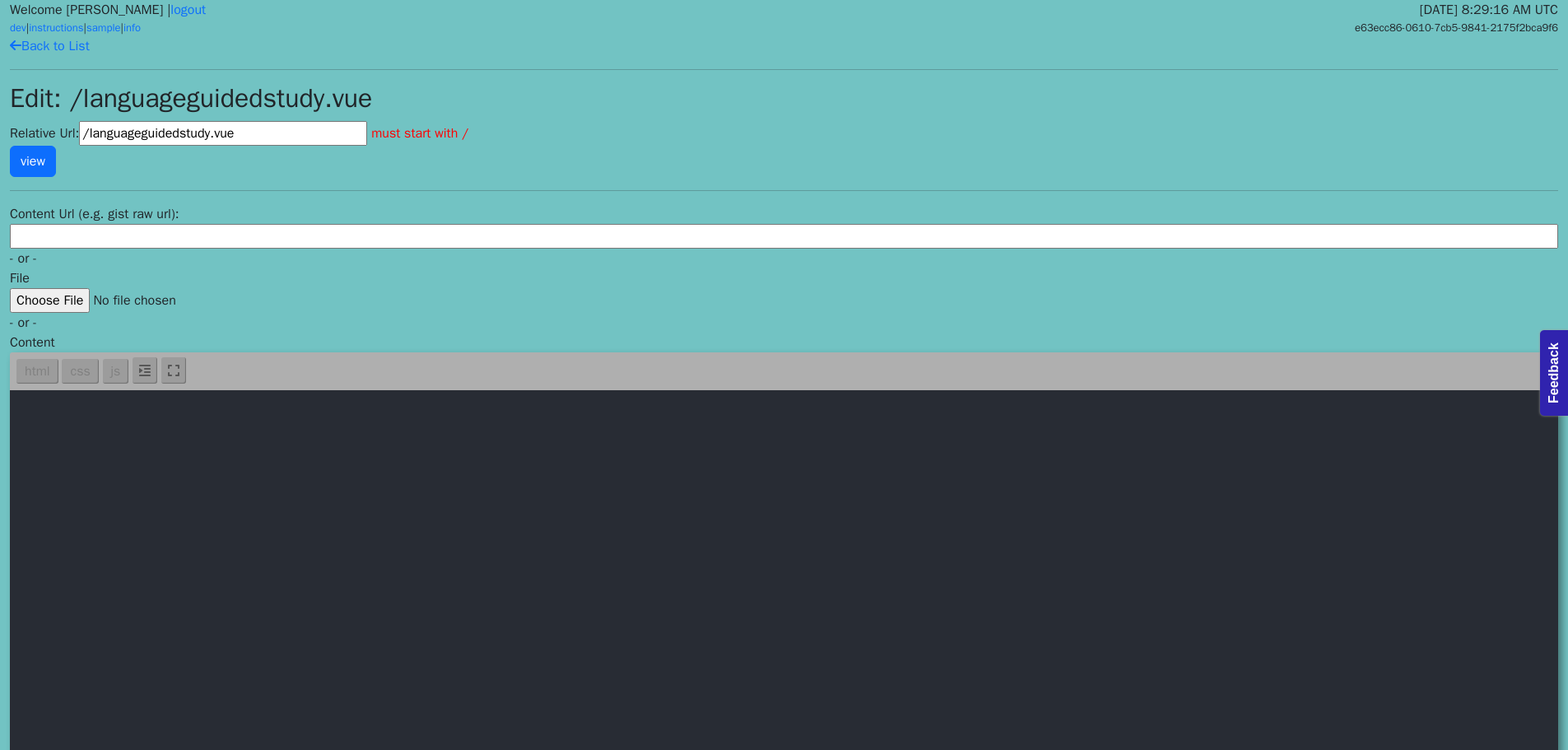 scroll, scrollTop: 14, scrollLeft: 0, axis: vertical 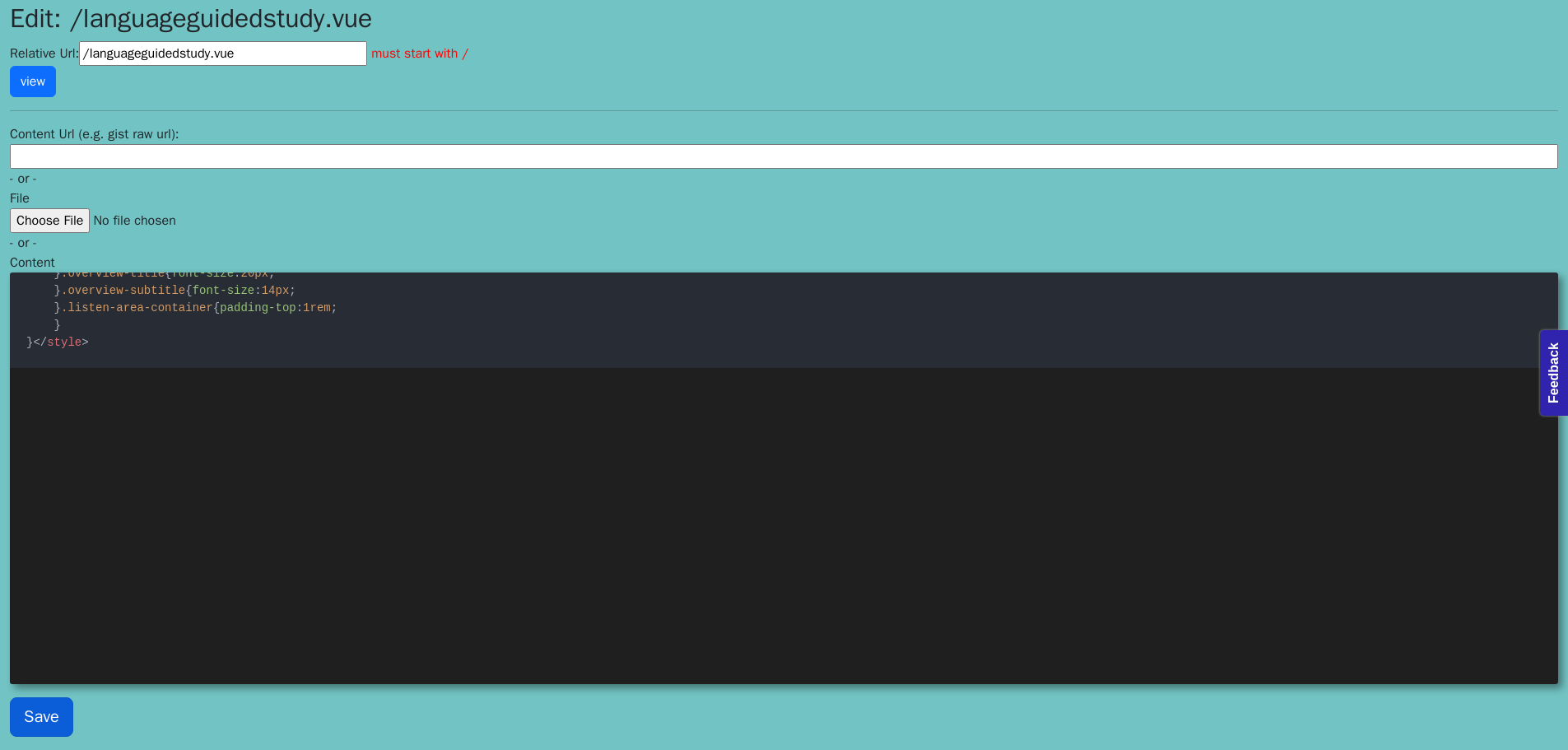 type on "<template>
<audio-player ref="audioplayer"></audio-player>
<div class="container">
<breadcrump>
<template #breadcrumbs>
<a href="/learn" class="breadcrumb-link">Learn</a>
<span class="breadcrumb-separator">></span>
<a :href="`/learn/${language.id}`" class="breadcrumb-link">{{
language.nameInEnglish ? language.nameInEnglish.charAt(0).toUpperCase() + language.nameInEnglish.slice(1).toLowerCase() : ""
}}</a>
<span class="breadcrumb-separator">></span>
<a :href="`/learn/${language.id}/lesson/${lesson.slug}`" class="breadcrumb-link"> {{ lesson.name }}</a>
<span class="breadcrumb-separator">></span>
<a :href="`/learn/${language.id}/lesson/${lesson.slug}/study`" class="breadcrumb-link">Study</a>
<span class="breadcrumb-separator">></span>
<span class="breadcrumb-current">Guided Study</span>
</temp..." 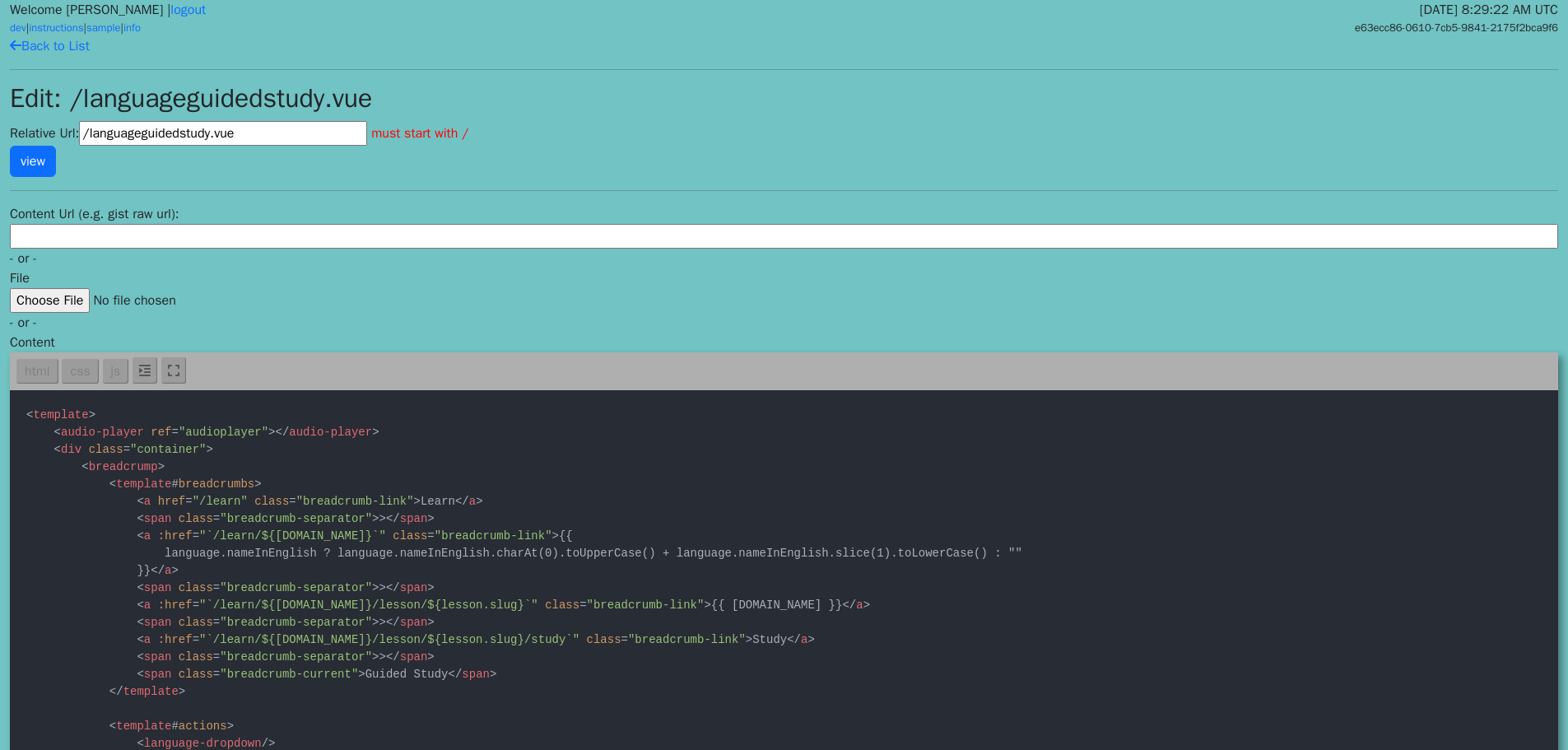 scroll, scrollTop: 0, scrollLeft: 0, axis: both 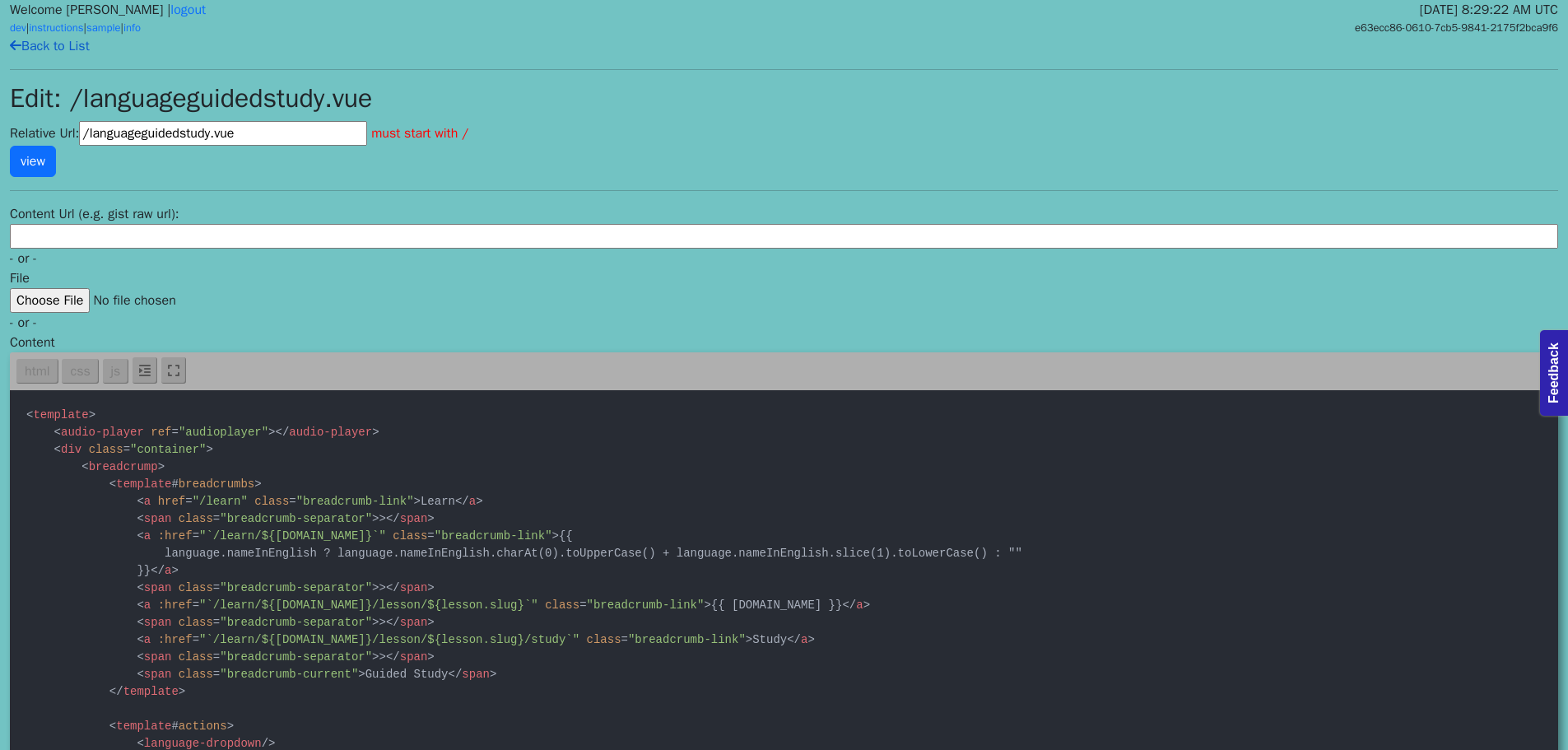 click on "Back to List" at bounding box center (49, 46) 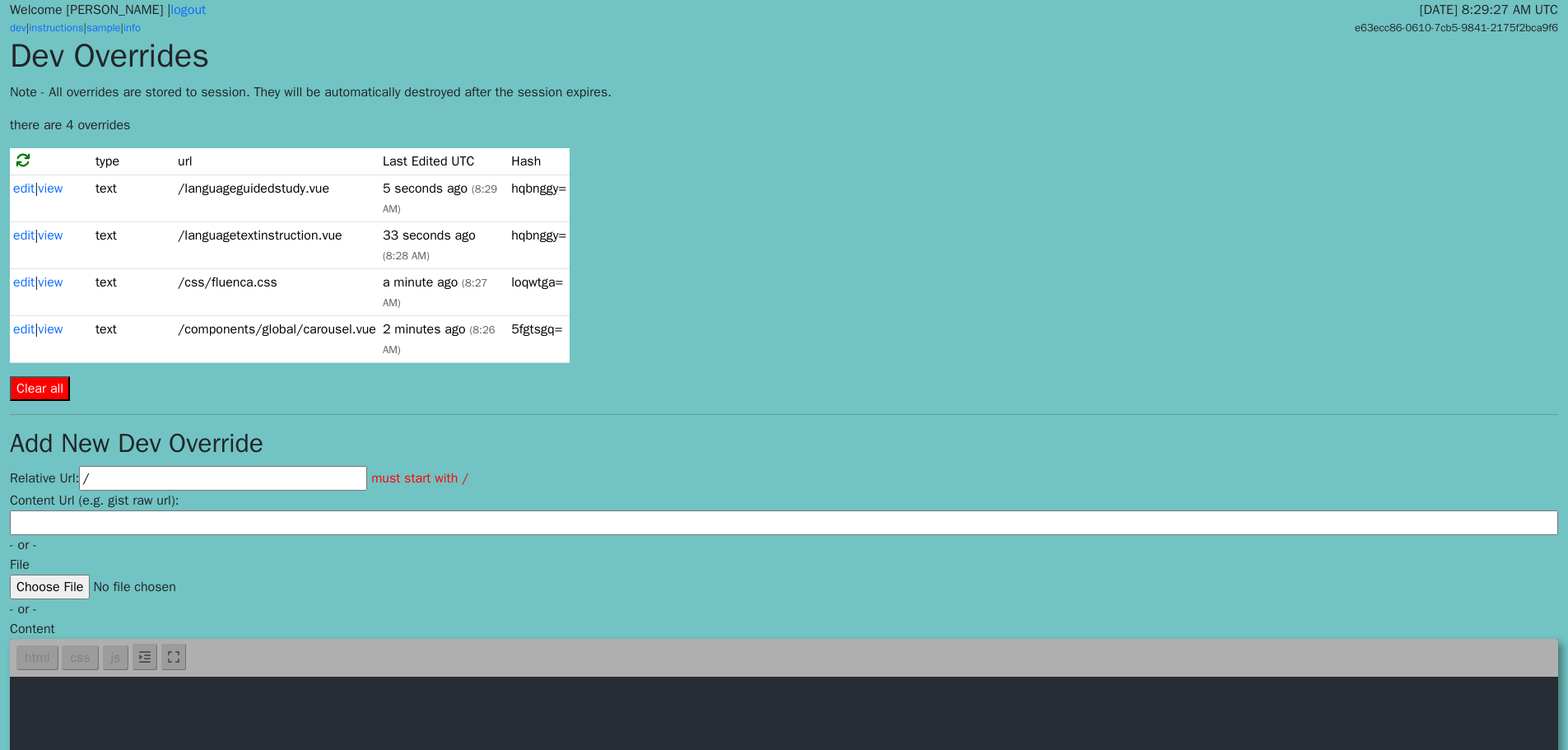 scroll, scrollTop: 0, scrollLeft: 0, axis: both 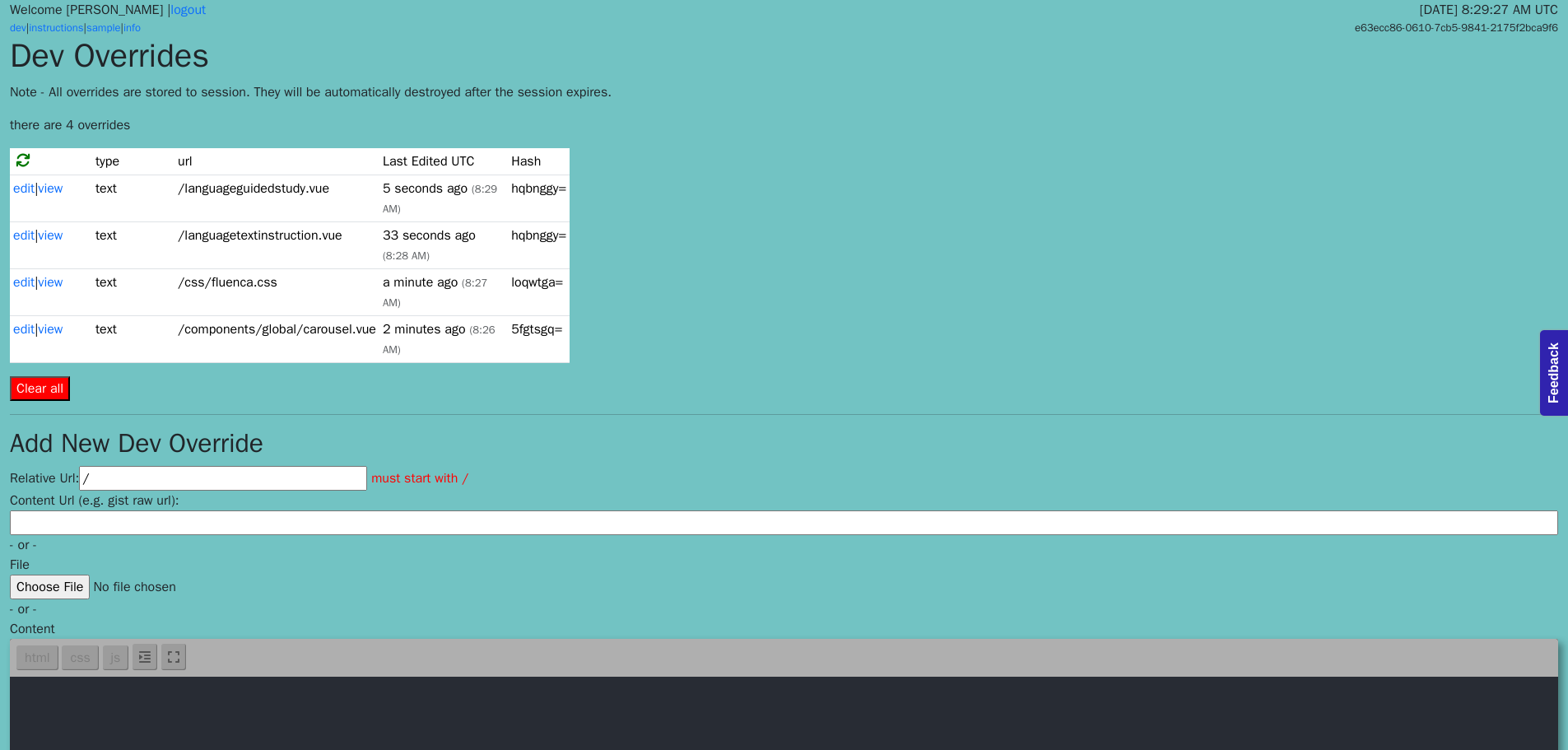 click on "edit
|
view" at bounding box center (51, 245) 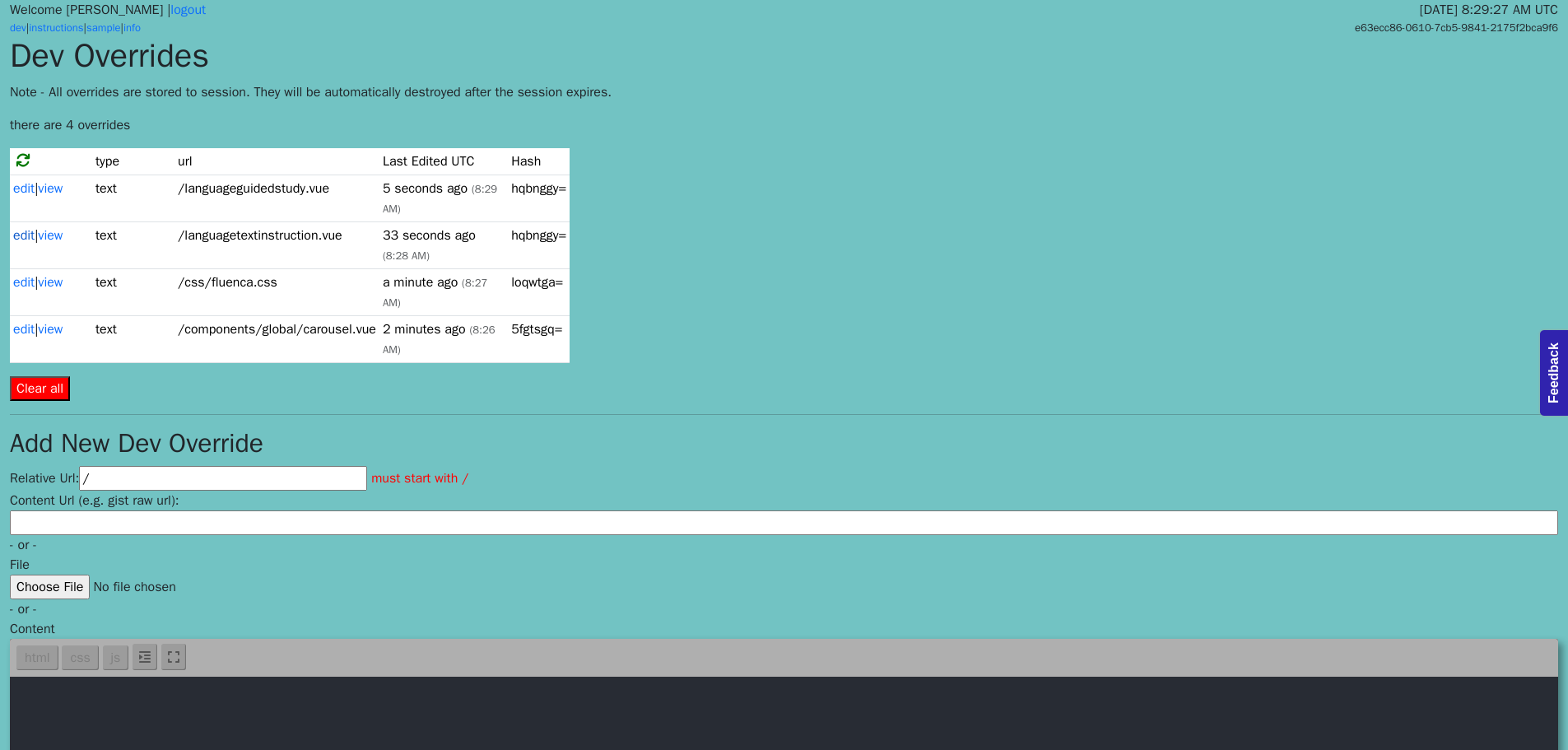 click on "edit" at bounding box center [24, 235] 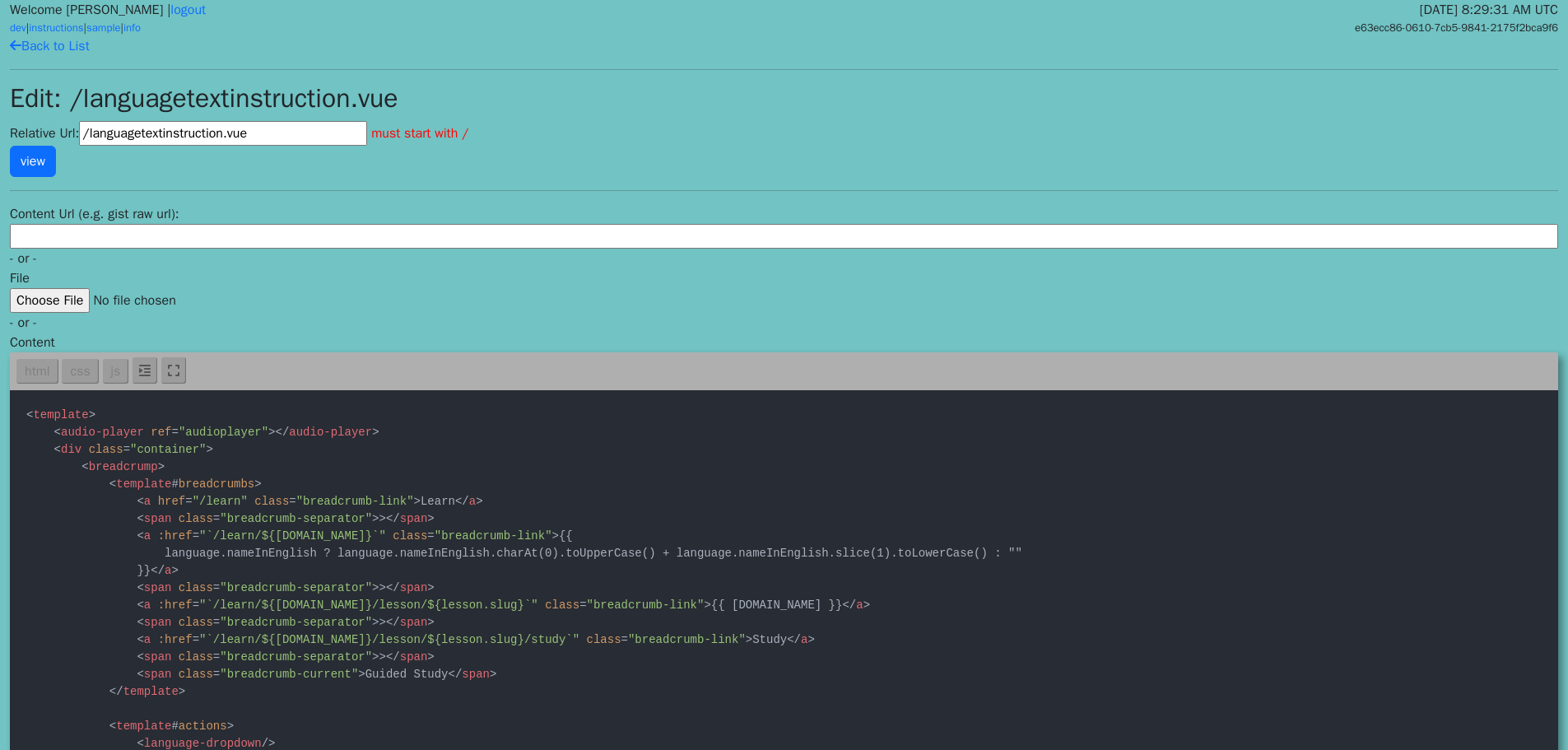 scroll, scrollTop: 0, scrollLeft: 0, axis: both 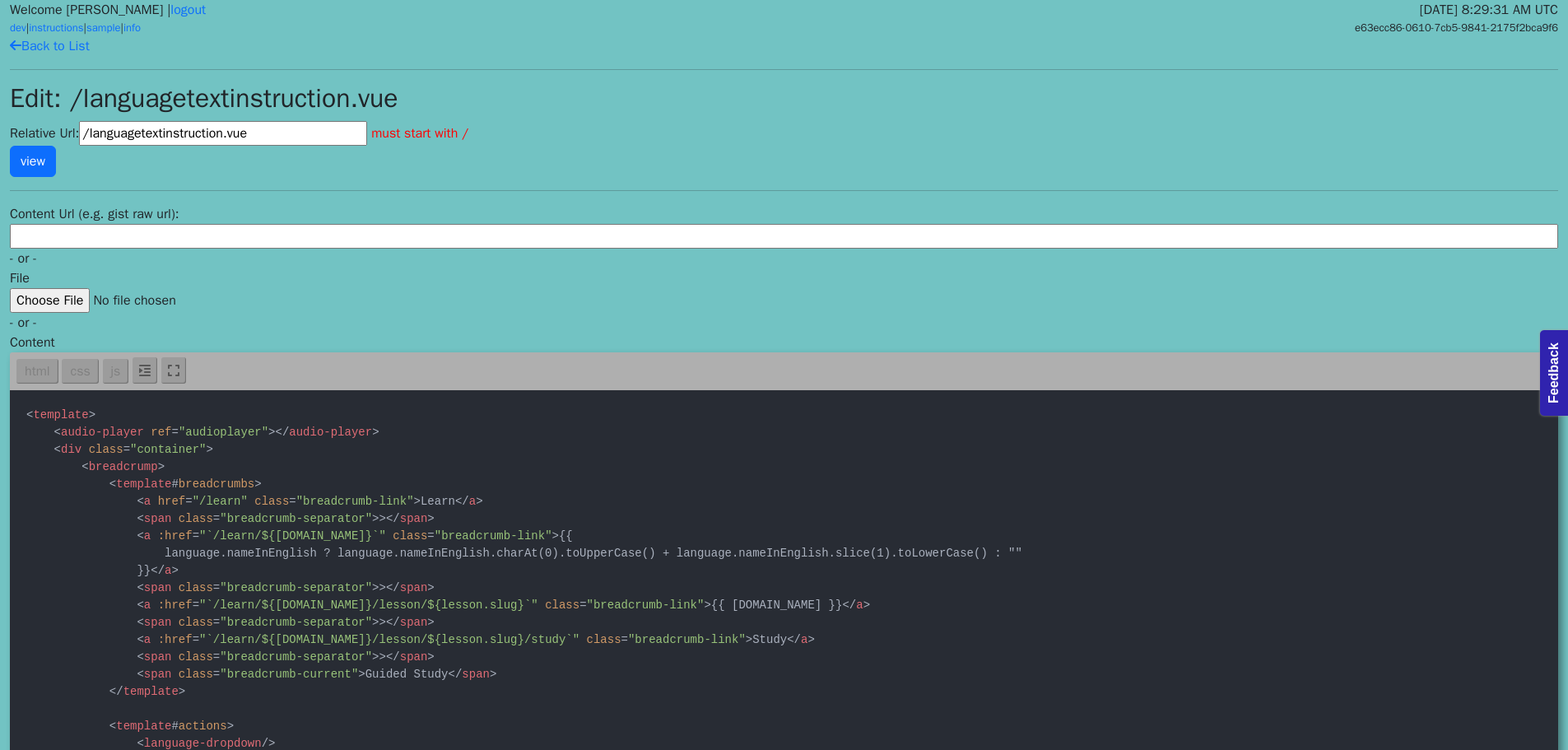click at bounding box center (784, 575) 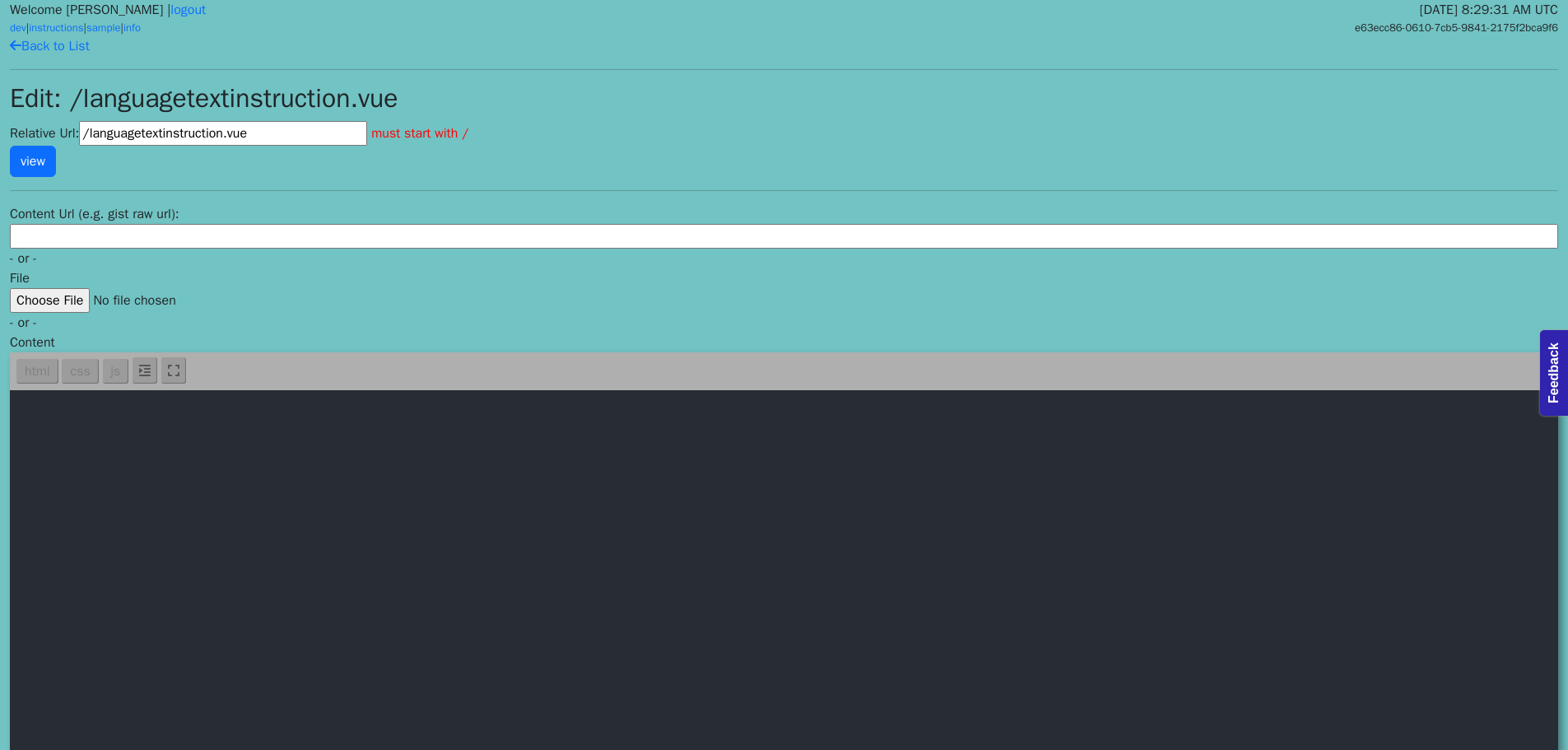 paste on "<template>
<div class="container" id="vue">
<audio-player ref="audioplayer"></audio-player>
<breadcrump>
<template #breadcrumbs>
<a href="/learn" class="breadcrumb-link">Learn</a>
<span class="breadcrumb-separator">></span>
<a :href="`/learn/${language.id}`" class="breadcrumb-link"
>{{ language.nameInEnglish ? language.nameInEnglish.charAt(0).toUpperCase() + language.nameInEnglish.slice(1).toLowerCase() : "" }}
</a>
<span class="breadcrumb-separator">></span>
<span class="breadcrumb-current"> {{ instructionalRow?.titleShort }}</span>
</template>
<template #actions>
<language-dropdown />
<theme-dropdown />
</template>
</breadcrump>
<h1 class="page-title page-heading" v-on:click.stop="playaudio()">{{ instructionalRow.titleLong }}</h1>
<section>
<workout-caro..." 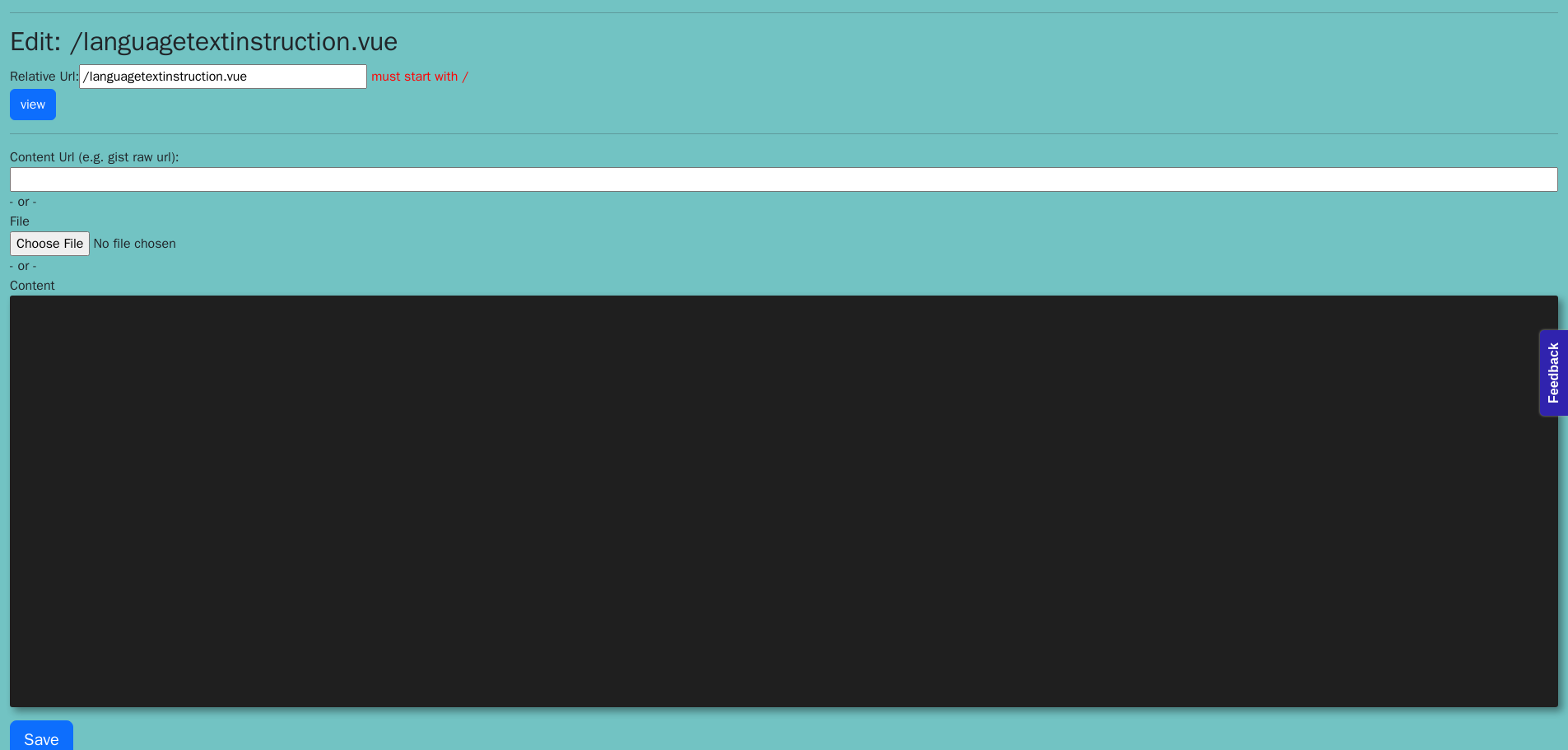 scroll, scrollTop: 80, scrollLeft: 0, axis: vertical 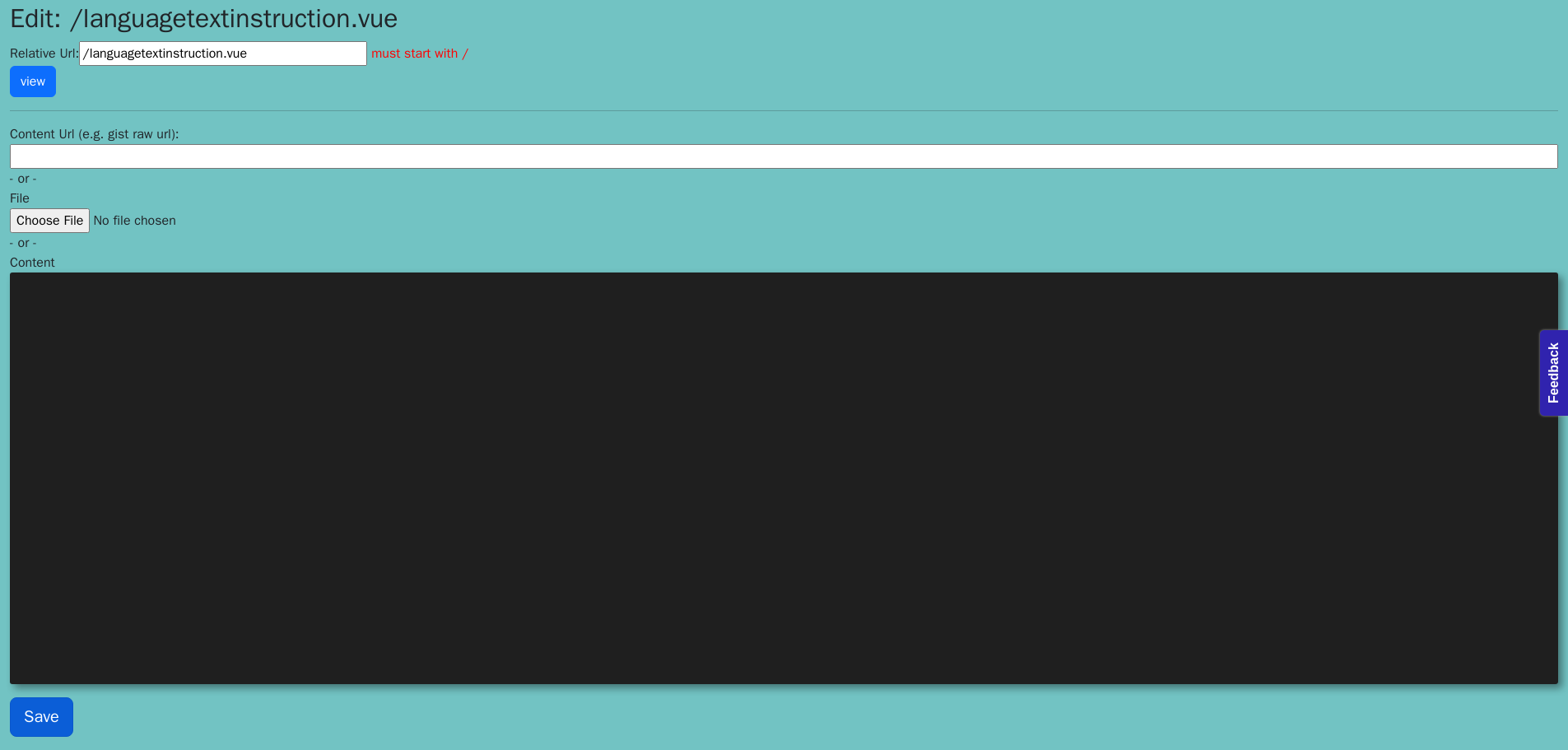 type on "<template>
<div class="container" id="vue">
<audio-player ref="audioplayer"></audio-player>
<breadcrump>
<template #breadcrumbs>
<a href="/learn" class="breadcrumb-link">Learn</a>
<span class="breadcrumb-separator">></span>
<a :href="`/learn/${language.id}`" class="breadcrumb-link"
>{{ language.nameInEnglish ? language.nameInEnglish.charAt(0).toUpperCase() + language.nameInEnglish.slice(1).toLowerCase() : "" }}
</a>
<span class="breadcrumb-separator">></span>
<span class="breadcrumb-current"> {{ instructionalRow?.titleShort }}</span>
</template>
<template #actions>
<language-dropdown />
<theme-dropdown />
</template>
</breadcrump>
<h1 class="page-title page-heading" v-on:click.stop="playaudio()">{{ instructionalRow.titleLong }}</h1>
<section>
<workout-caro..." 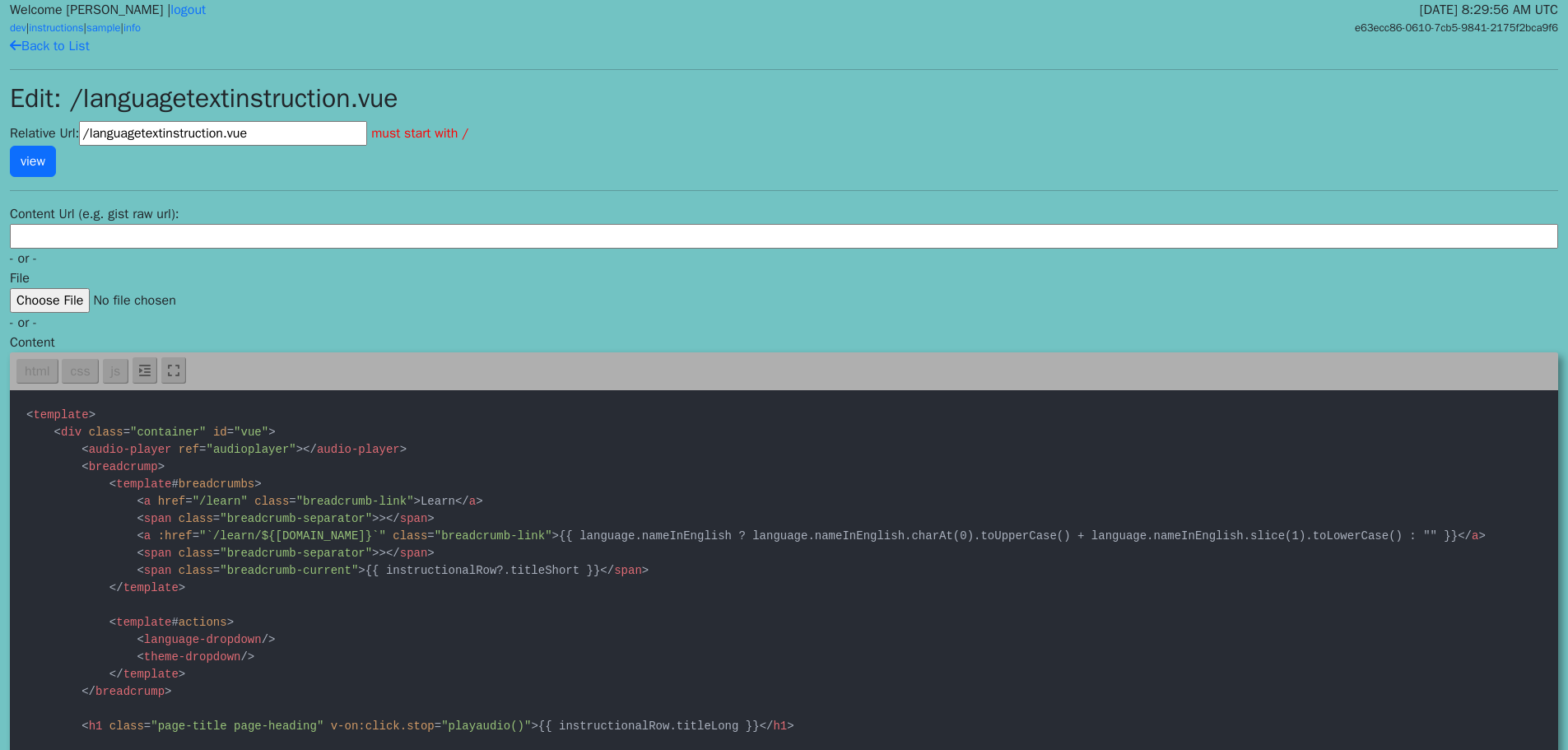 scroll, scrollTop: 0, scrollLeft: 0, axis: both 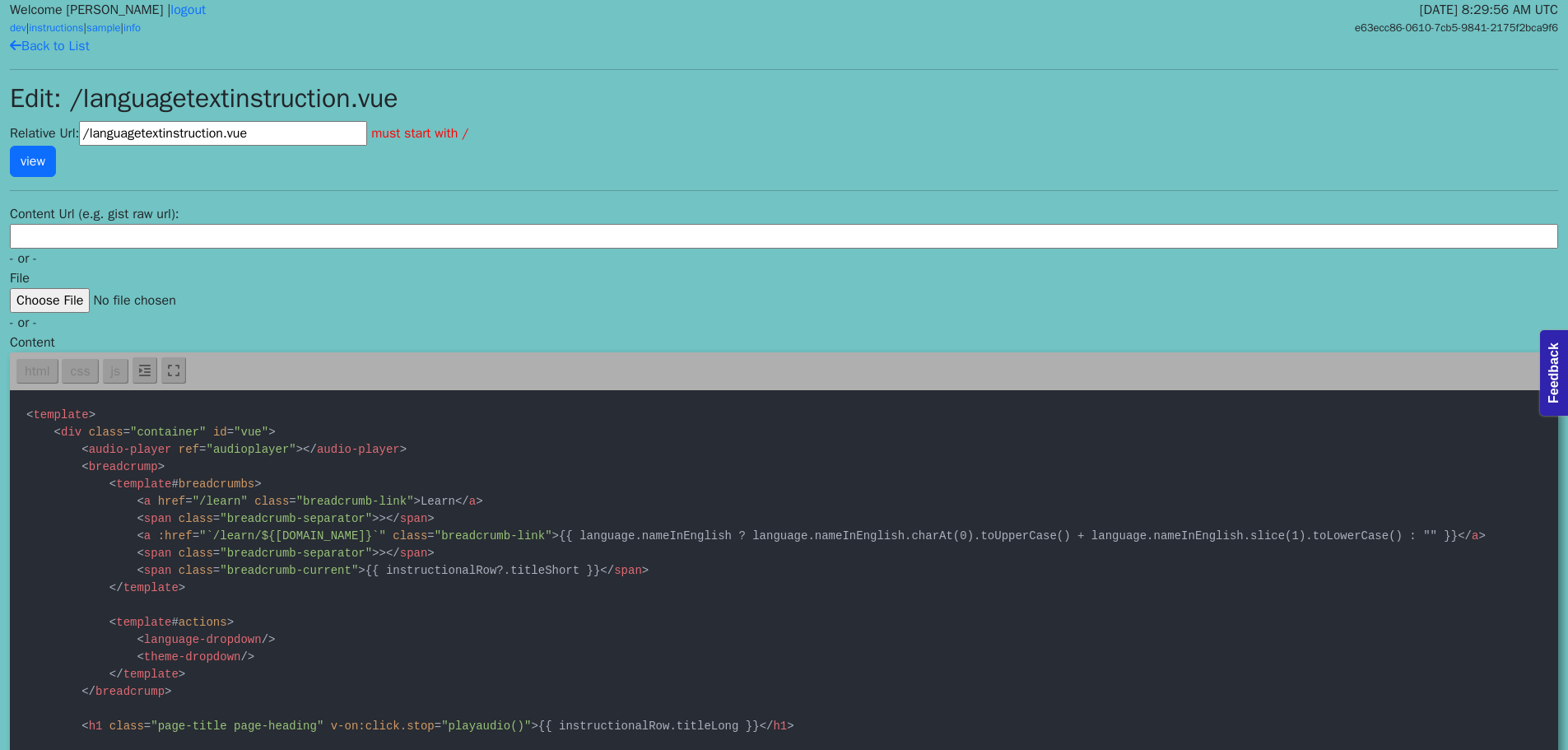 drag, startPoint x: 277, startPoint y: 138, endPoint x: 90, endPoint y: 133, distance: 187.06683 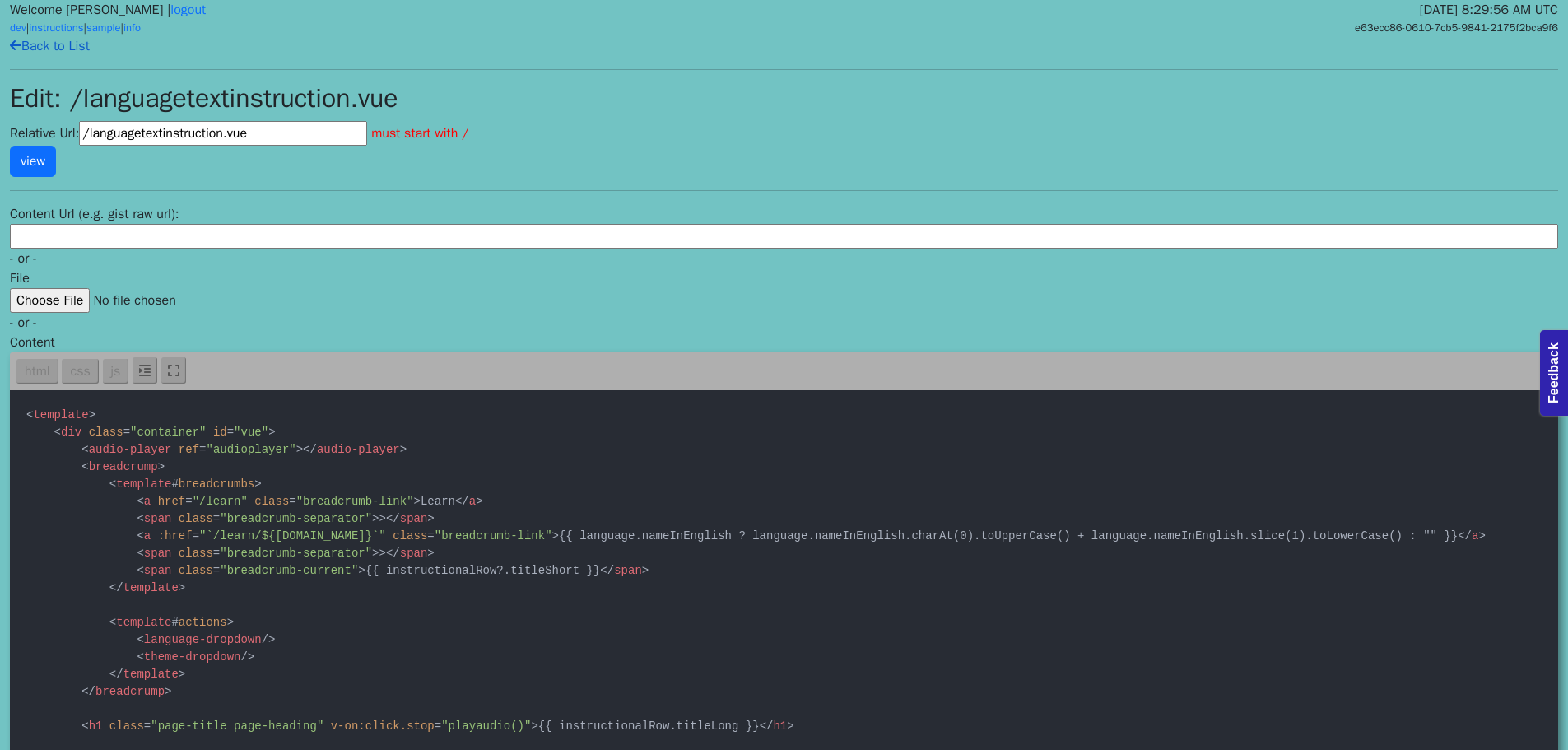 click on "Back to List" at bounding box center (49, 46) 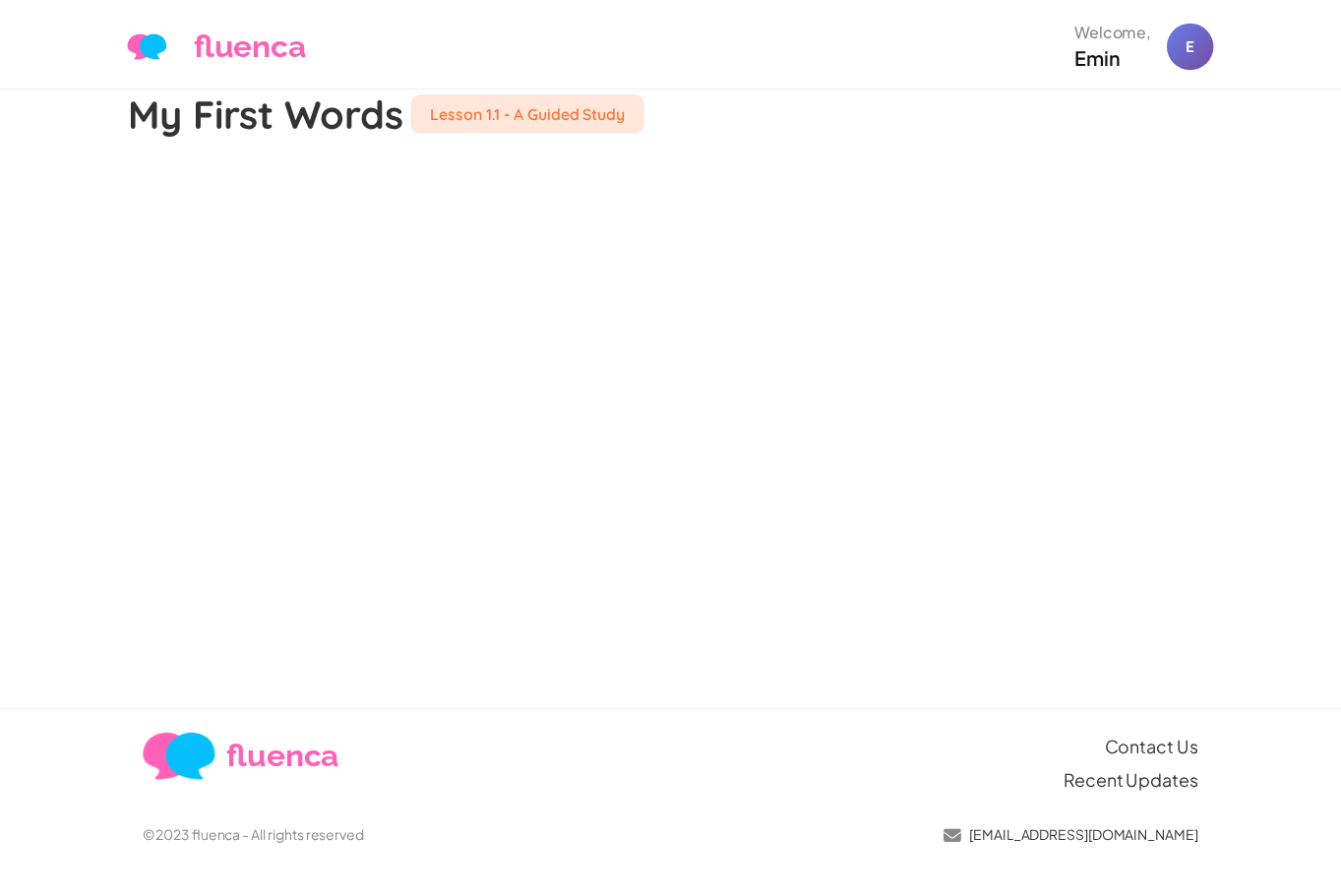 scroll, scrollTop: 0, scrollLeft: 0, axis: both 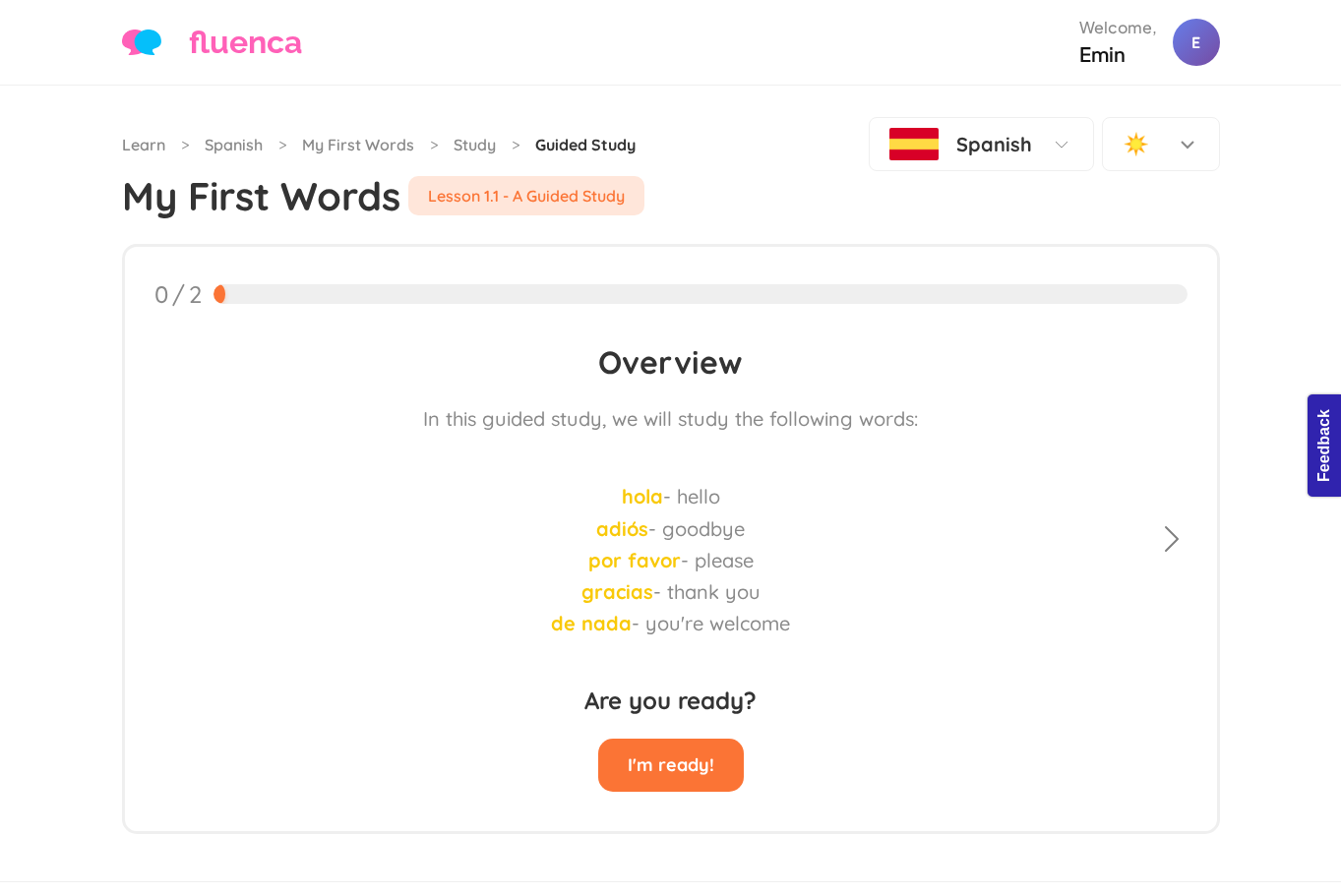 click on "de nada - you're welcome" 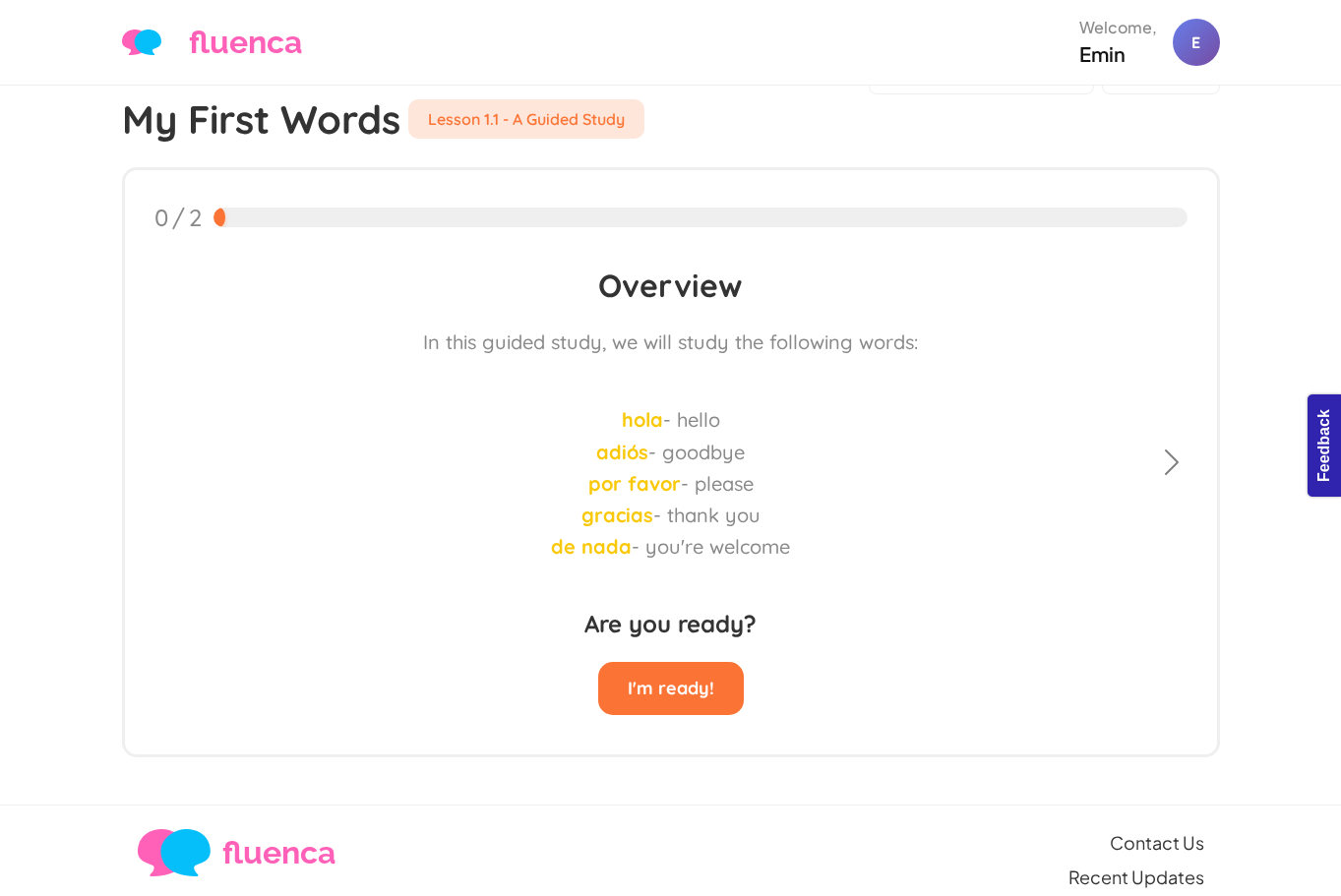 scroll, scrollTop: 83, scrollLeft: 0, axis: vertical 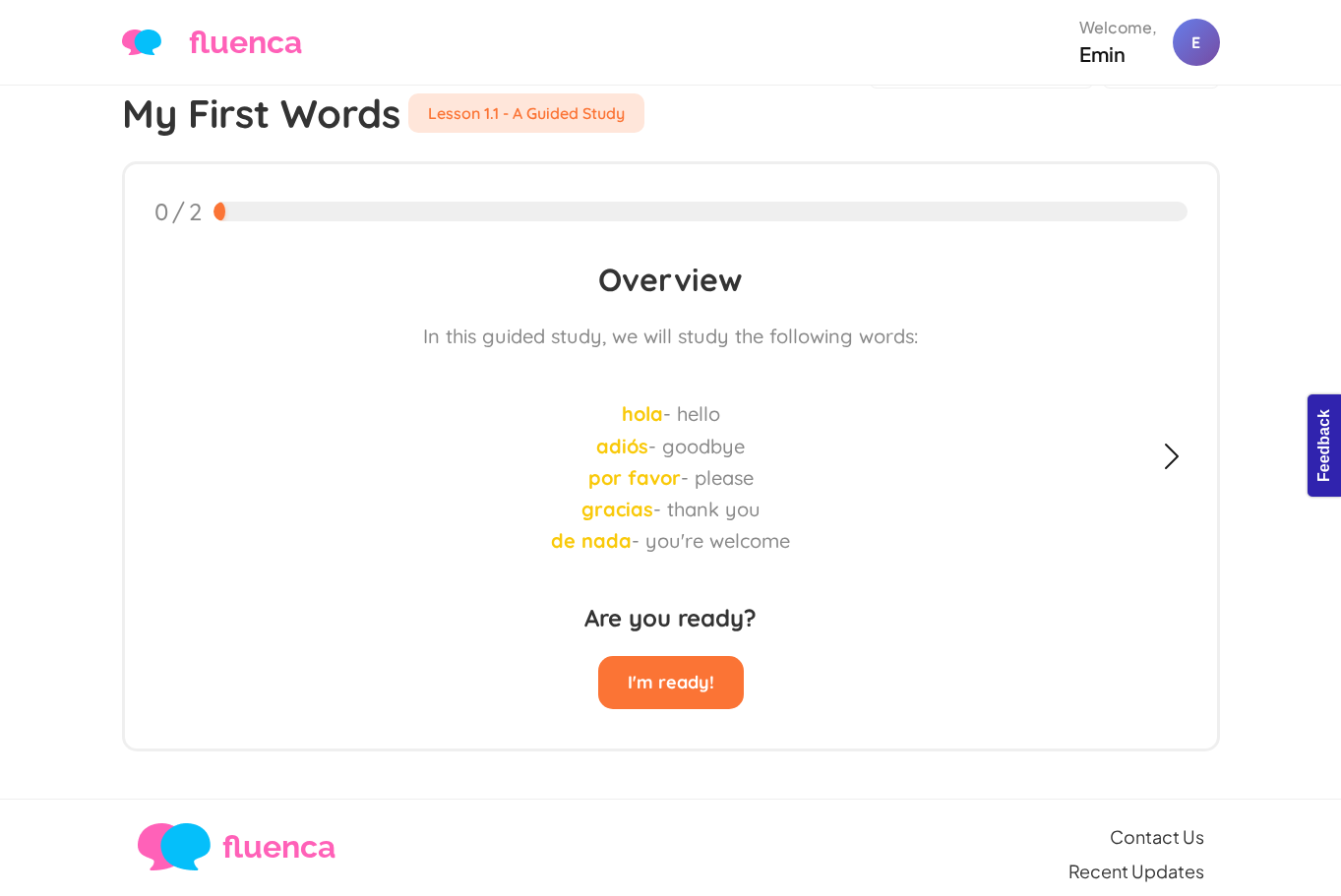 click on "Next" 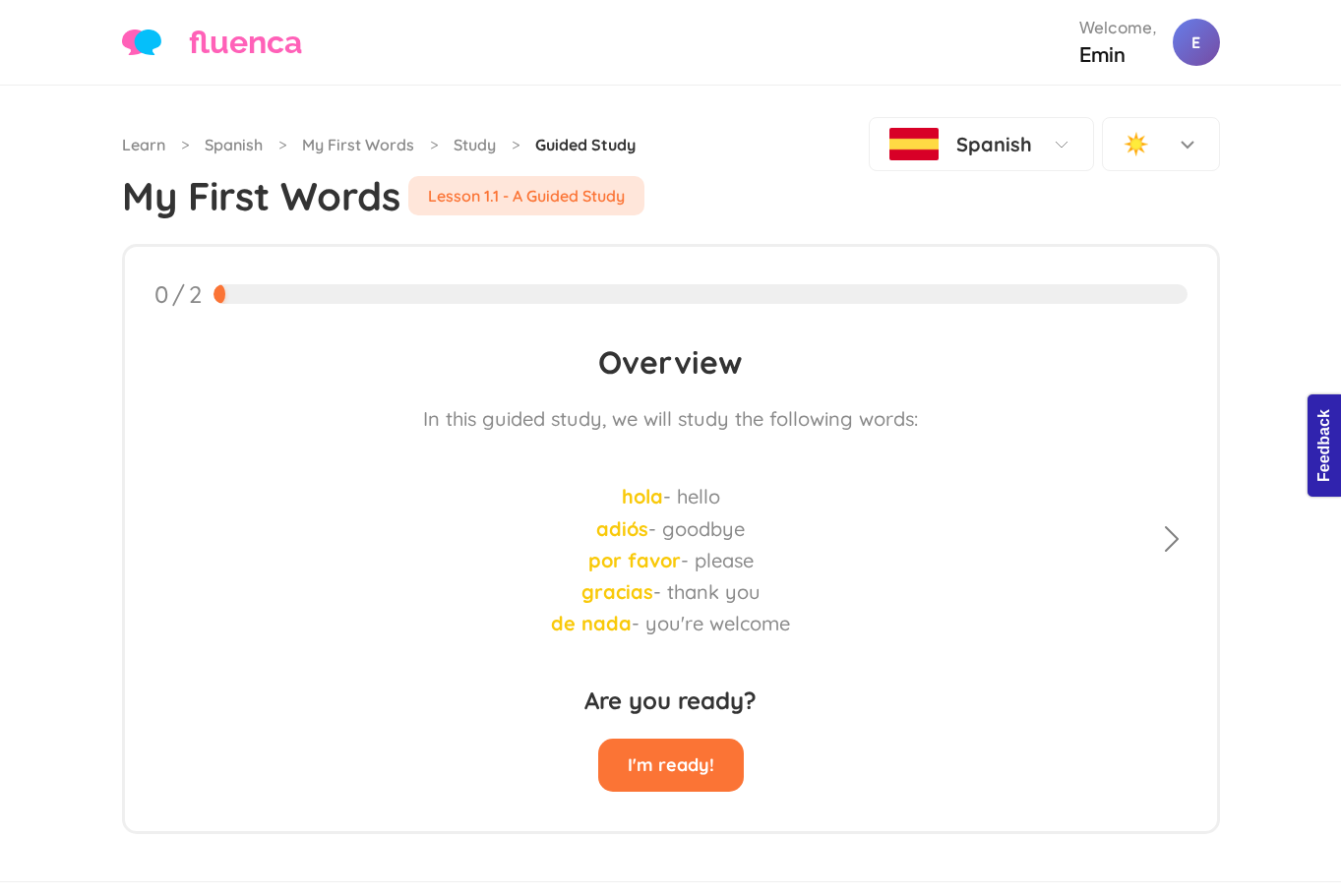 click on "My First Words Lesson 1.1 - A Guided Study" at bounding box center [671, 196] 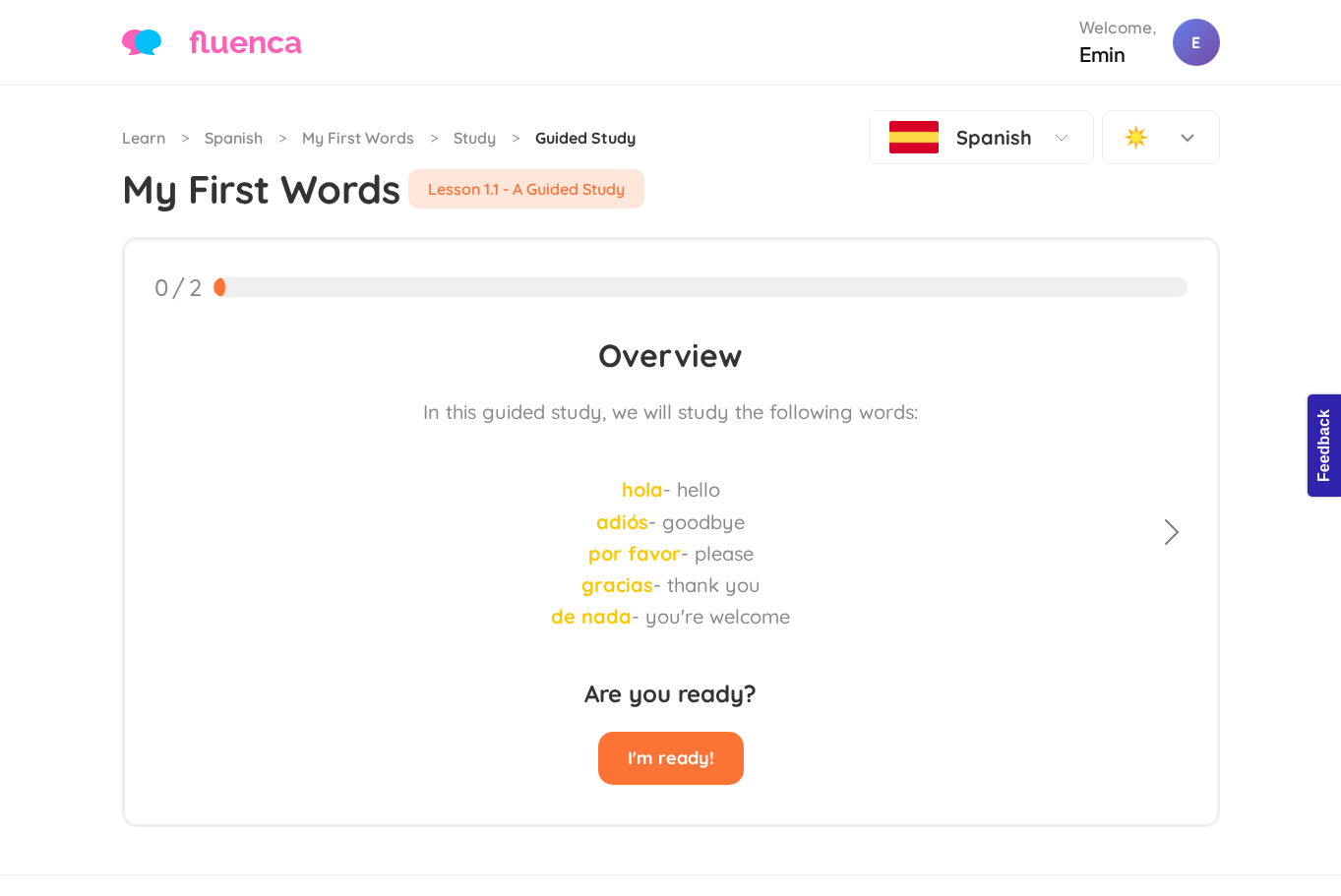 scroll, scrollTop: 0, scrollLeft: 0, axis: both 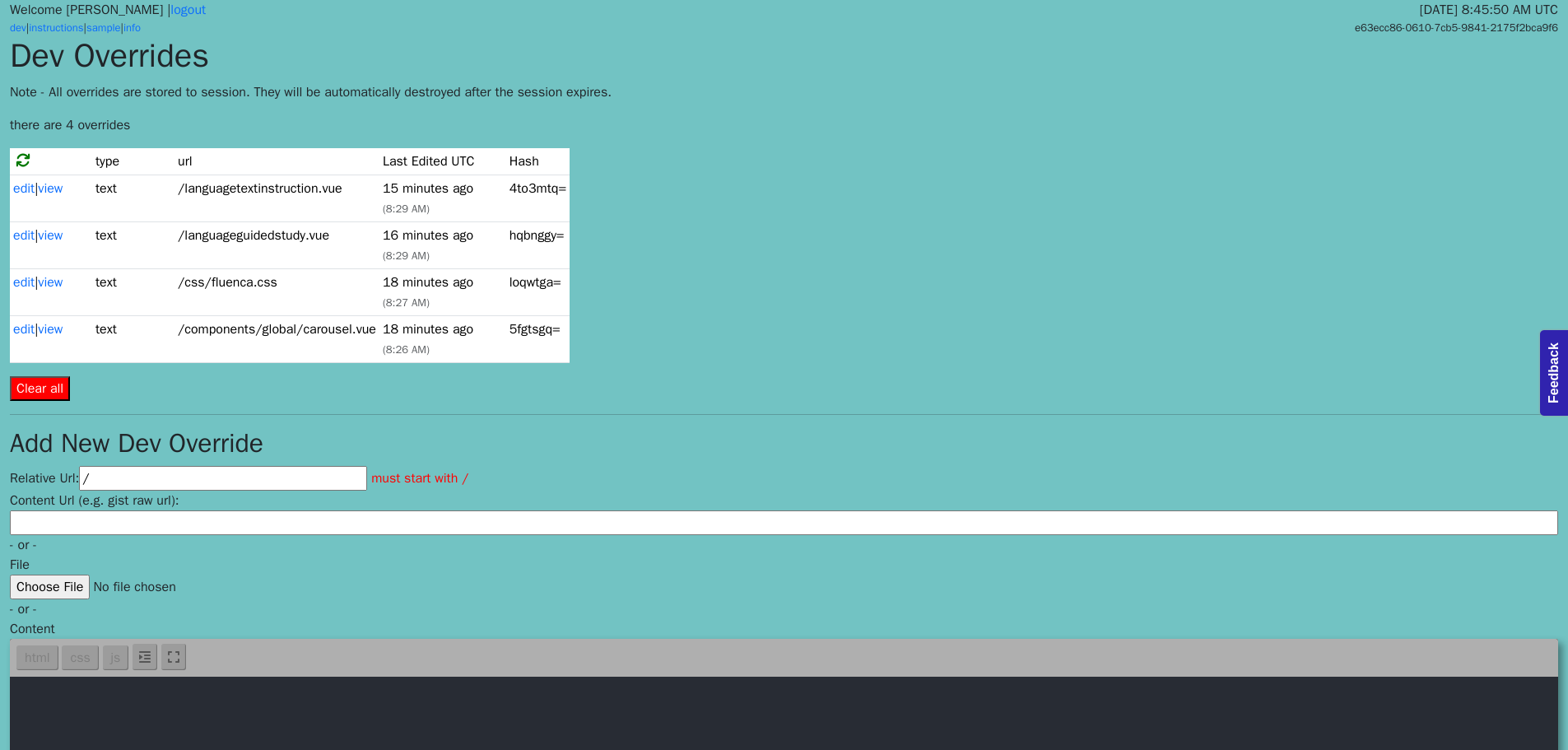 click on "Content Url (e.g. gist raw url):" at bounding box center [784, 513] 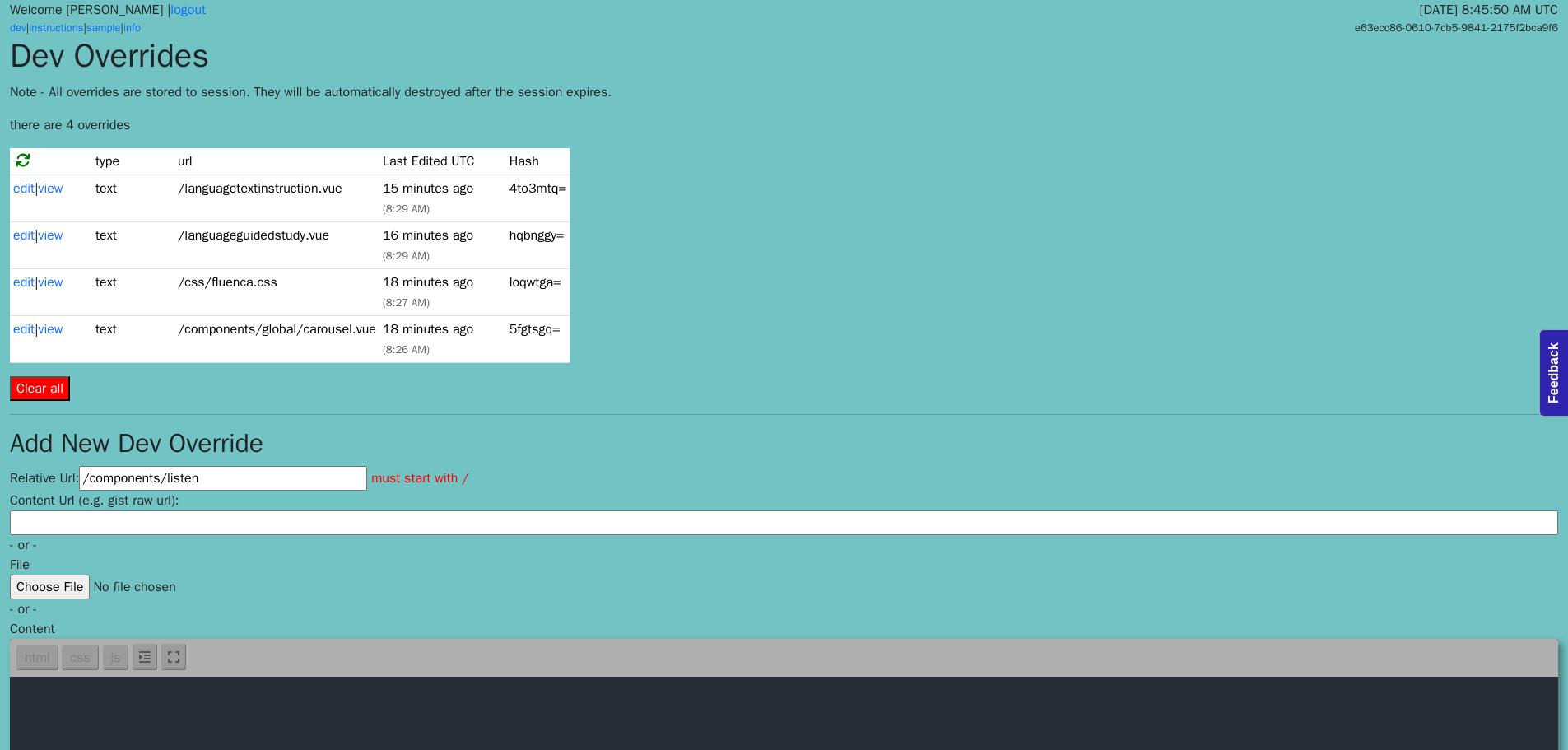 type on "/components/" 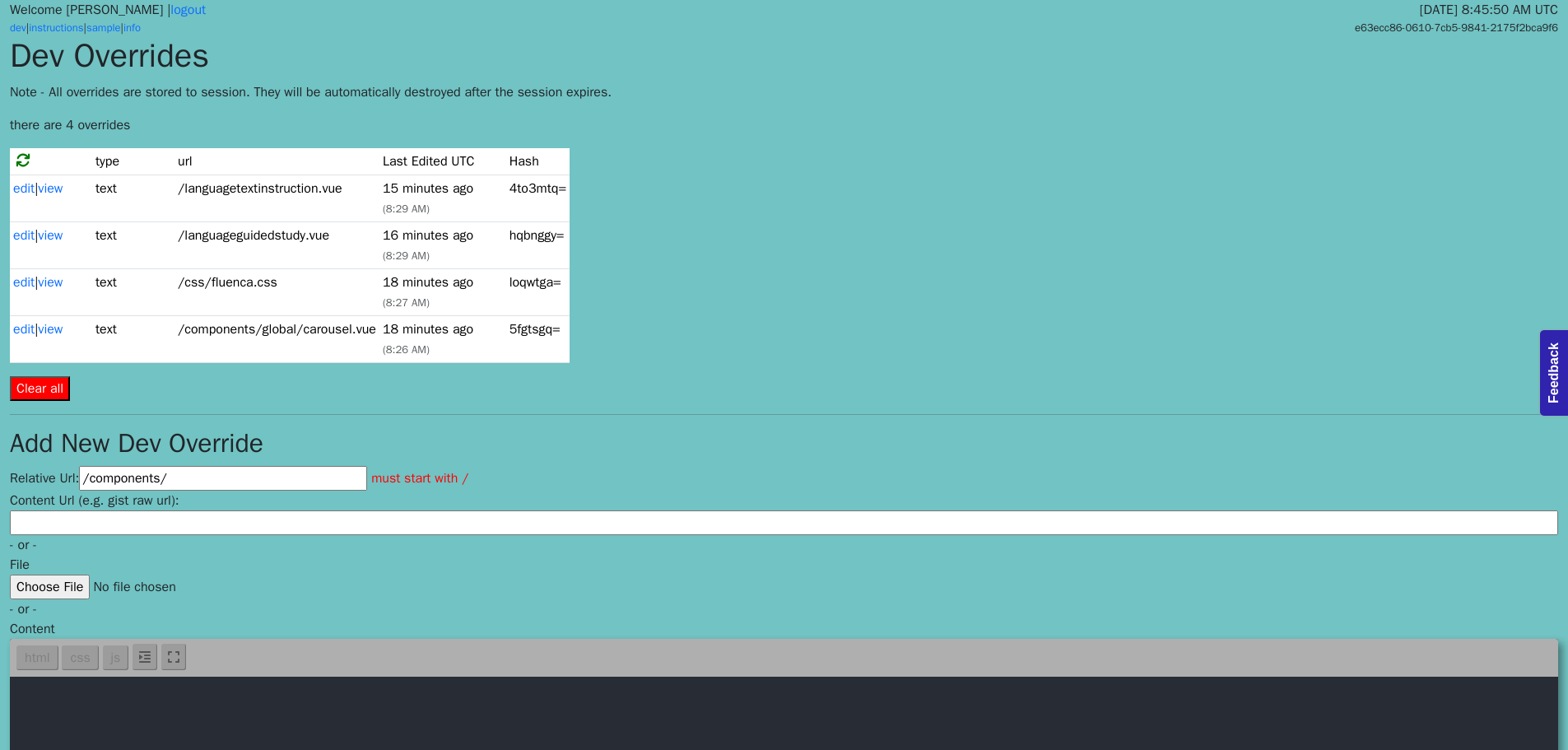 click on "Dev Overrides
Note - All overrides are stored to session. They will be automatically destroyed after the session expires.
there are 4 overrides
type
url
Last Edited UTC
Hash
edit
|
view
text
/languagetextinstruction.vue
15 minutes ago" at bounding box center [784, 576] 